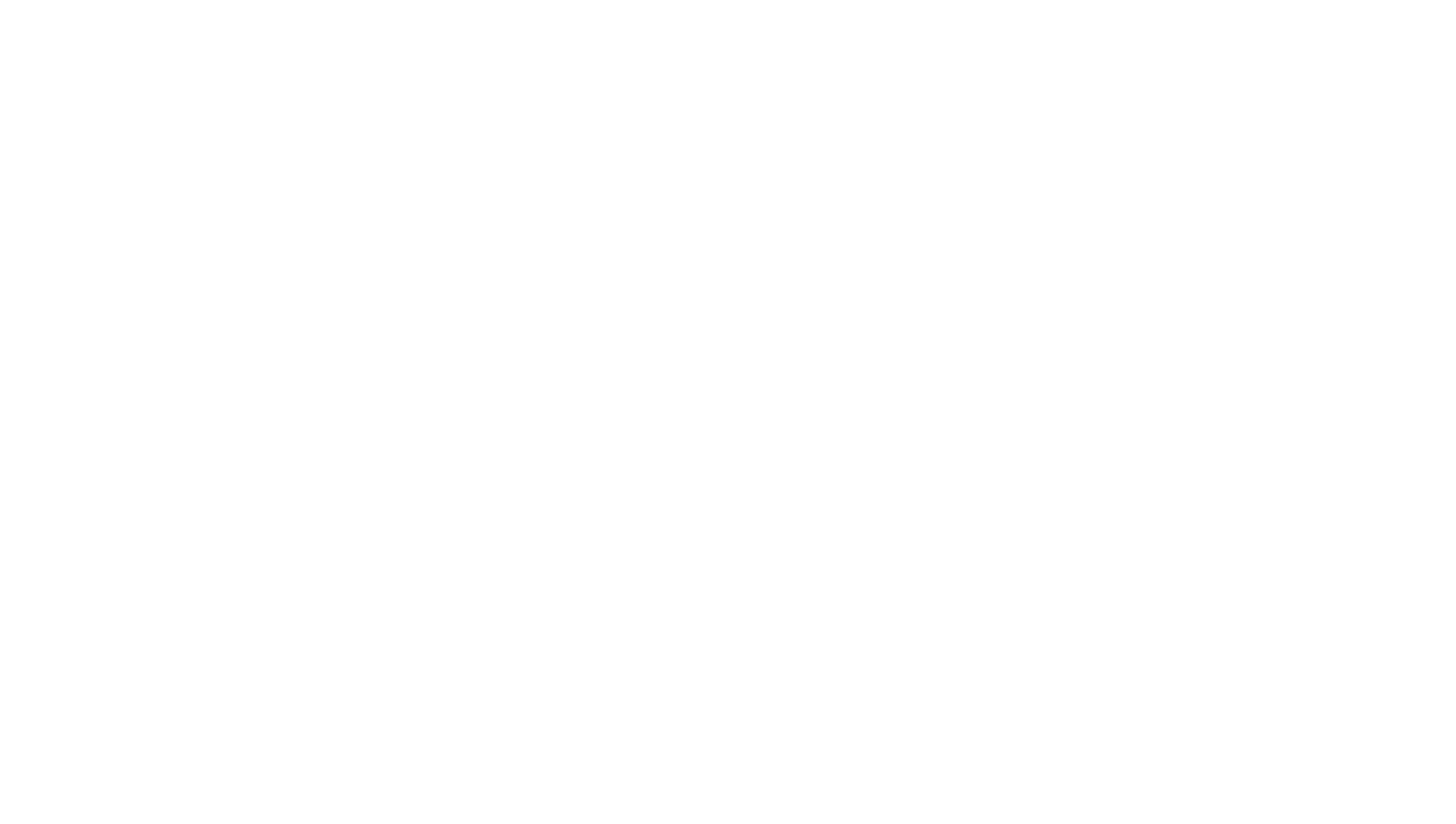 scroll, scrollTop: 0, scrollLeft: 0, axis: both 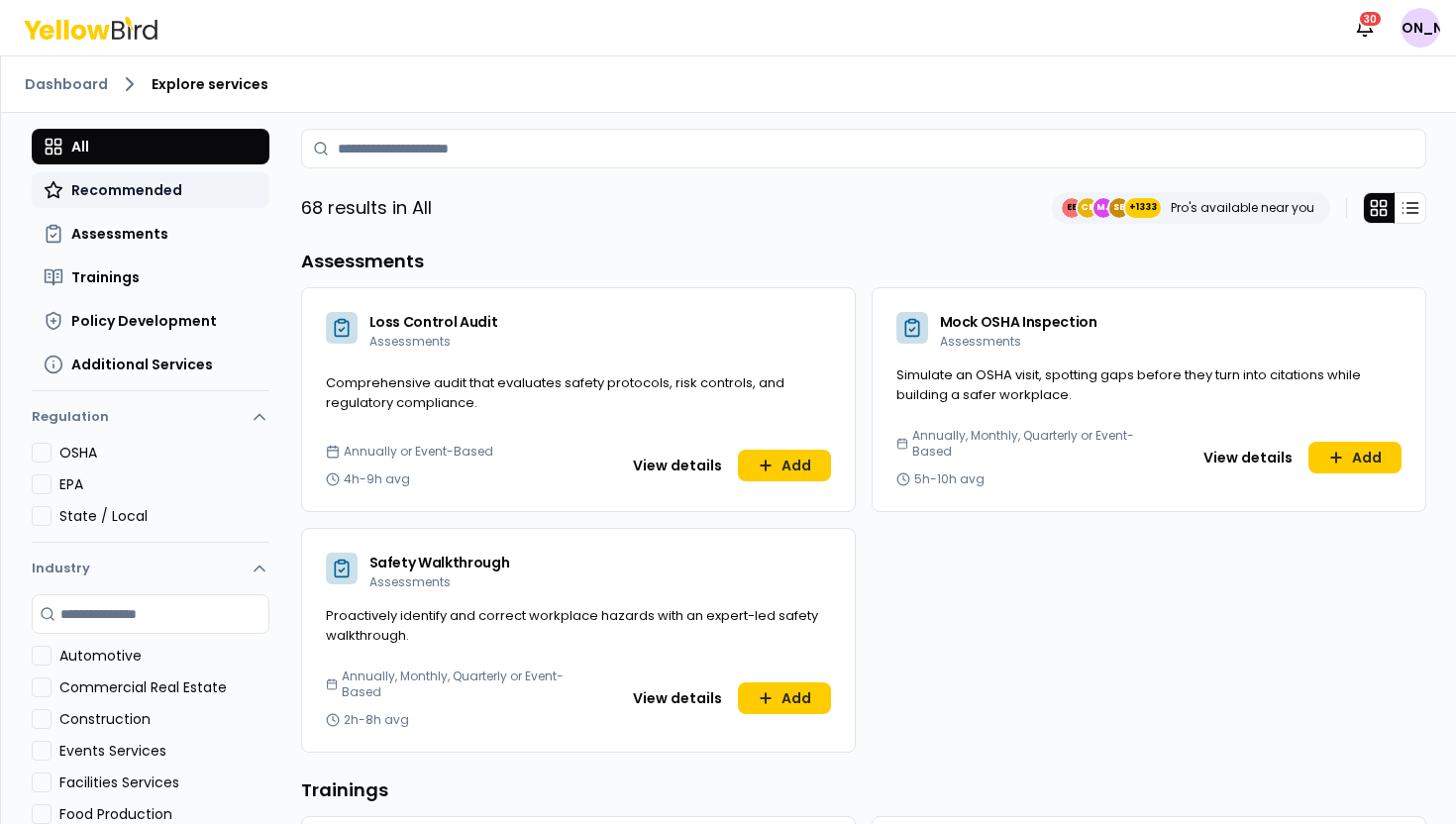 click on "Recommended" at bounding box center (151, 190) 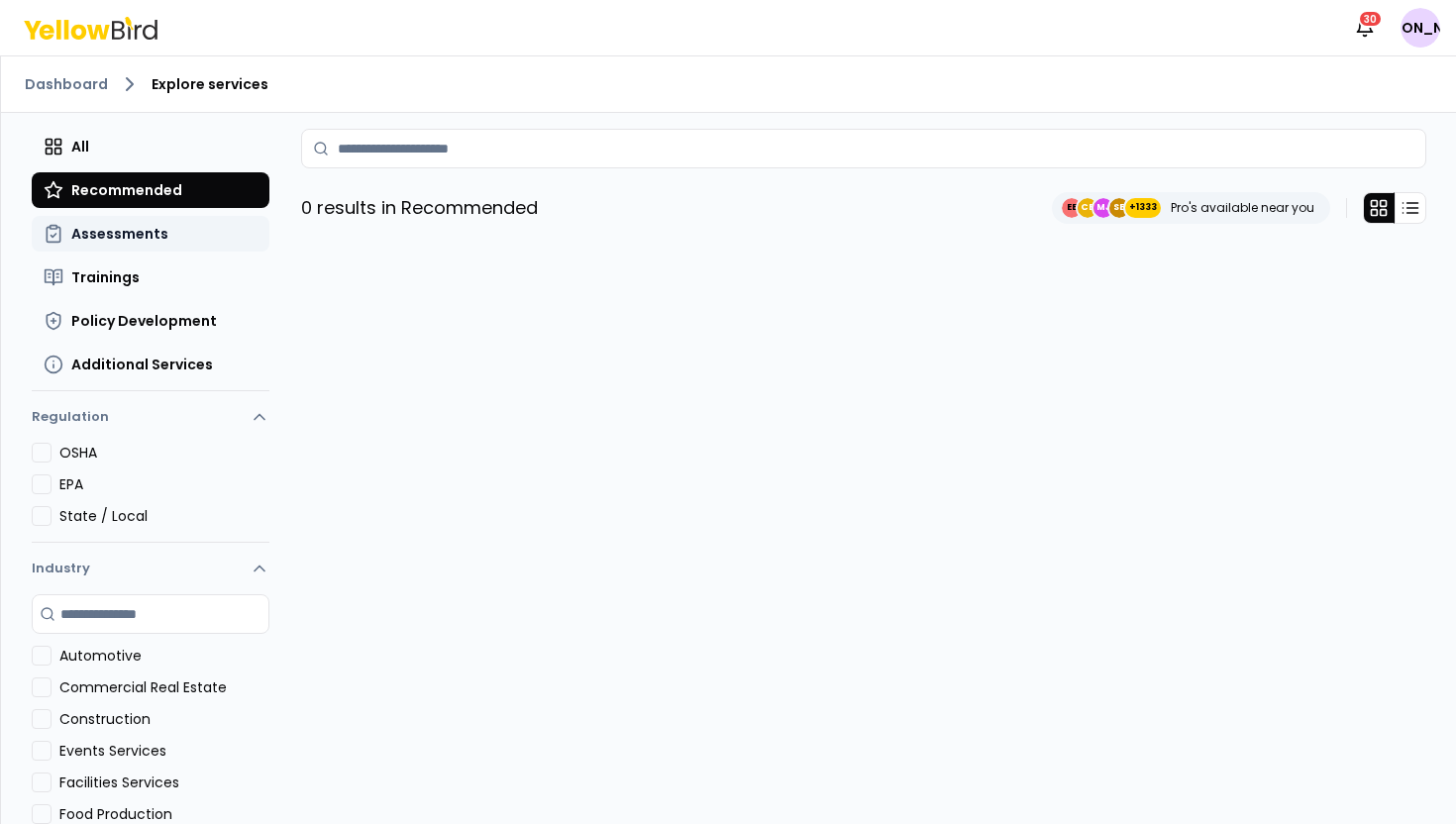click on "Assessments" at bounding box center [151, 234] 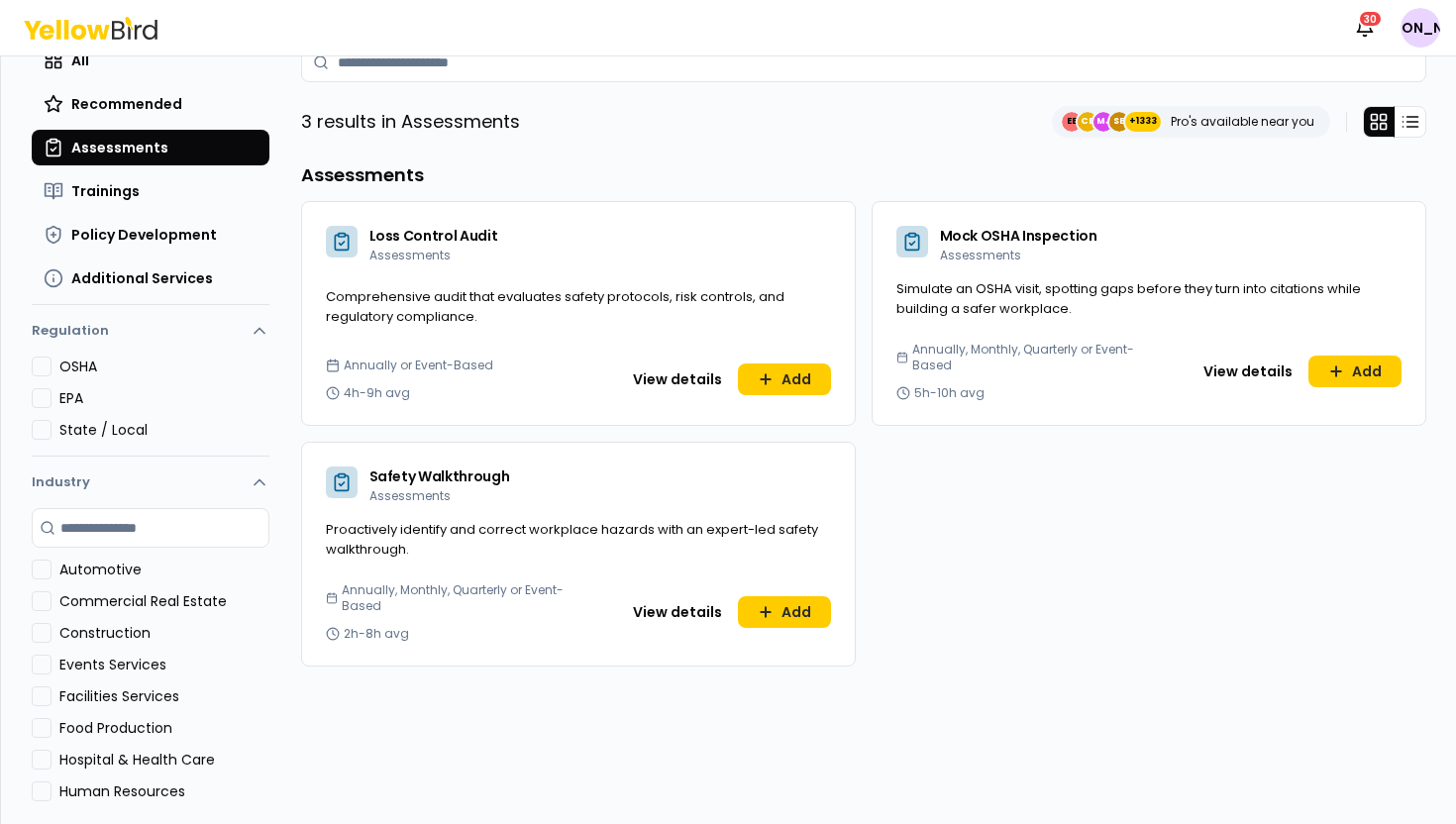 scroll, scrollTop: 131, scrollLeft: 0, axis: vertical 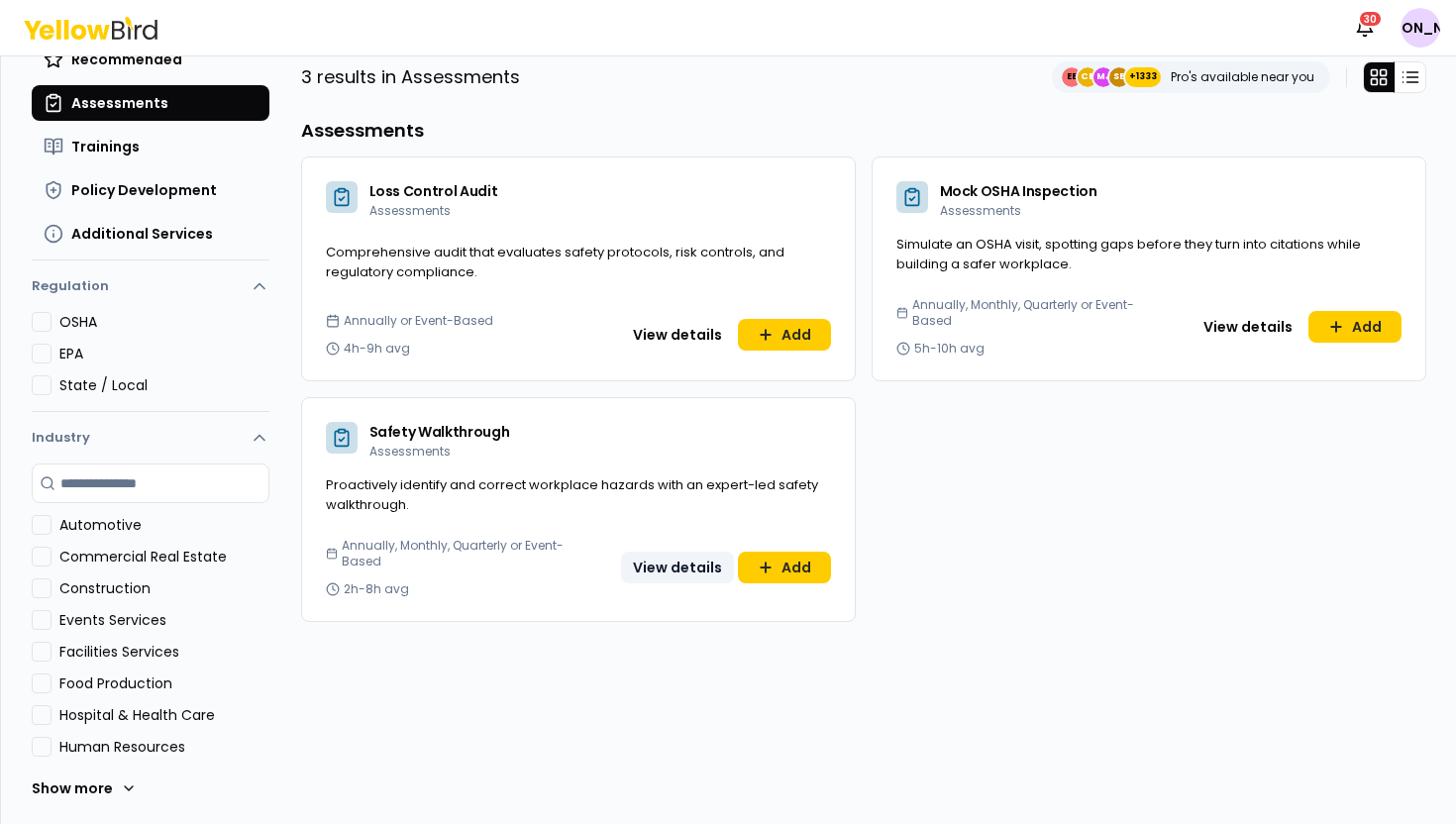 click on "View details" at bounding box center (677, 567) 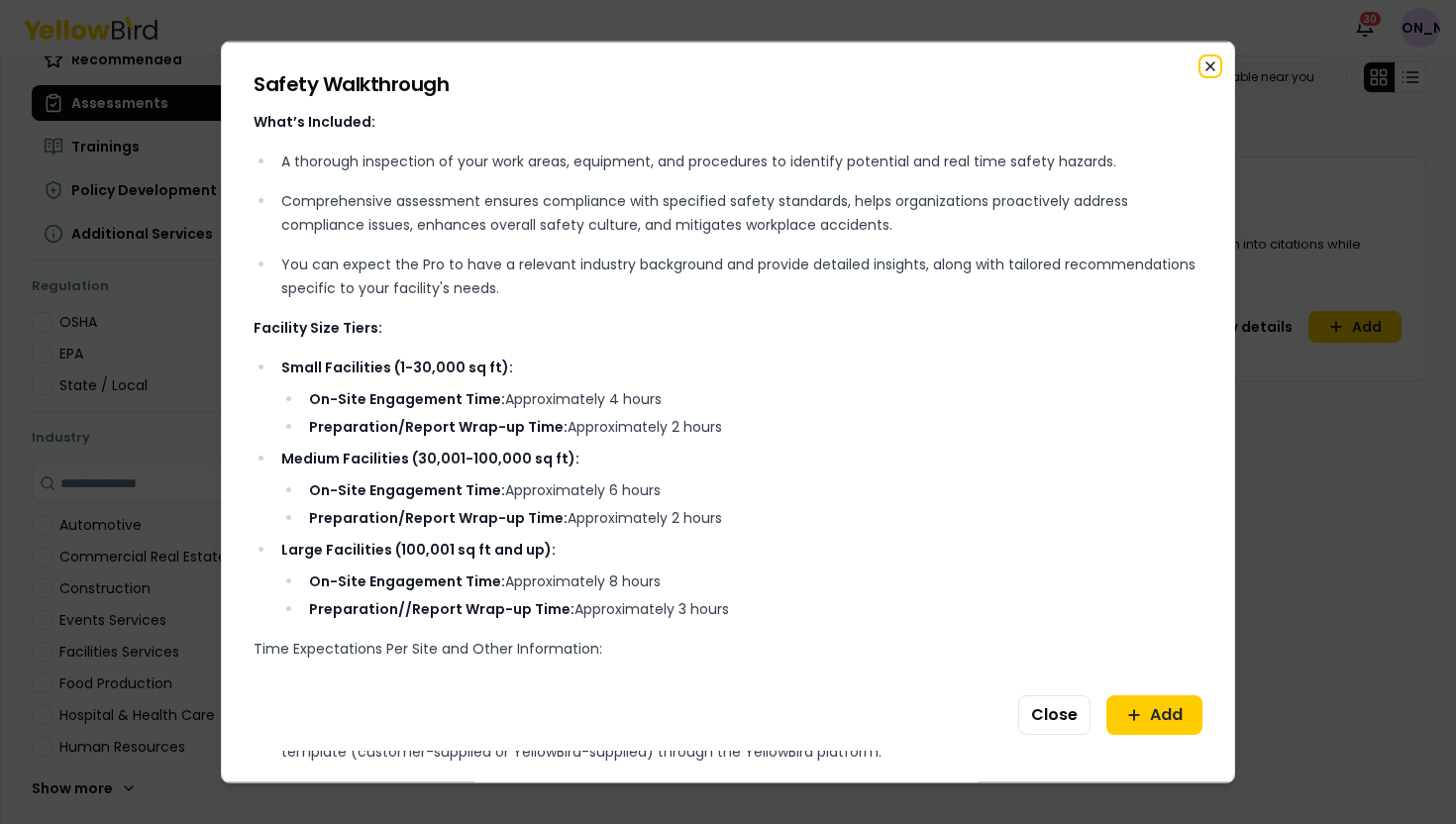 click 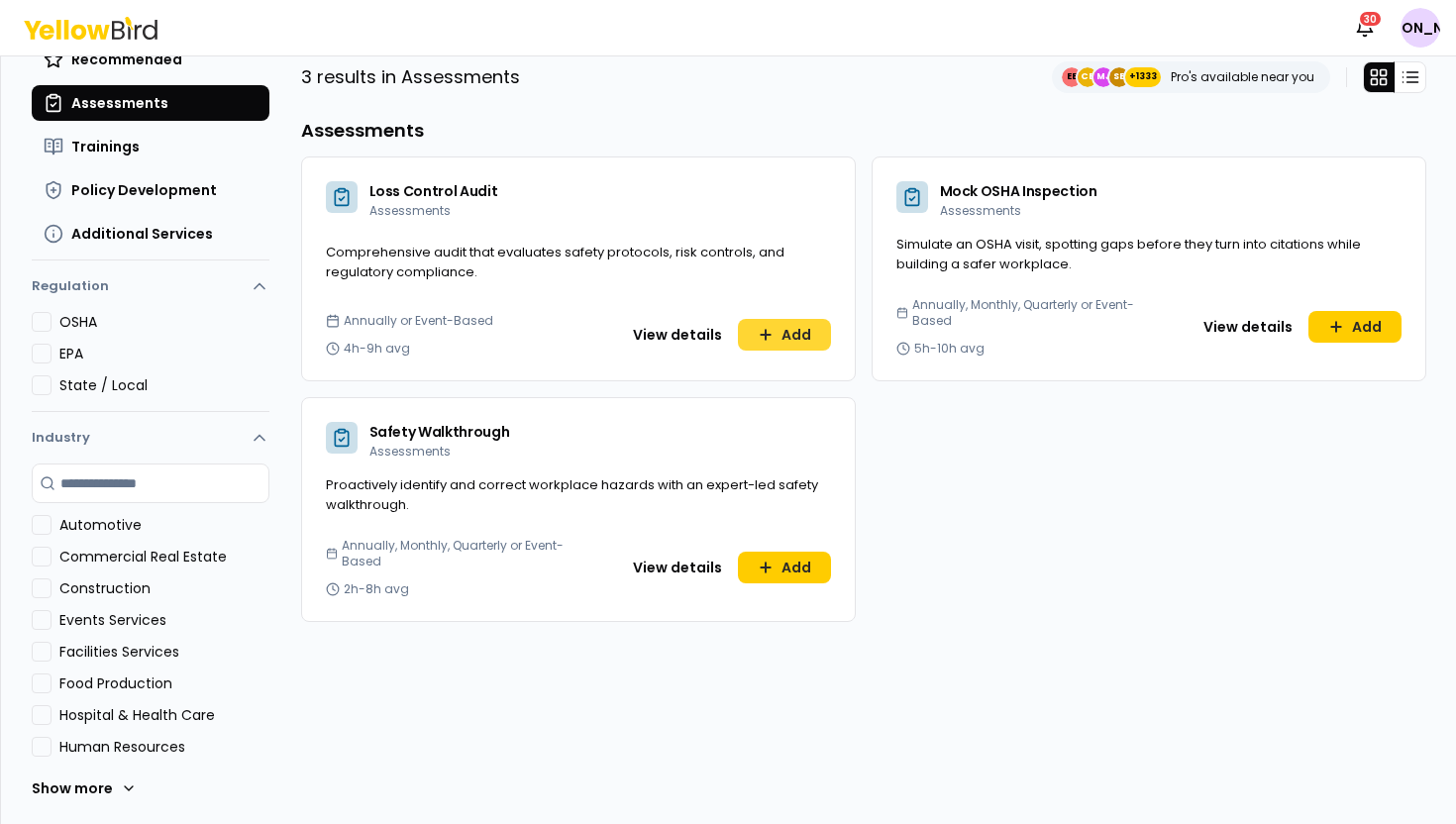 click on "Add" at bounding box center [784, 335] 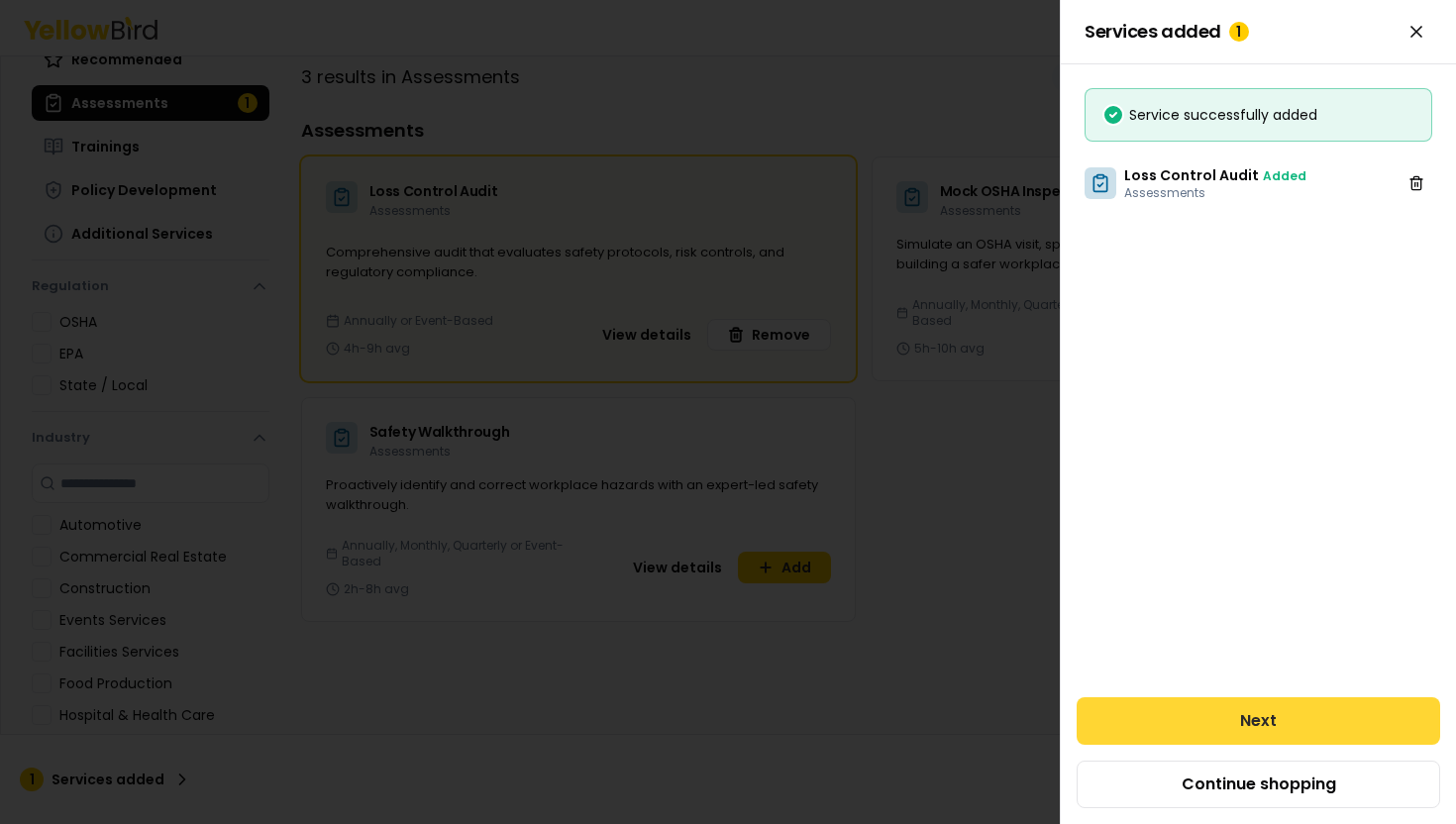 click on "Next" at bounding box center [1258, 721] 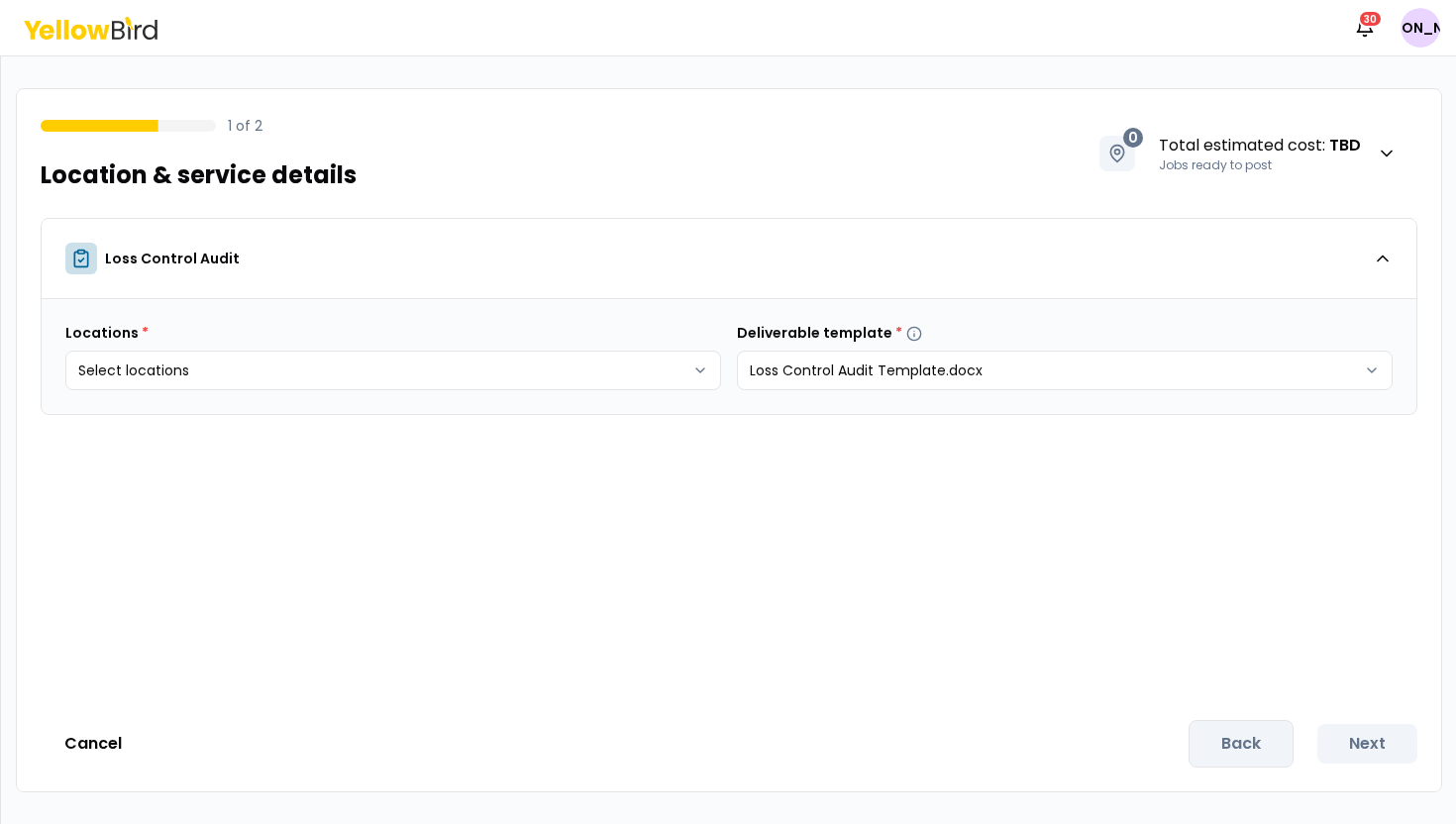 click on "Locations   * Select locations Deliverable template   * Loss Control Audit Template.docx" at bounding box center (729, 357) 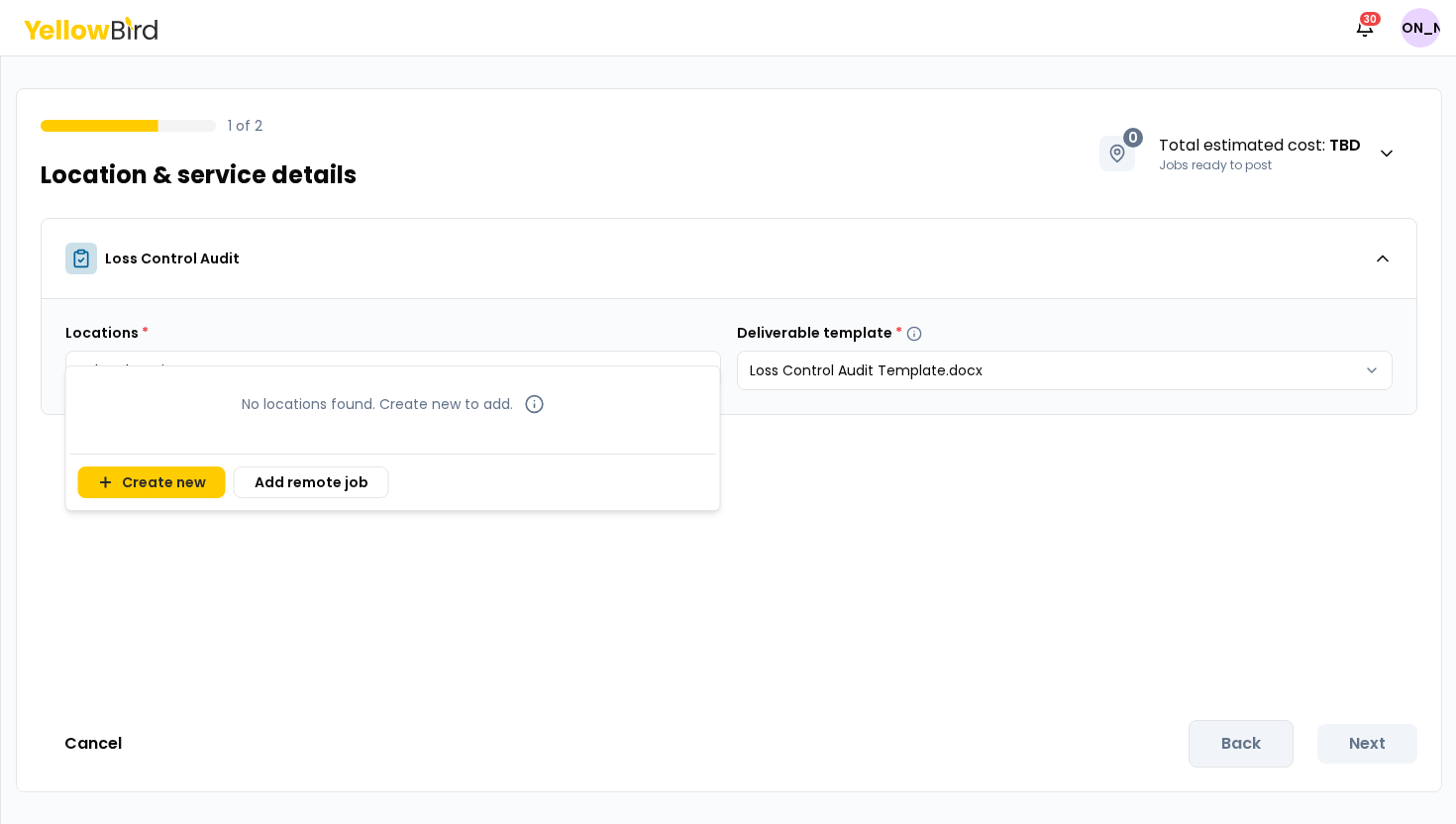 click on "Notifications 30 JA 1 of 2 Location & service details 0 Total estimated cost :   TBD Jobs ready to post Loss Control Audit Locations   * Select locations Deliverable template   * Loss Control Audit Template.docx Cancel Back Next
No locations found. Create new to add. Create new Add remote job" at bounding box center [728, 412] 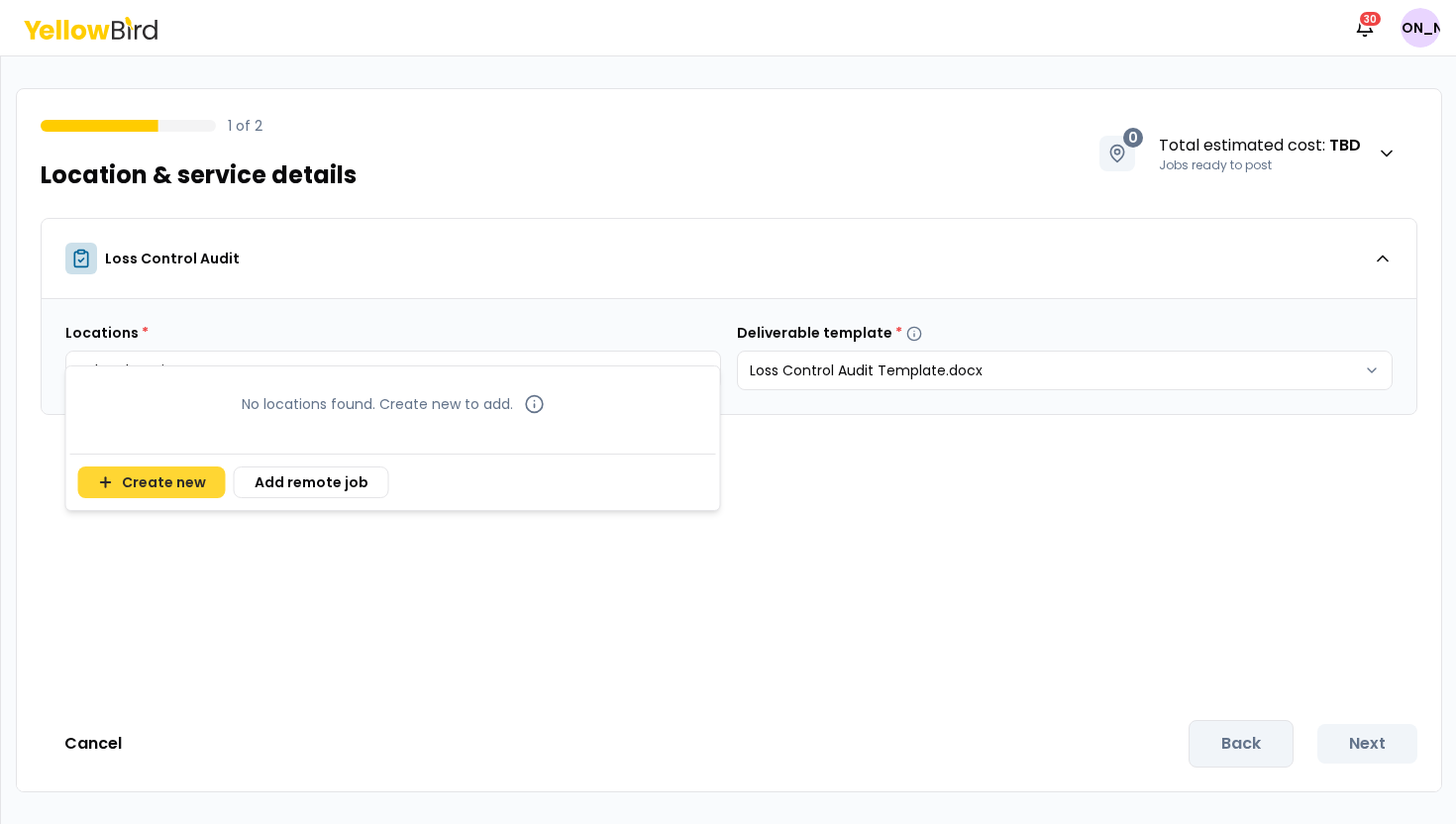 click on "Create new" at bounding box center [152, 482] 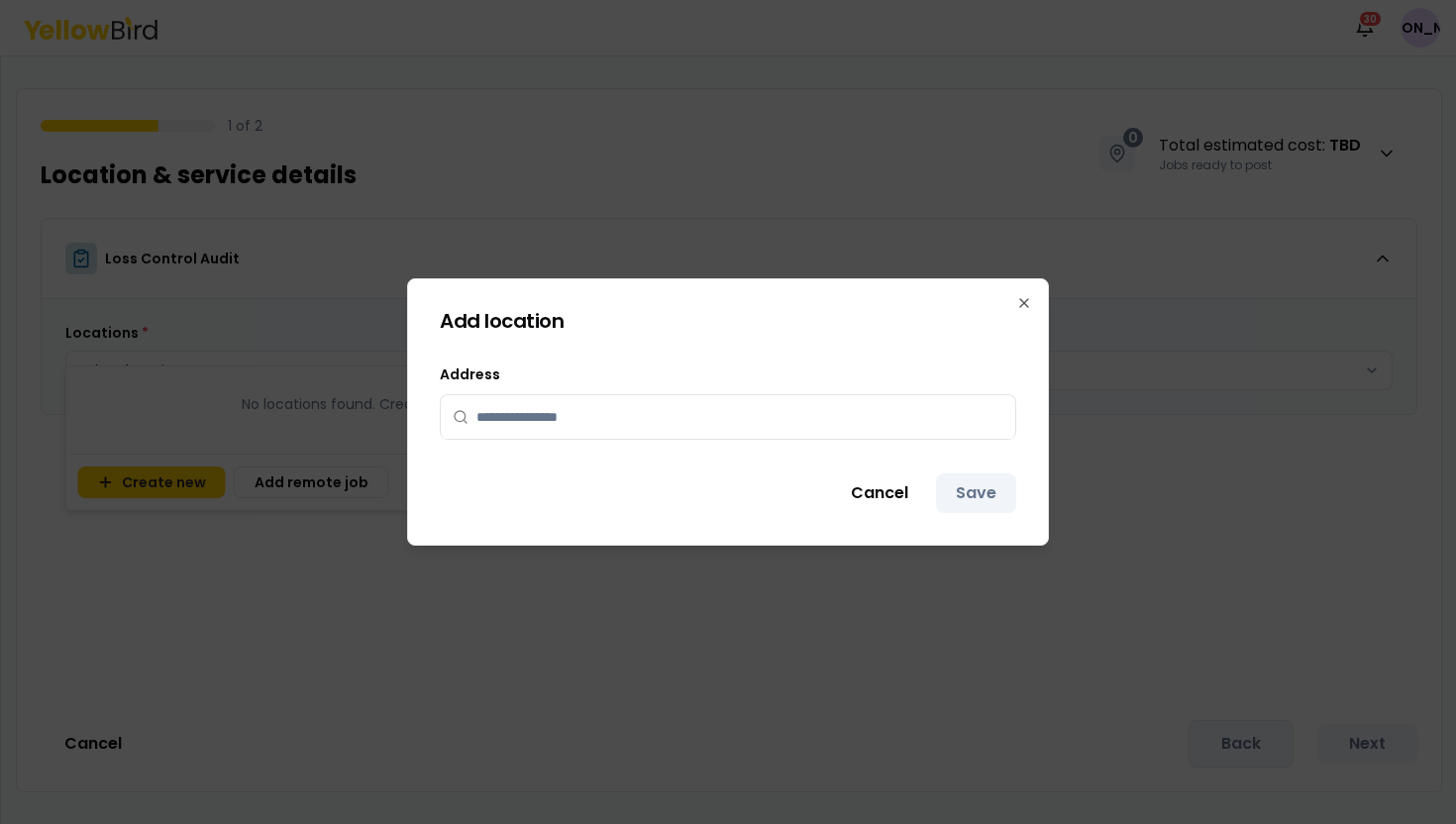 click at bounding box center (740, 417) 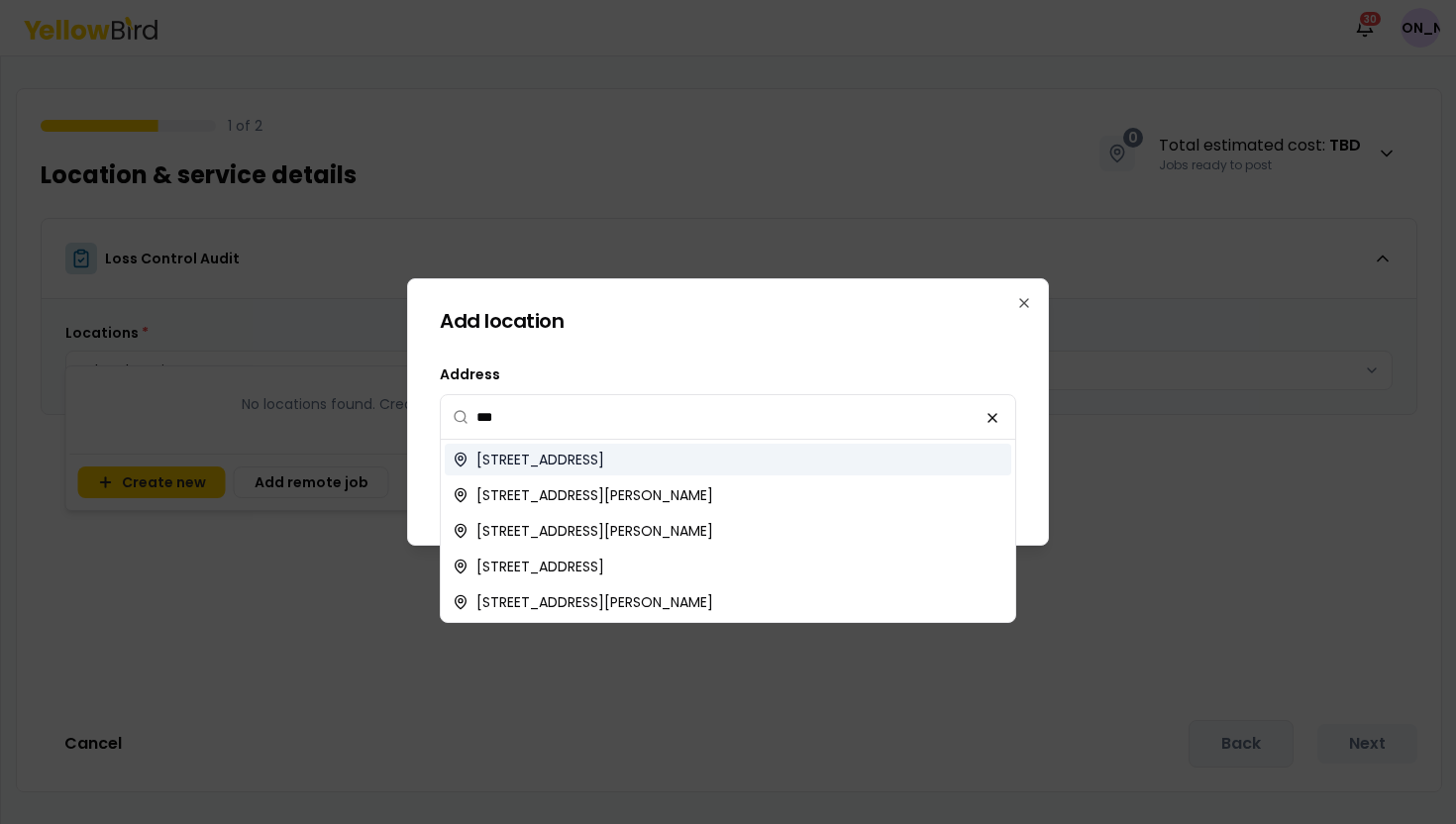 click on "1650 South Central Avenue, Compton, CA, USA" at bounding box center (540, 460) 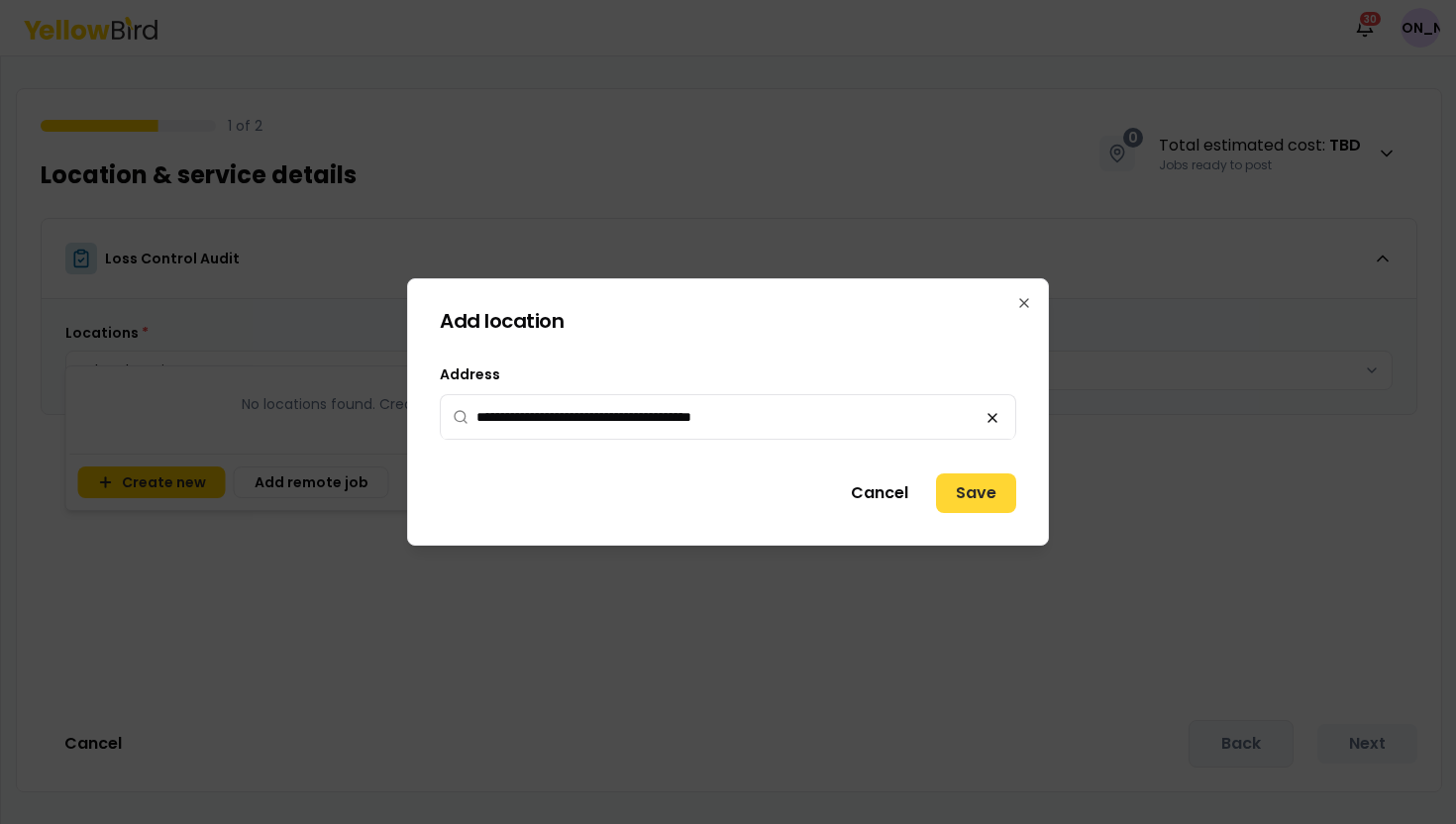 click on "Save" at bounding box center [976, 493] 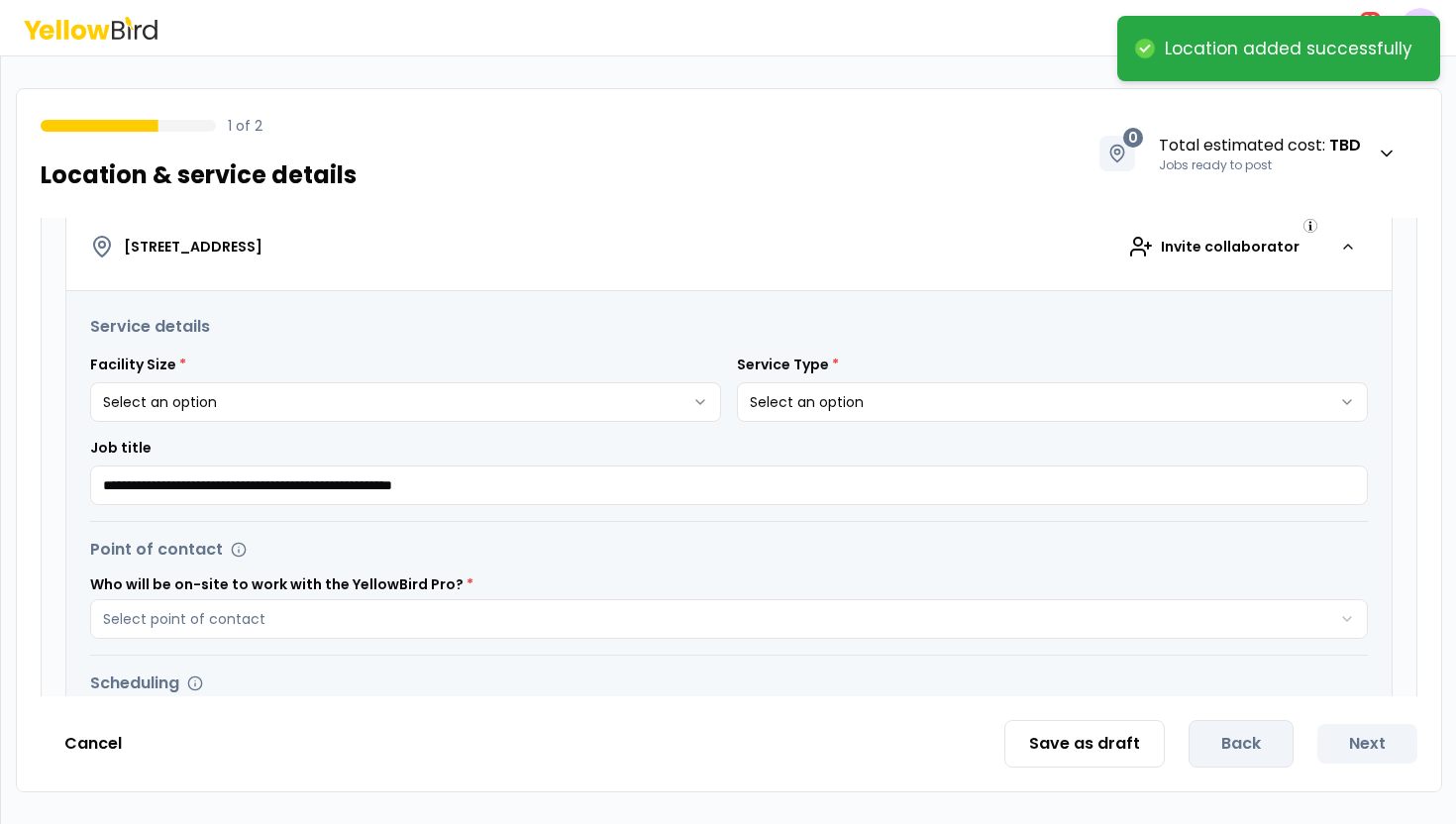 scroll, scrollTop: 338, scrollLeft: 0, axis: vertical 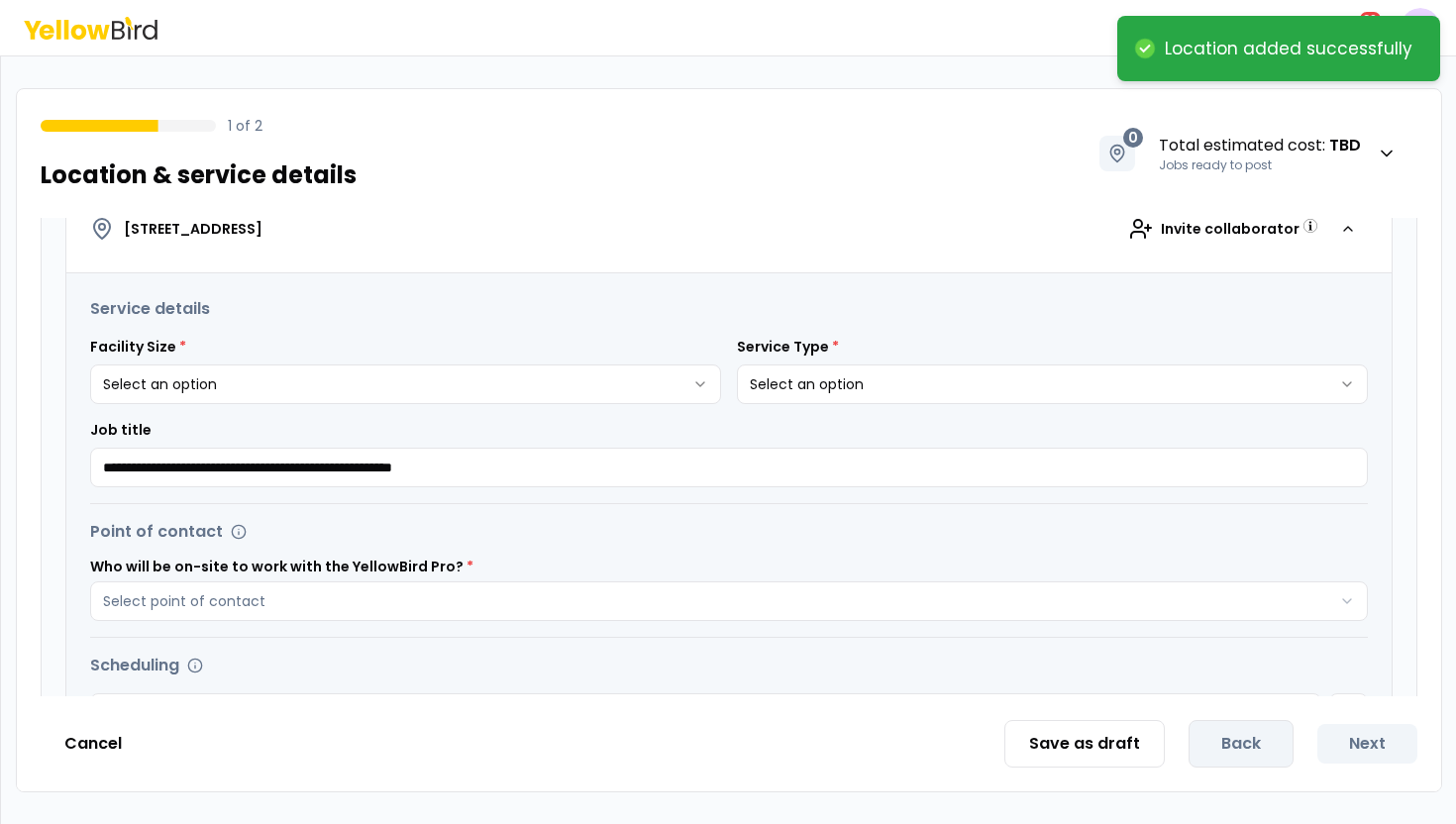 click on "**********" at bounding box center [728, 412] 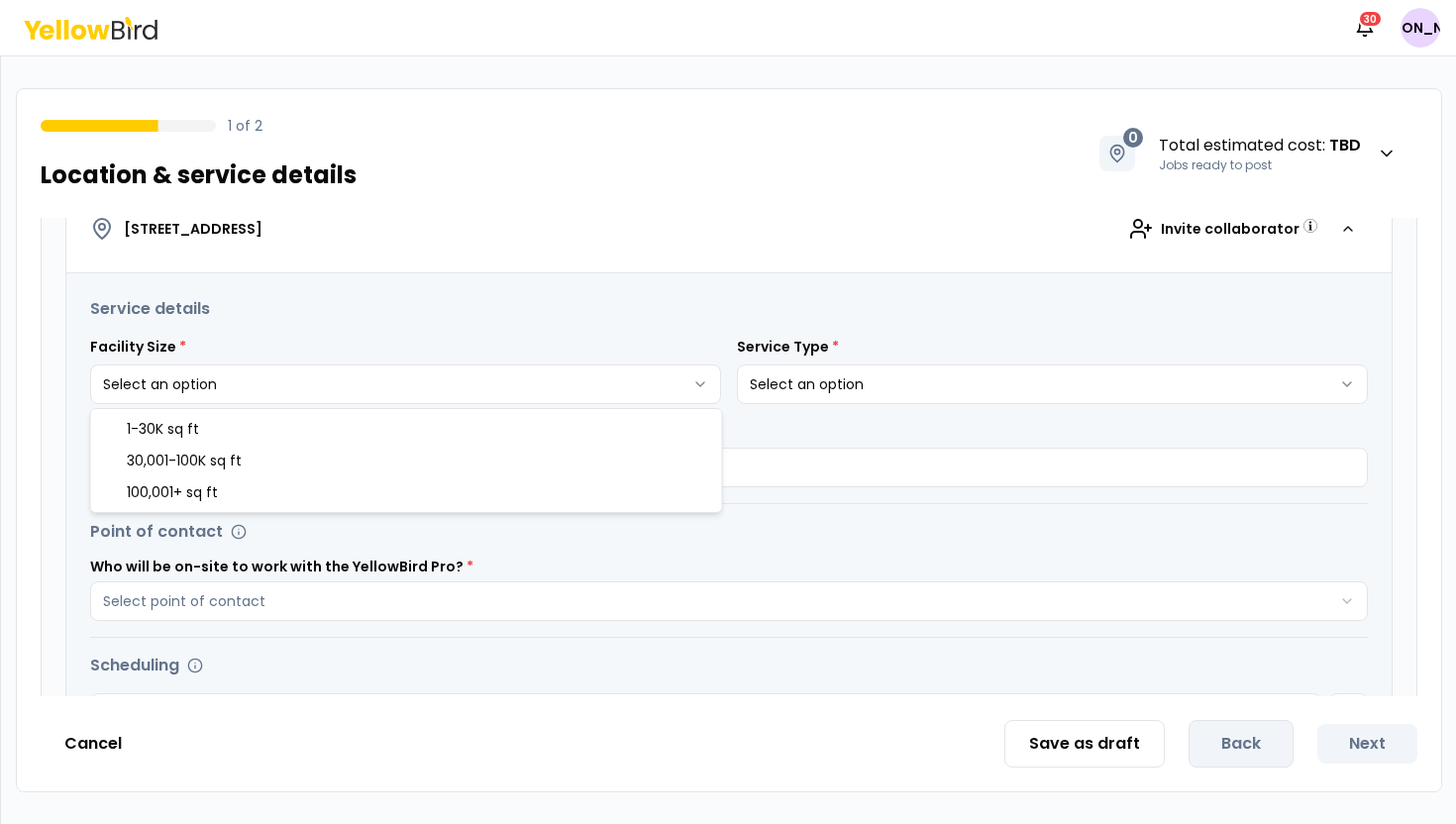 select on "*" 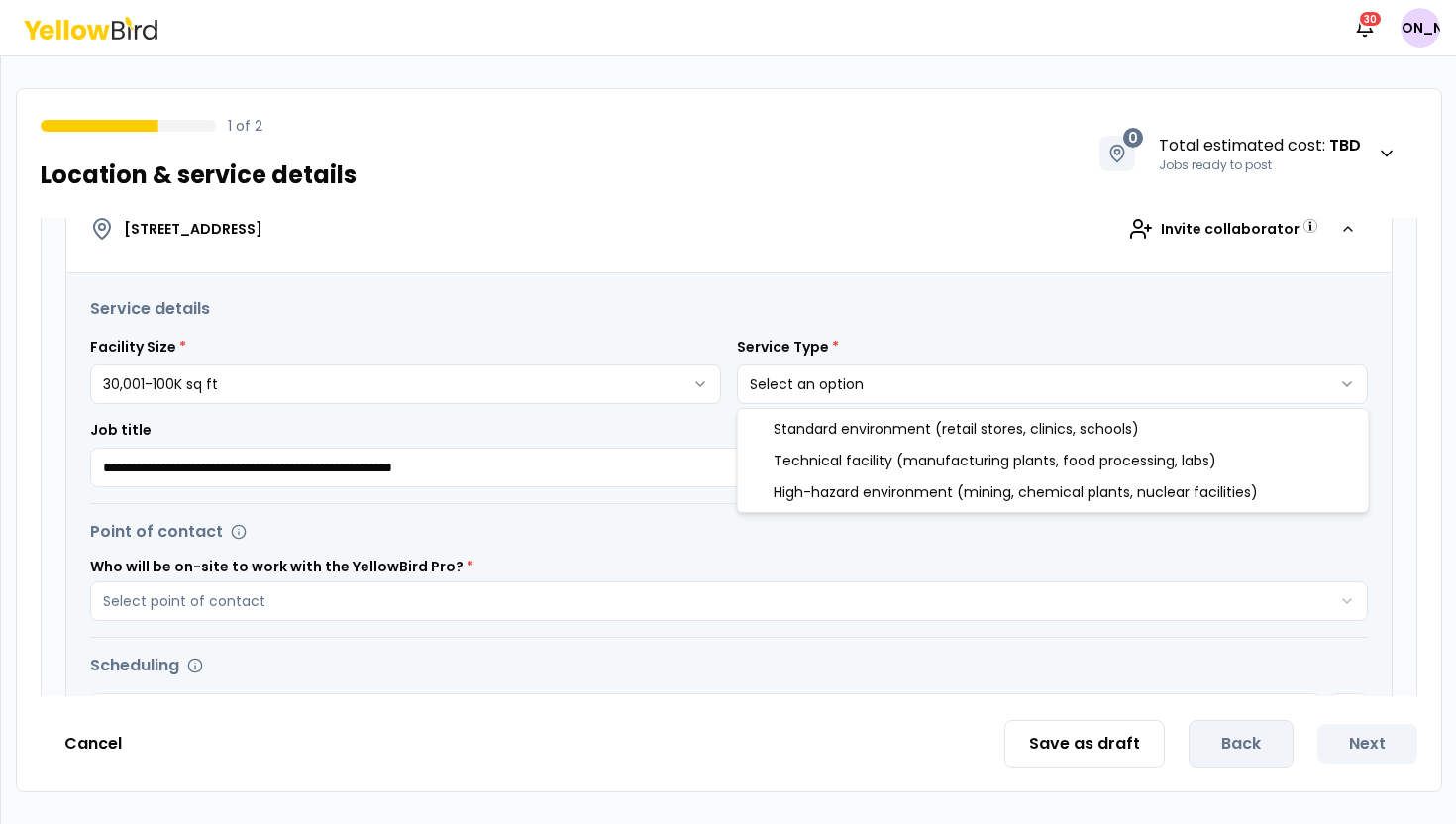 click on "**********" at bounding box center (728, 412) 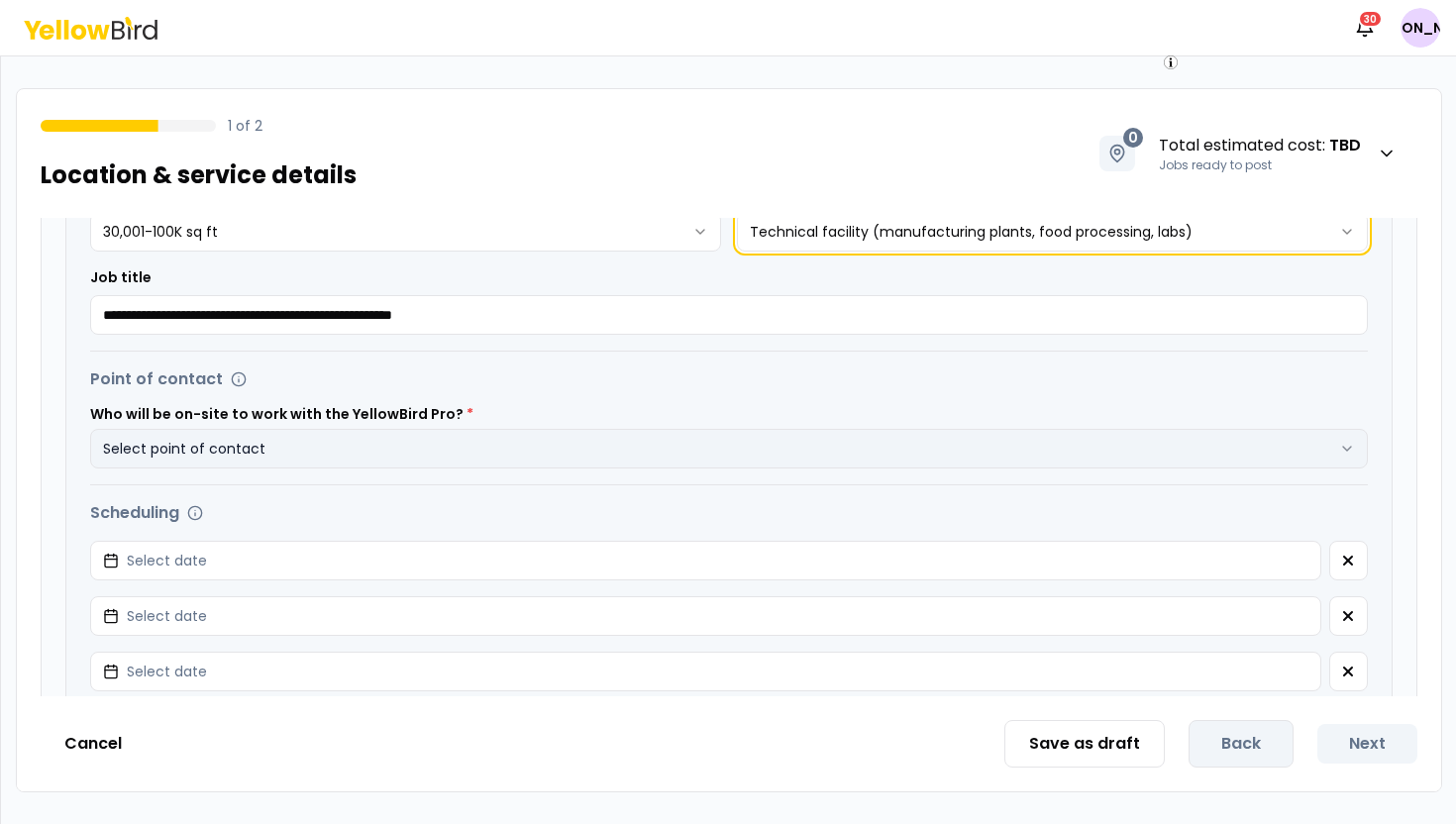 scroll, scrollTop: 501, scrollLeft: 0, axis: vertical 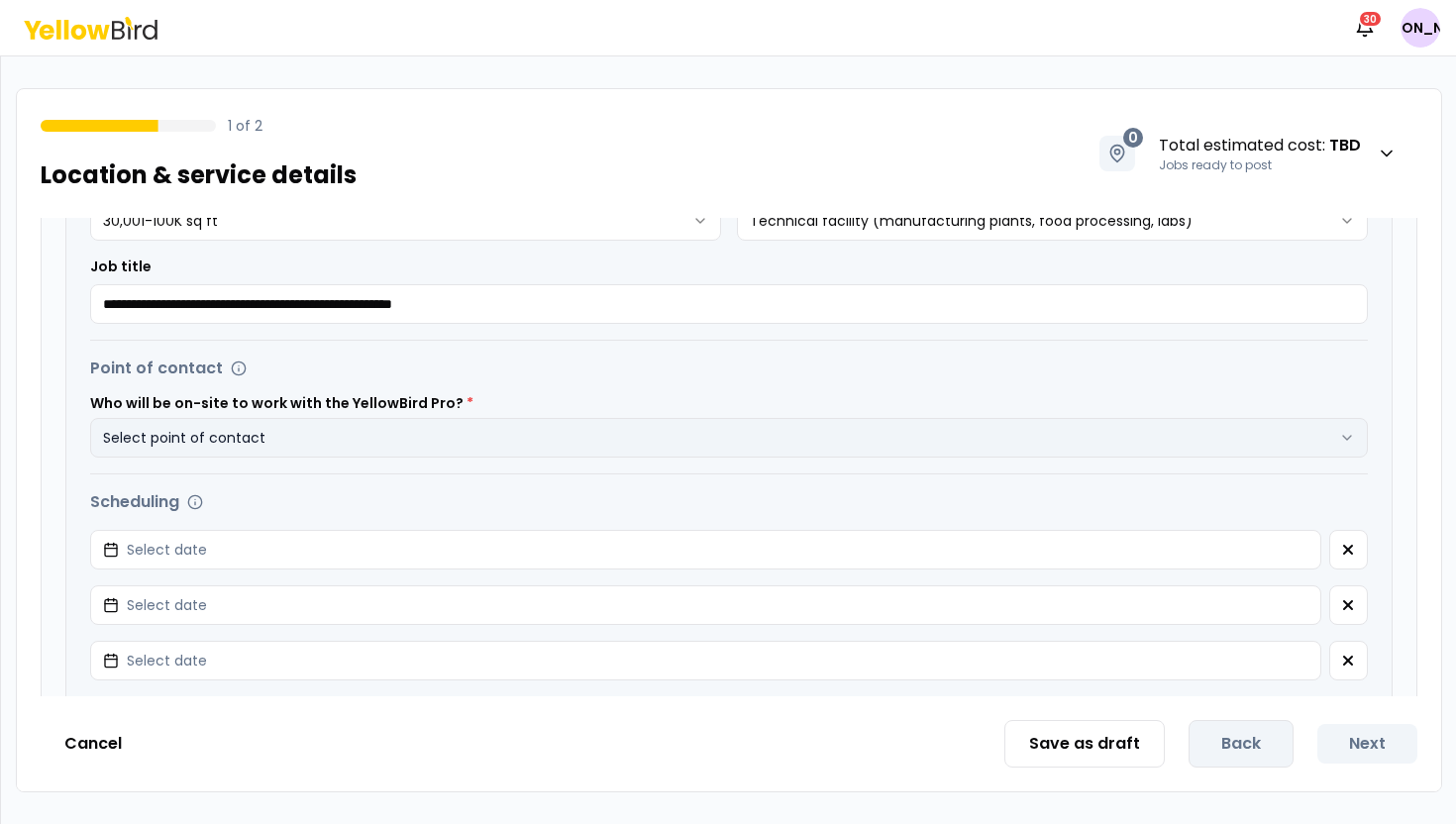 click on "Select point of contact" at bounding box center [729, 438] 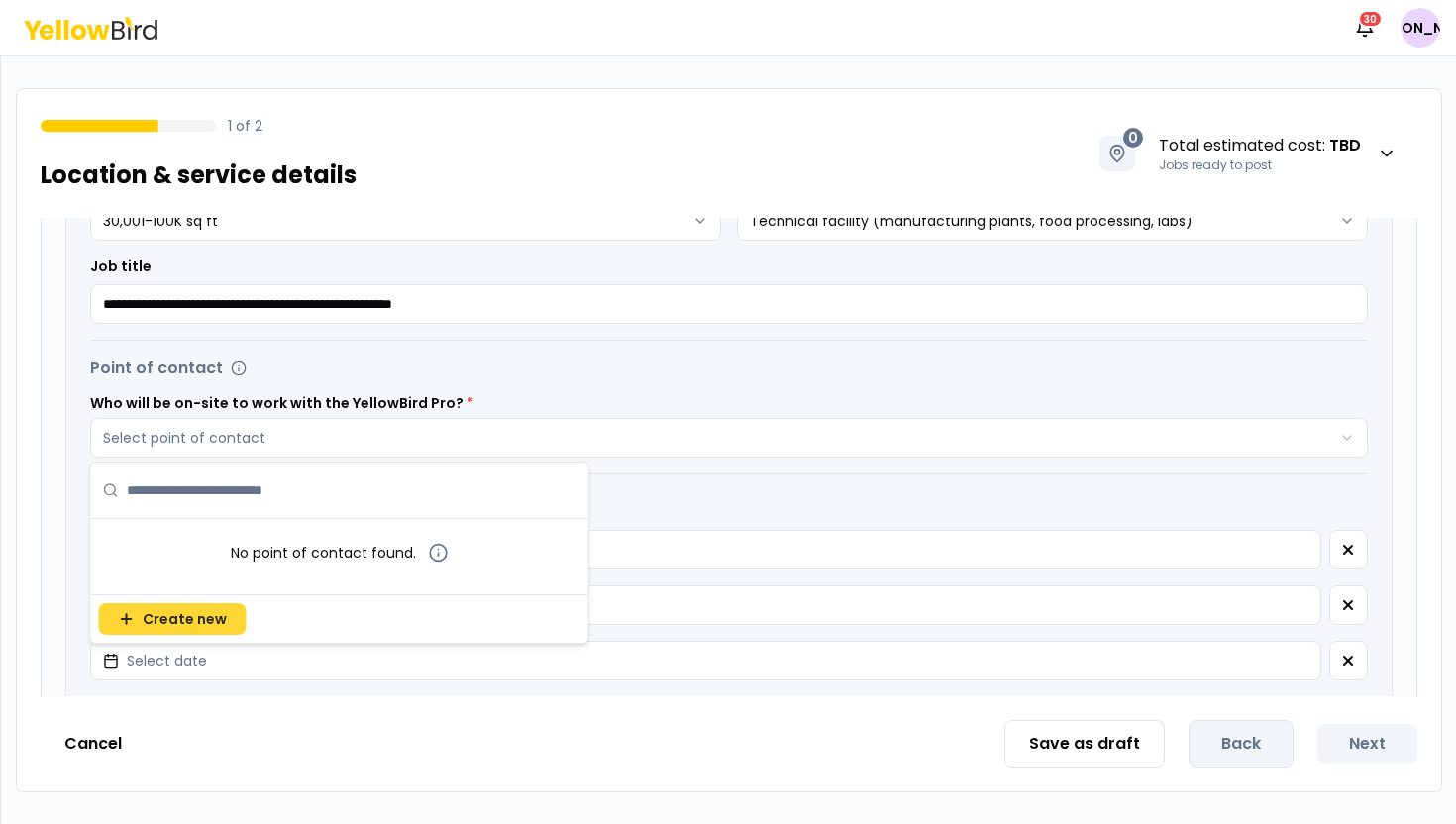 click on "Create new" at bounding box center [184, 619] 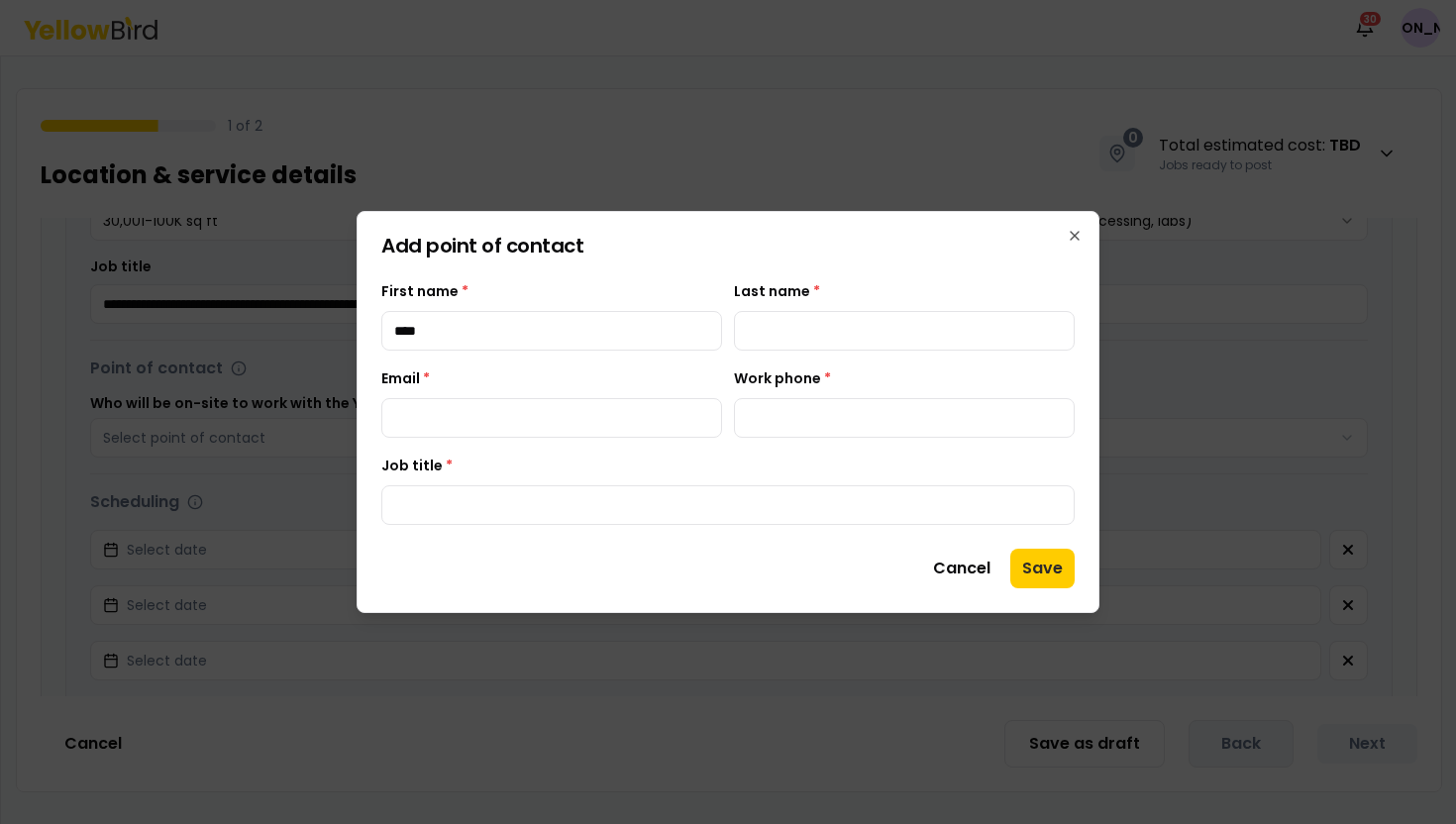 type on "****" 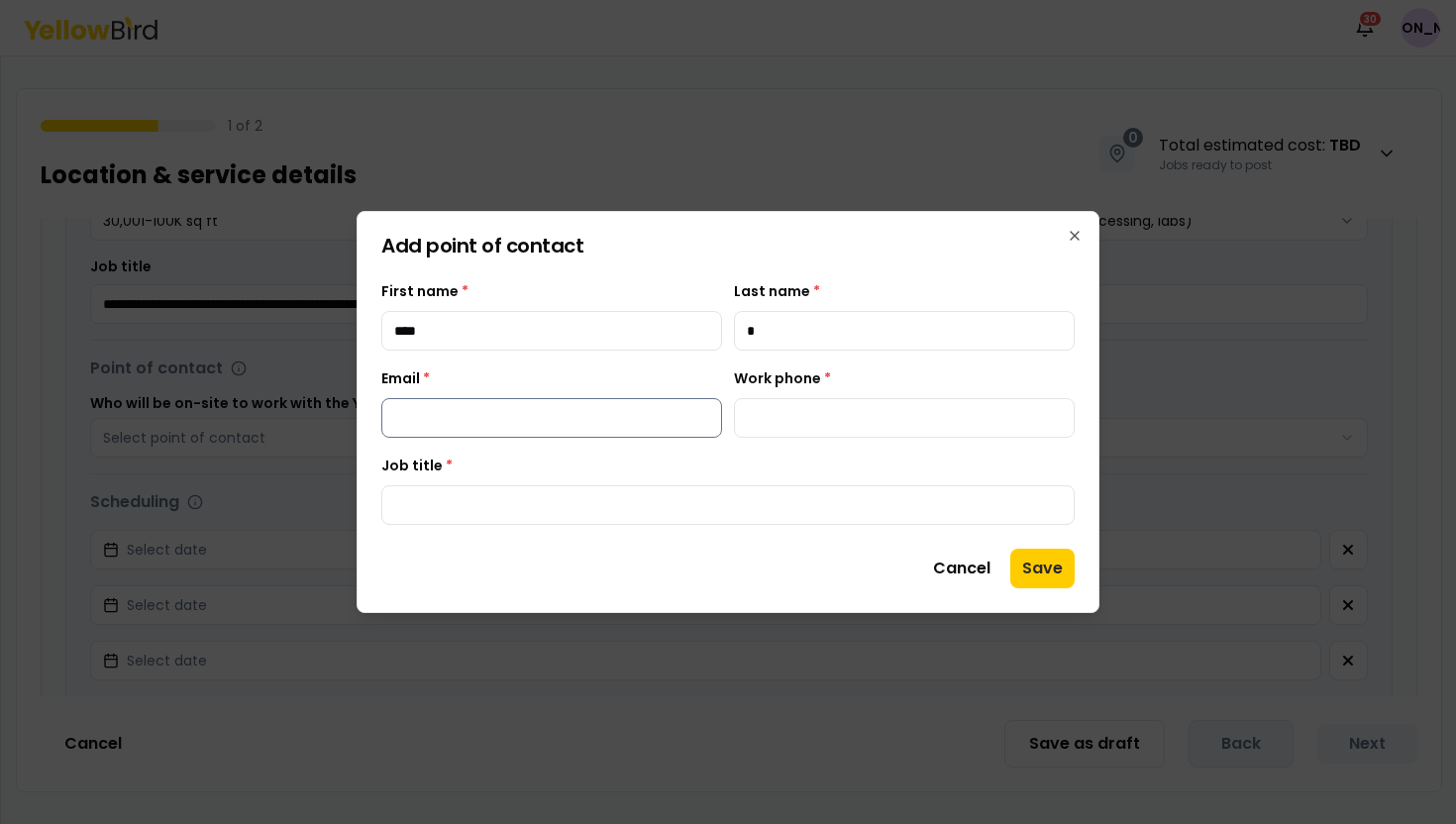 type on "*" 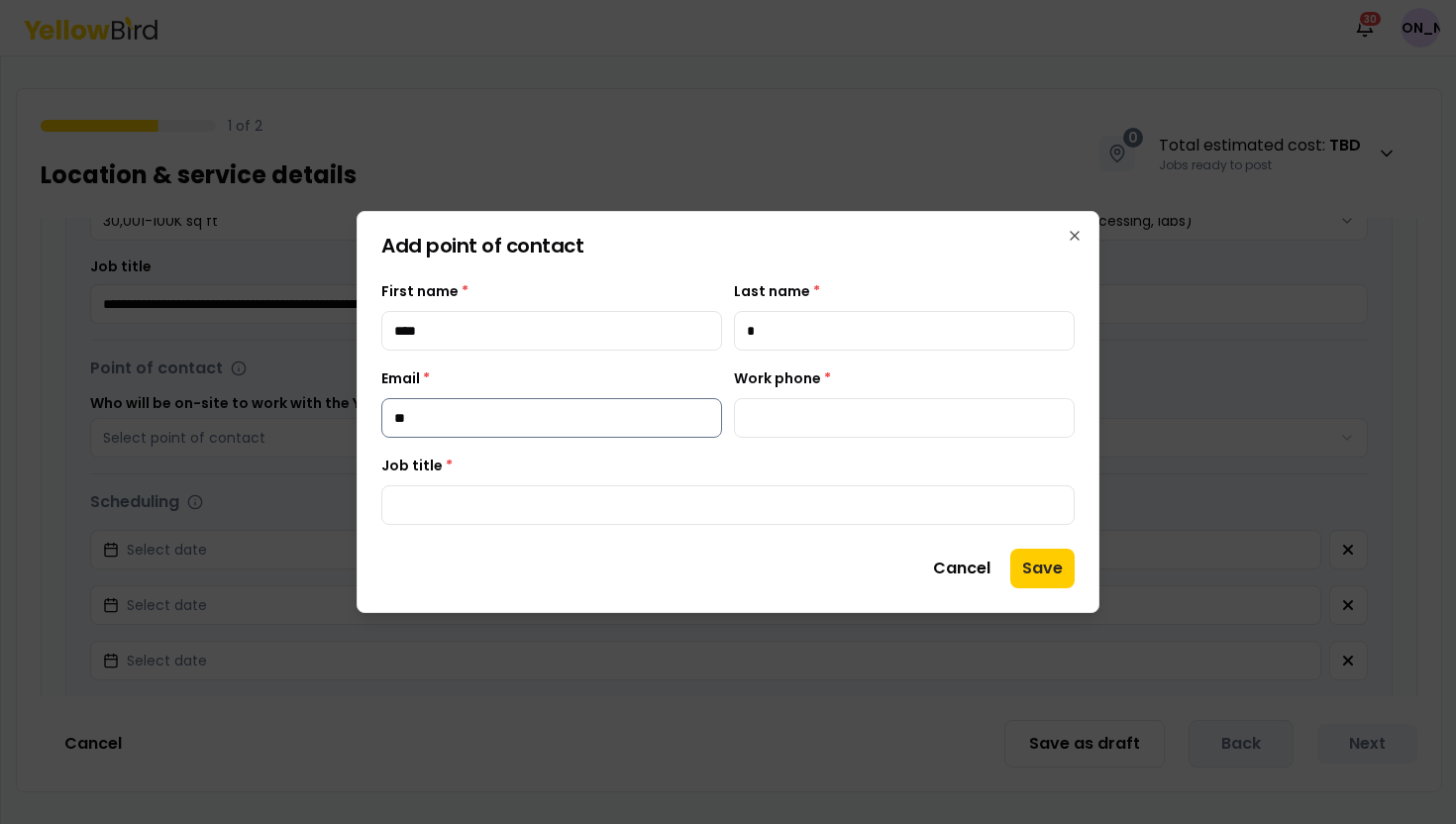 type on "*" 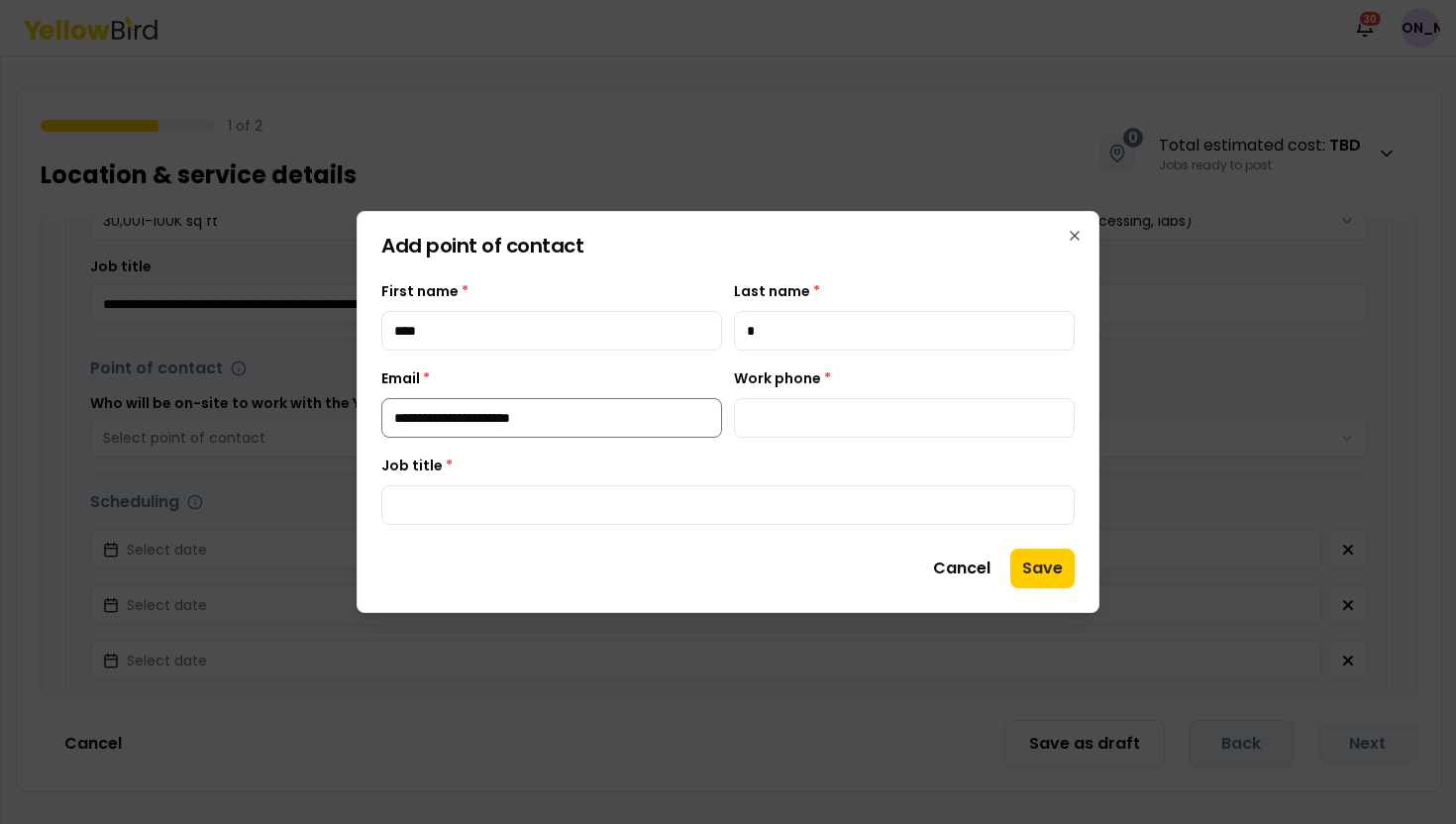 type on "**********" 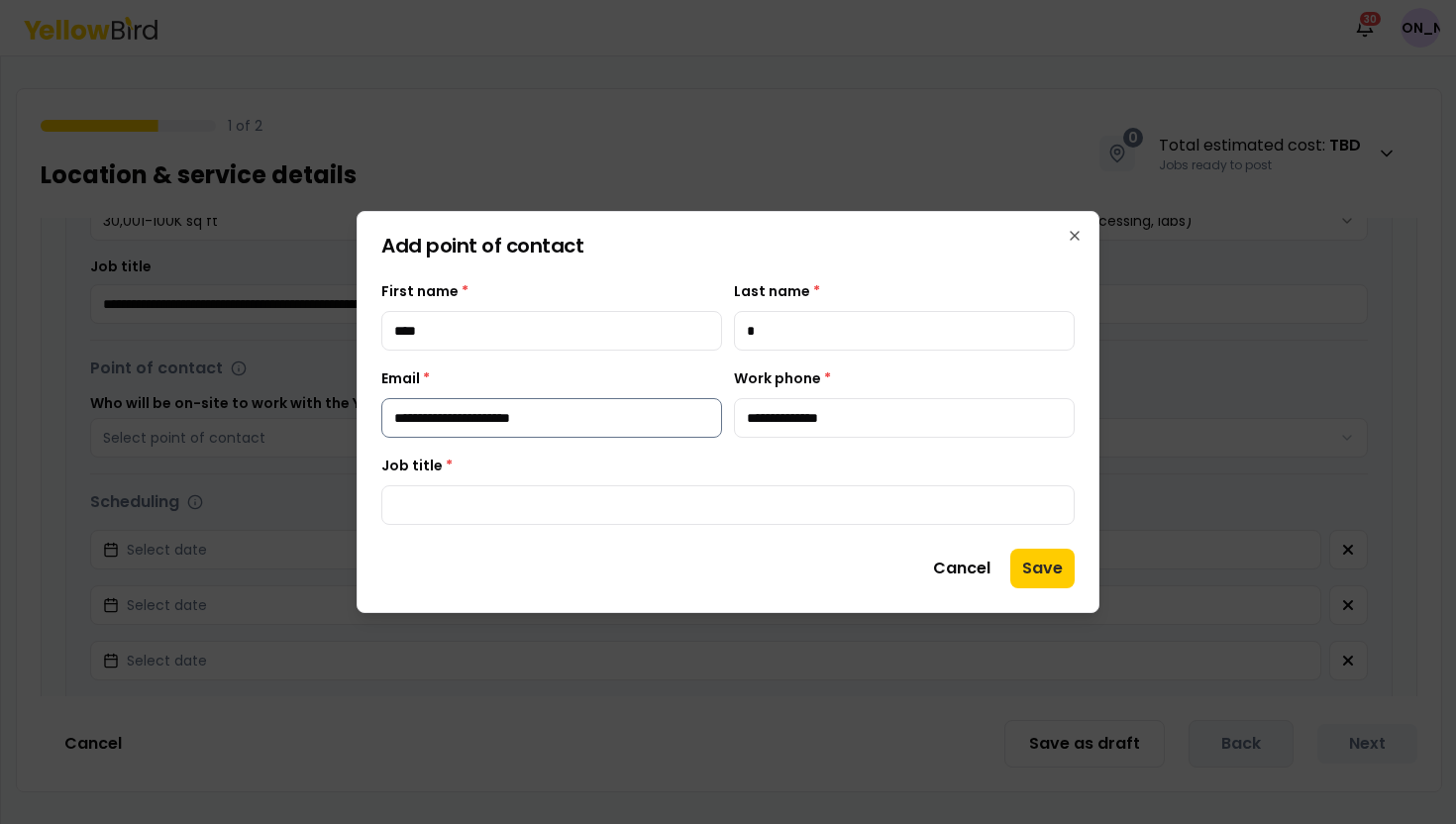 type on "**********" 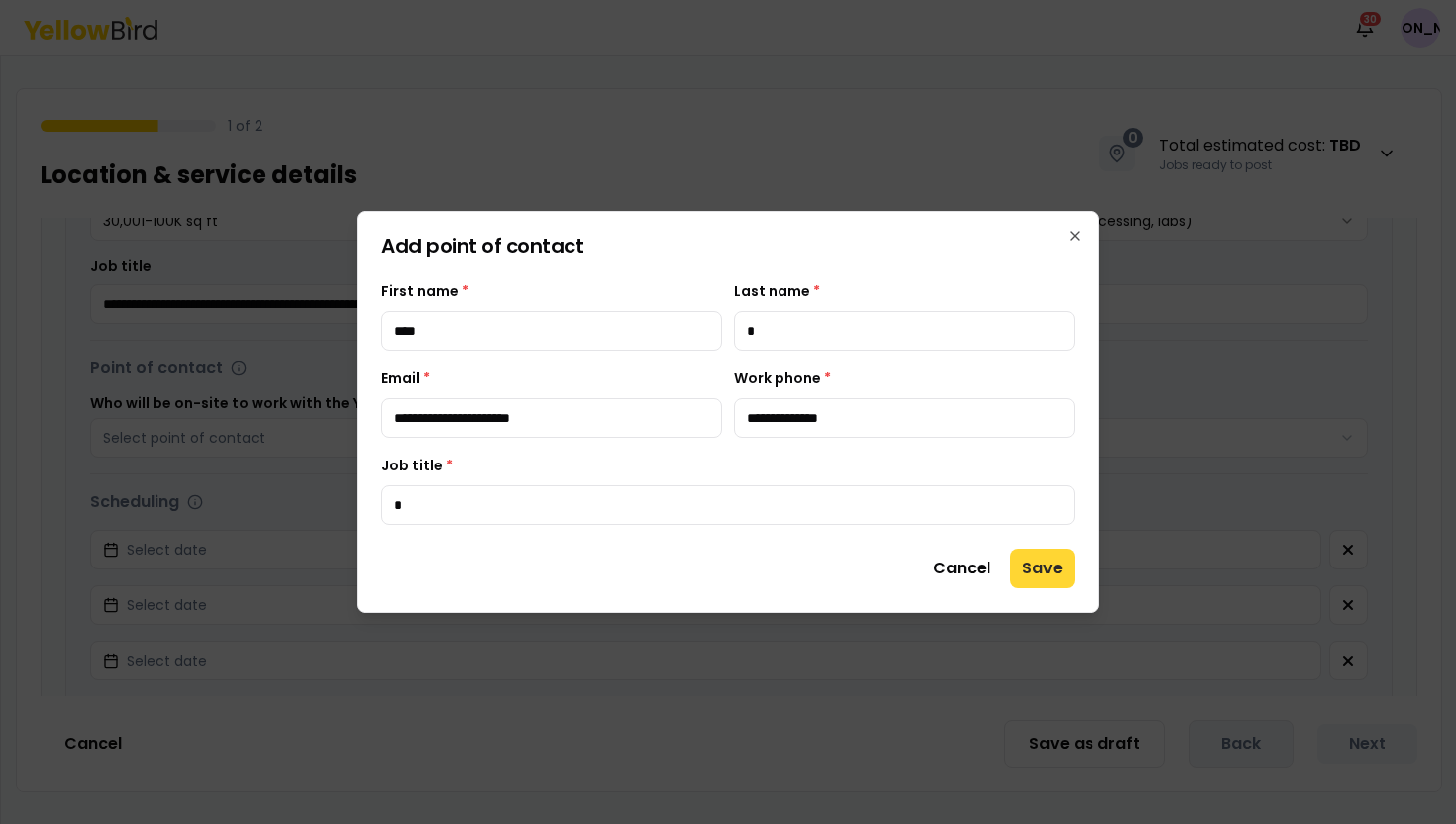 type on "*" 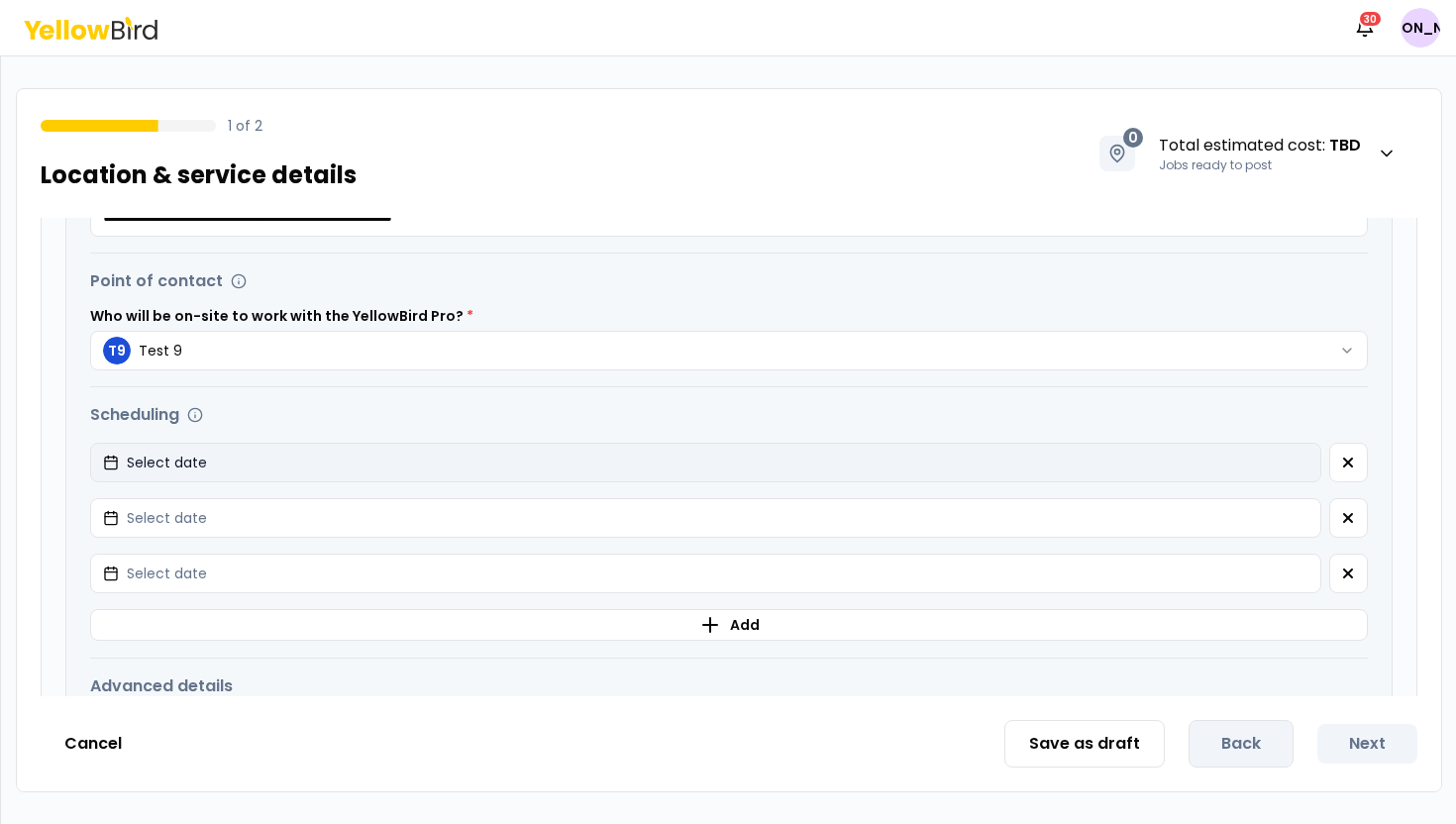 scroll, scrollTop: 617, scrollLeft: 0, axis: vertical 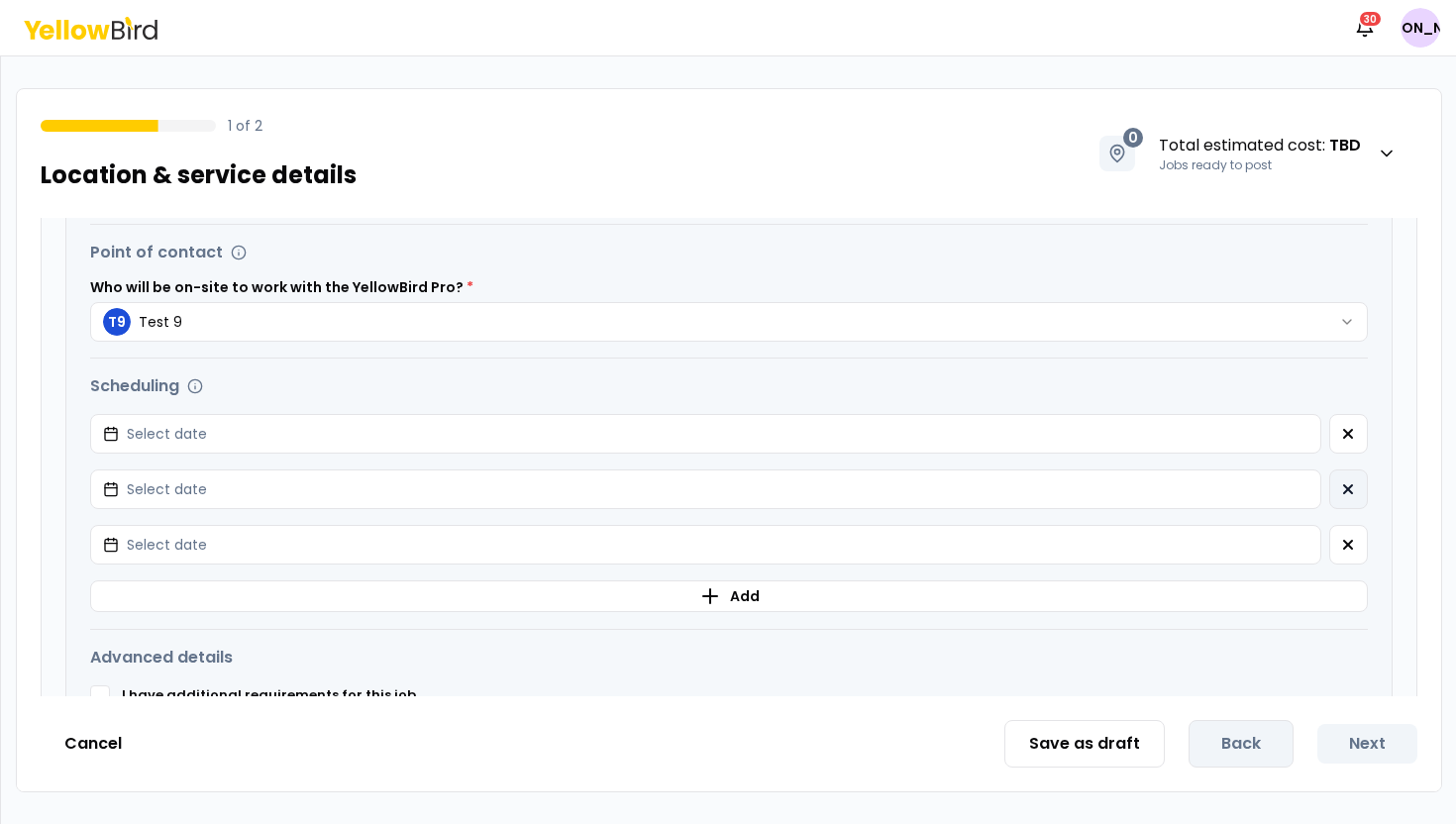 click at bounding box center (1348, 489) 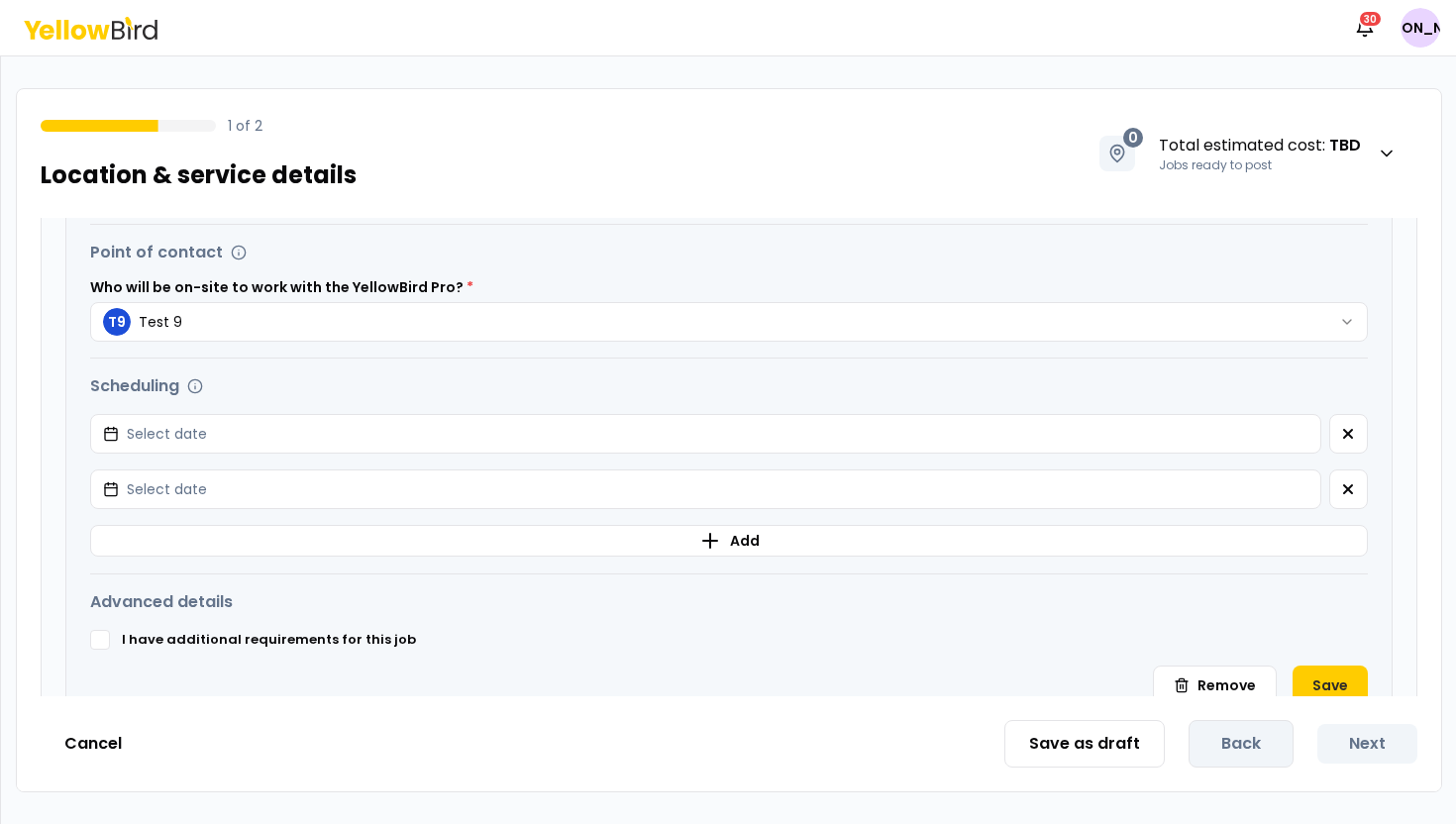 click at bounding box center [1348, 489] 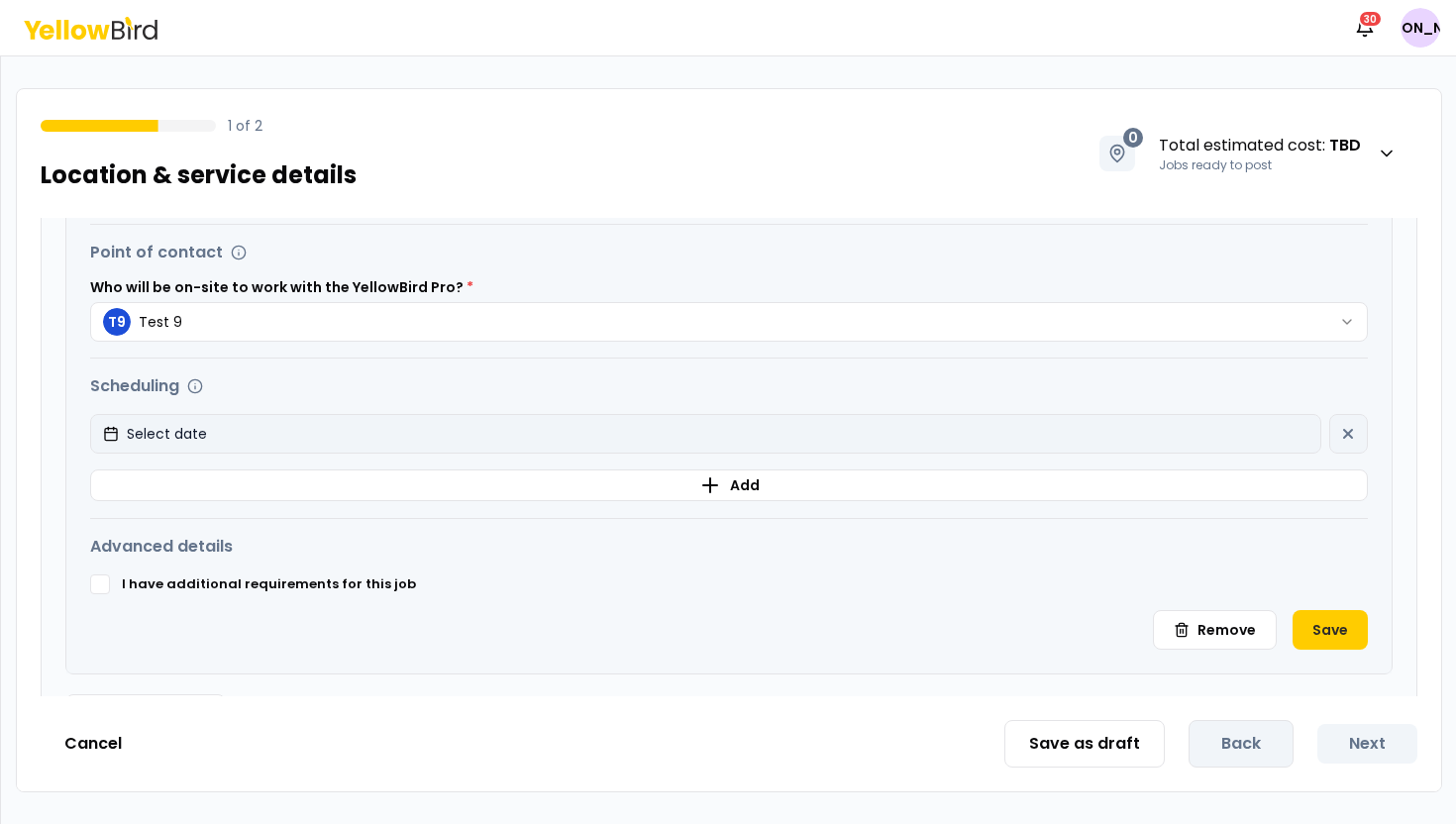 click on "Select date" at bounding box center (705, 434) 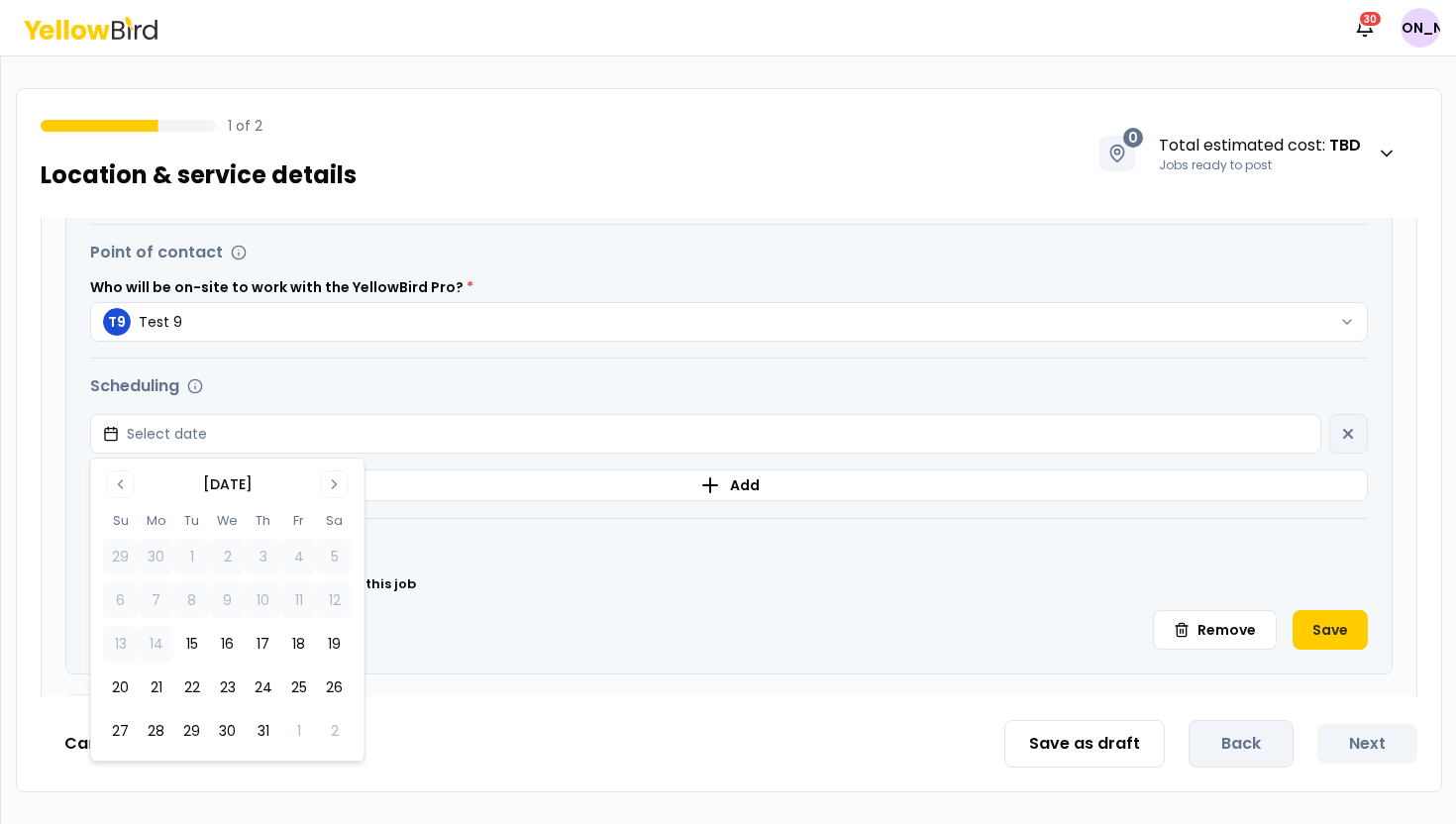 click on "17" at bounding box center (263, 644) 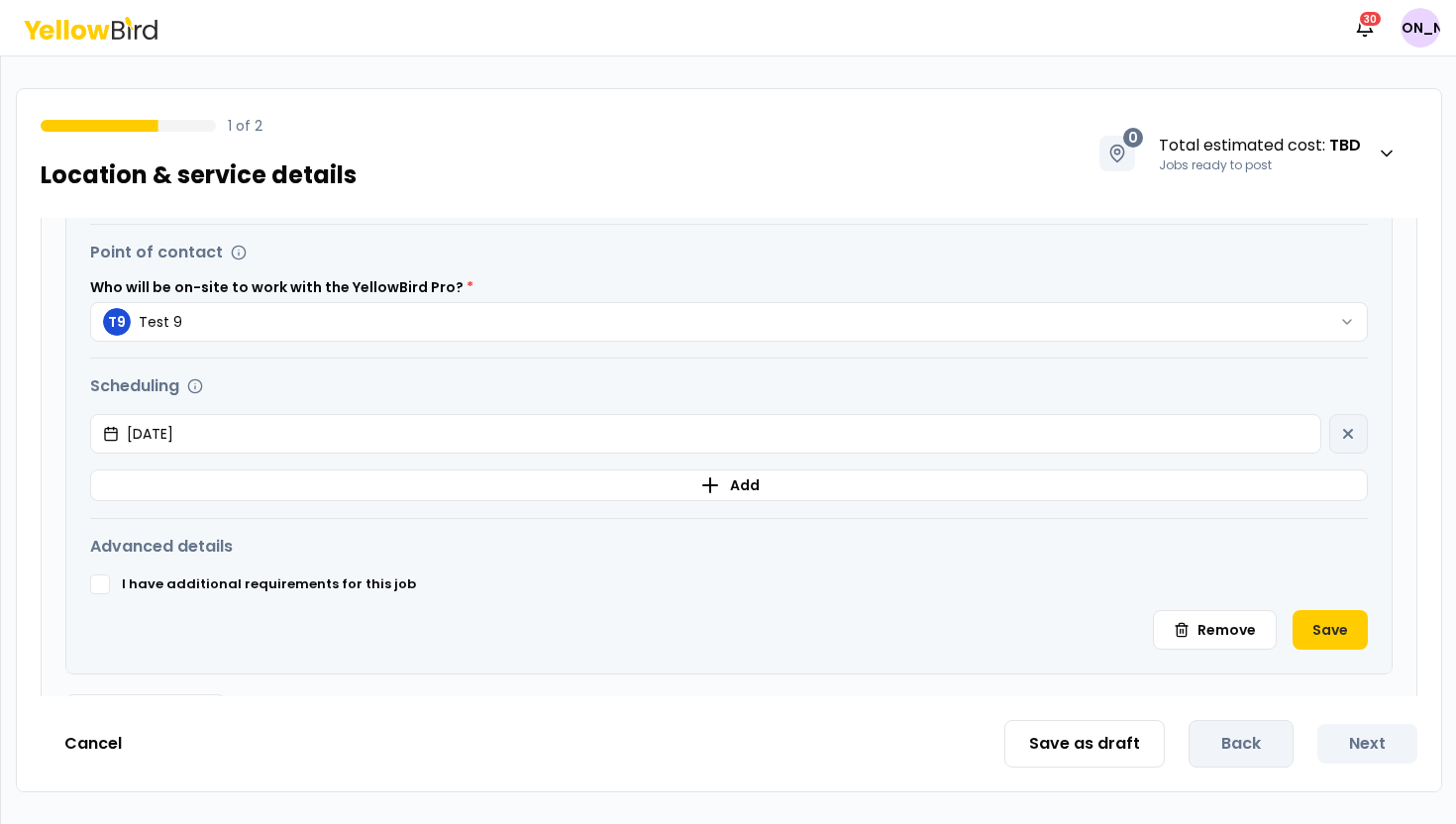 scroll, scrollTop: 679, scrollLeft: 0, axis: vertical 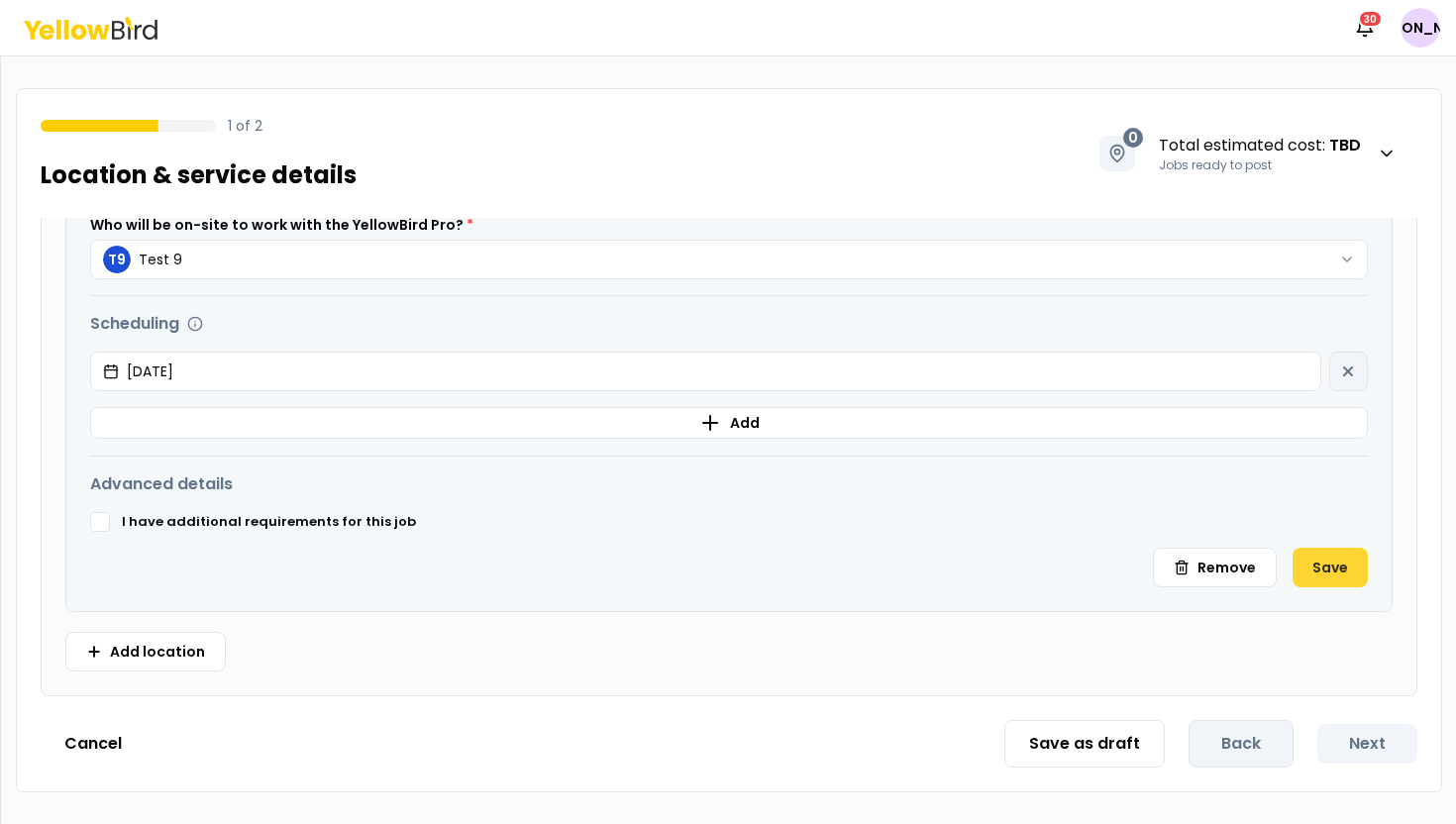 click on "Save" at bounding box center (1330, 567) 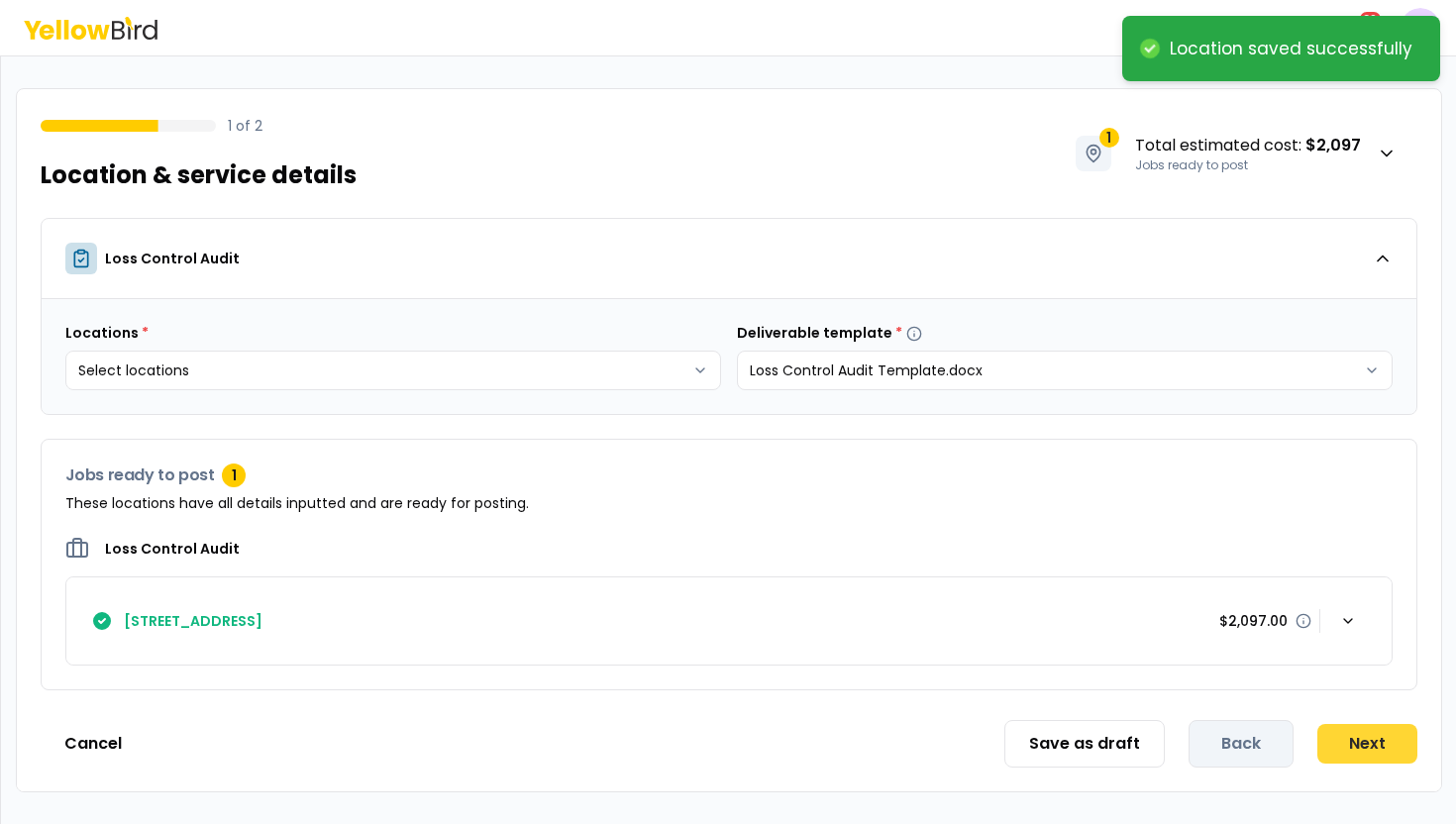 click on "Next" at bounding box center [1367, 744] 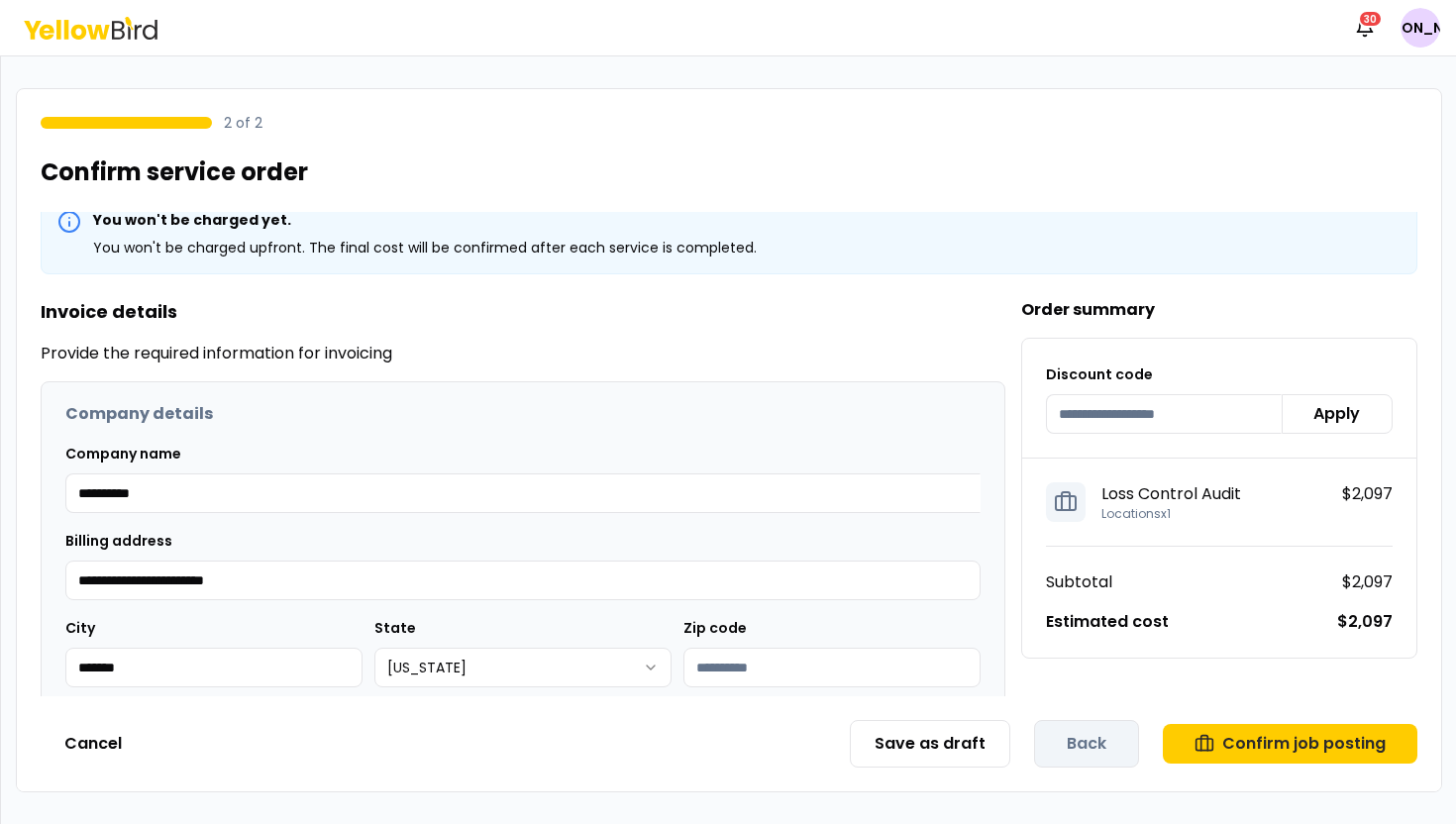 scroll, scrollTop: 0, scrollLeft: 0, axis: both 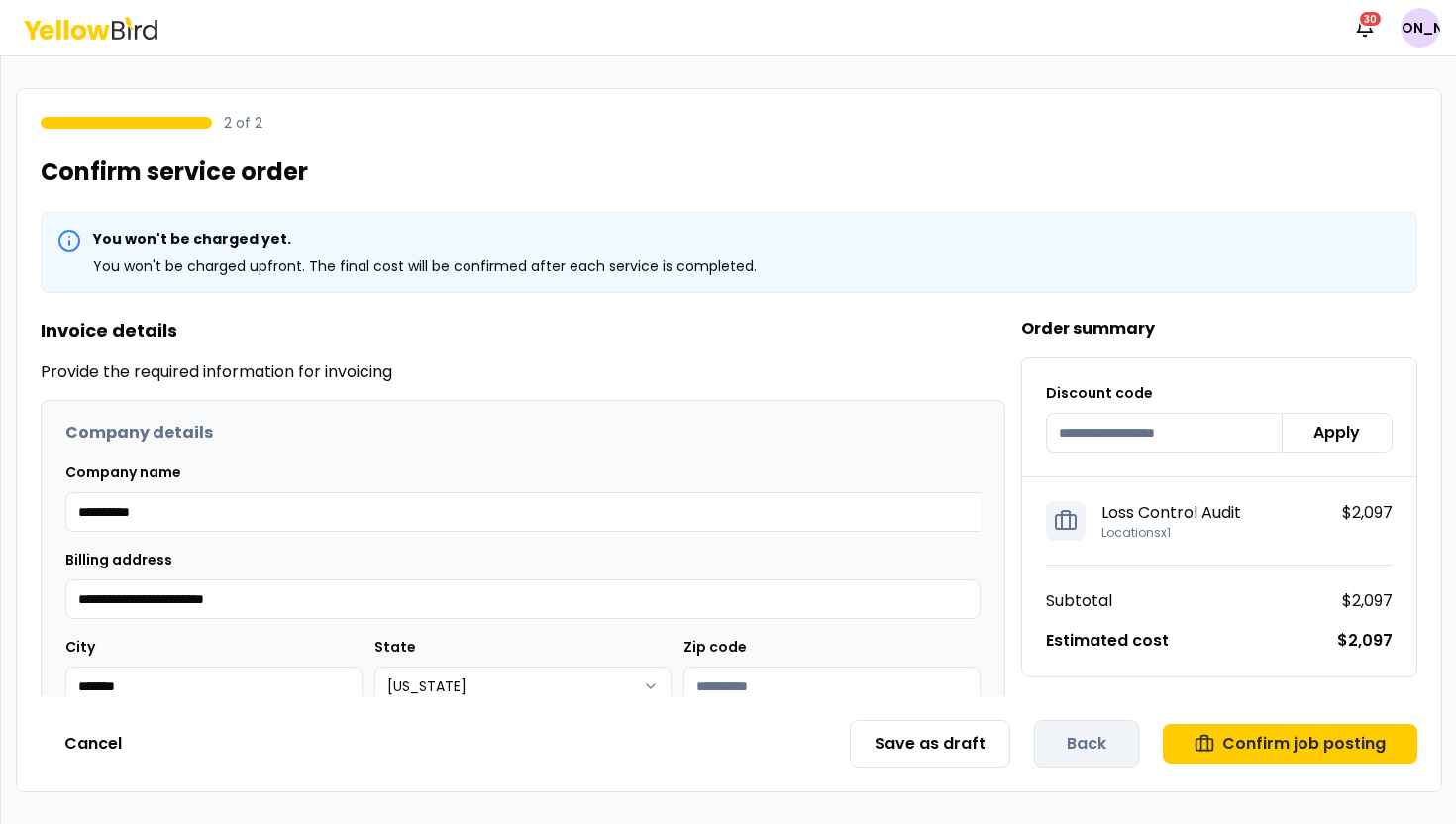click on "Save as draft Back Confirm job posting" at bounding box center (1133, 744) 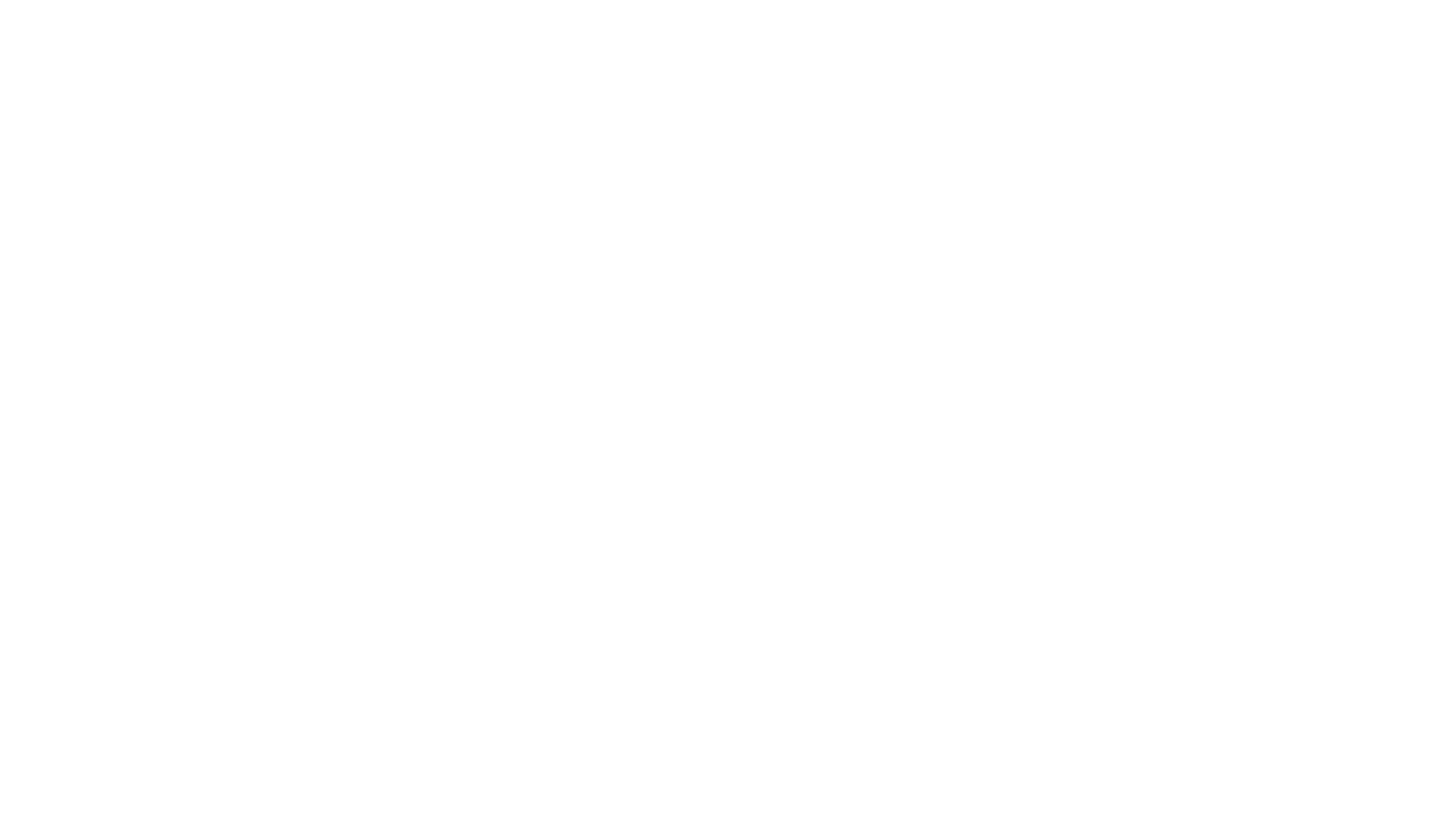 scroll, scrollTop: 0, scrollLeft: 0, axis: both 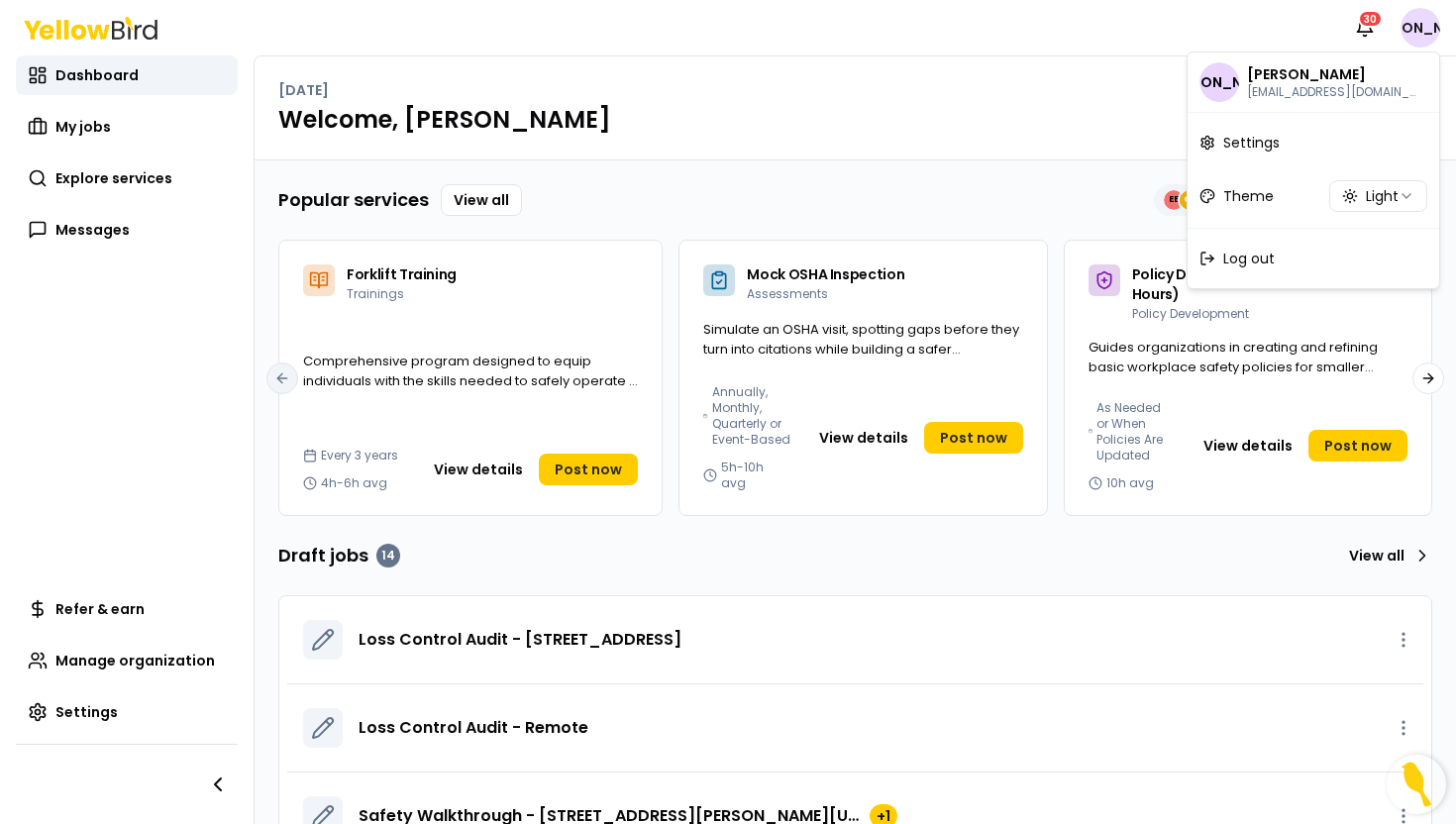 click on "Notifications 30 JA Dashboard My jobs Explore services Messages Refer & earn Manage organization Settings [DATE] Post job Welcome, [PERSON_NAME] Popular services View all EE CE MJ SE +1333 Pro's available near you Forklift Training Trainings Comprehensive program designed to equip individuals with the skills needed to safely operate a forklift. Every 3 years 4h-6h   avg View details Post now Mock OSHA Inspection Assessments Simulate an OSHA visit, spotting gaps before they turn into citations while building a safer workplace. Annually, Monthly, Quarterly or Event-Based 5h-10h   avg View details Post now Policy Development (Small Scope - 10 Hours) Policy Development Guides organizations in creating and refining basic workplace safety policies for smaller operations or single-topic policy needs. As Needed or When Policies Are Updated 10h   avg View details Post now Rigging - Basic Training Trainings Provides foundational knowledge of safe rigging practices and equipment use. 6h-8h   avg View details +" at bounding box center (728, 412) 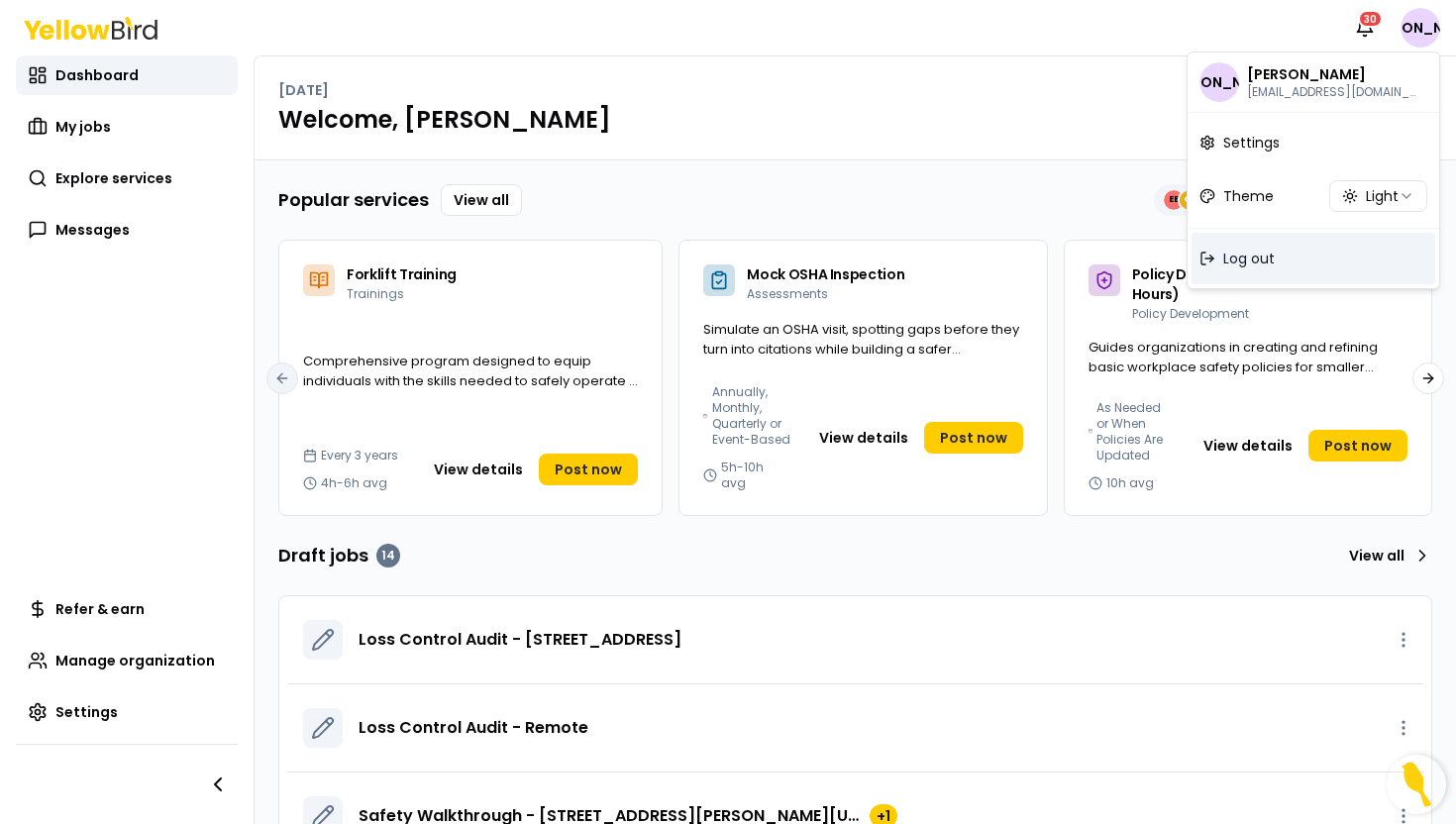 click on "Log out" at bounding box center (1249, 258) 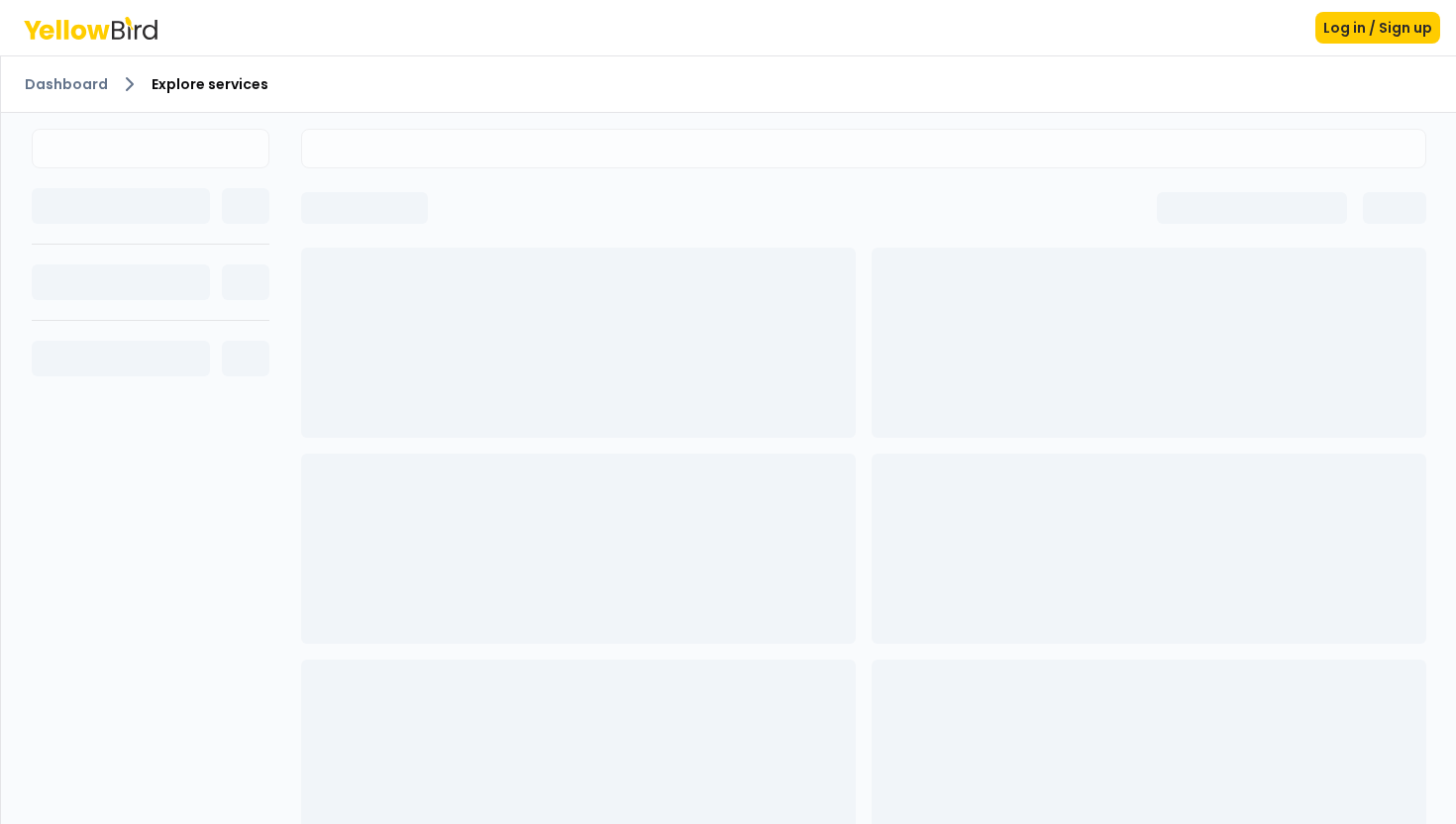 scroll, scrollTop: 0, scrollLeft: 0, axis: both 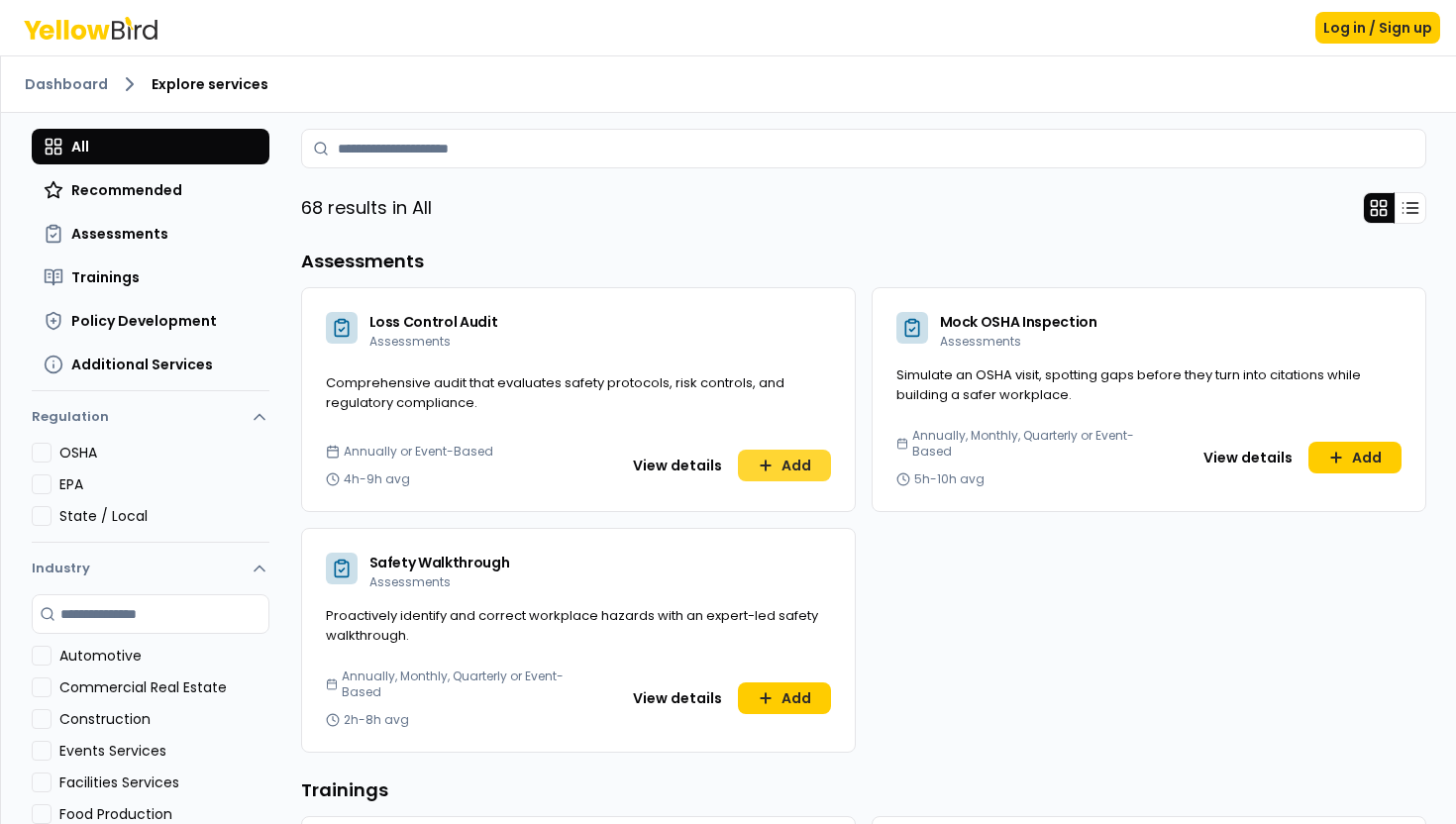 click on "Add" at bounding box center [784, 465] 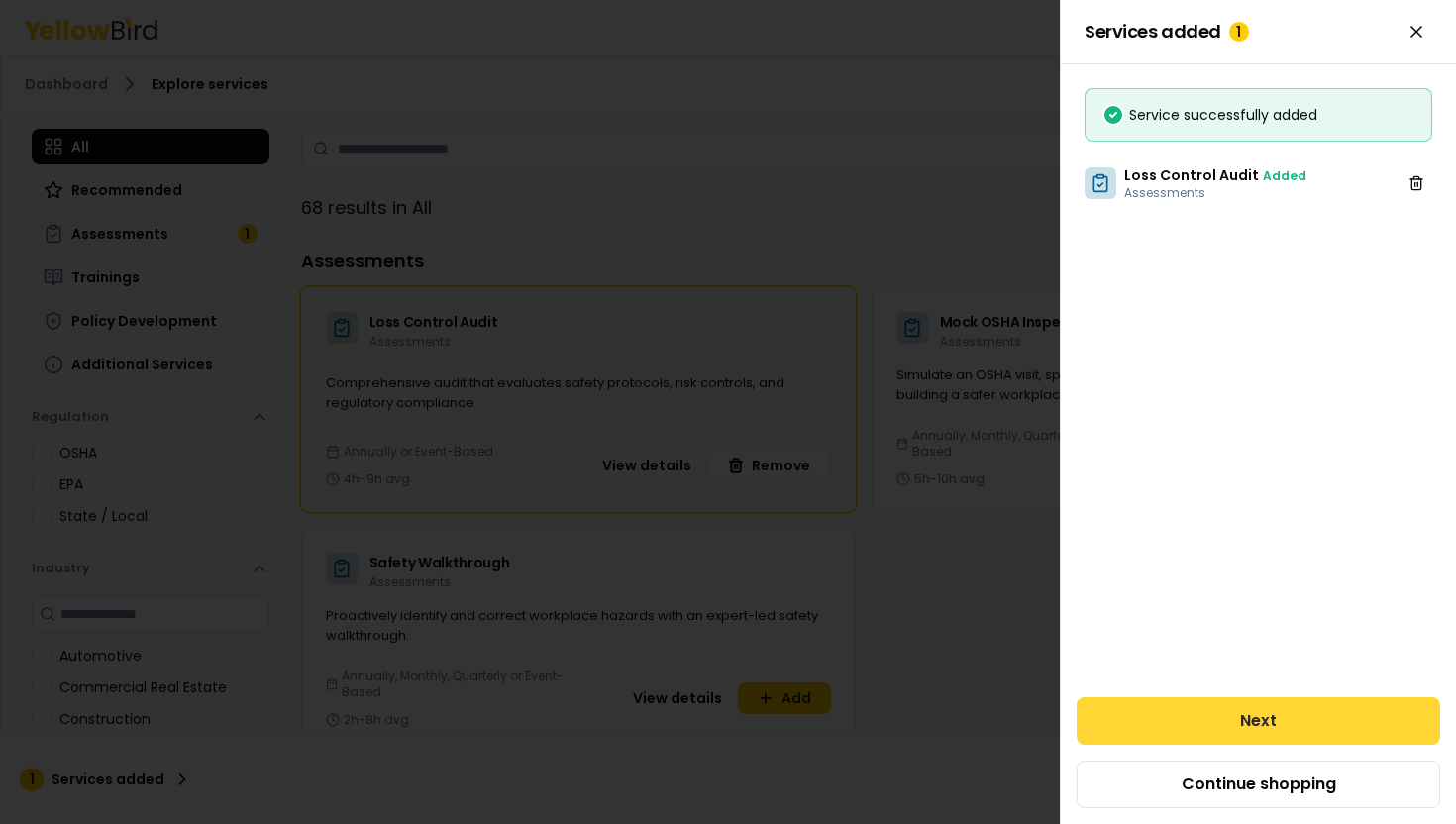 click on "Next" at bounding box center (1258, 721) 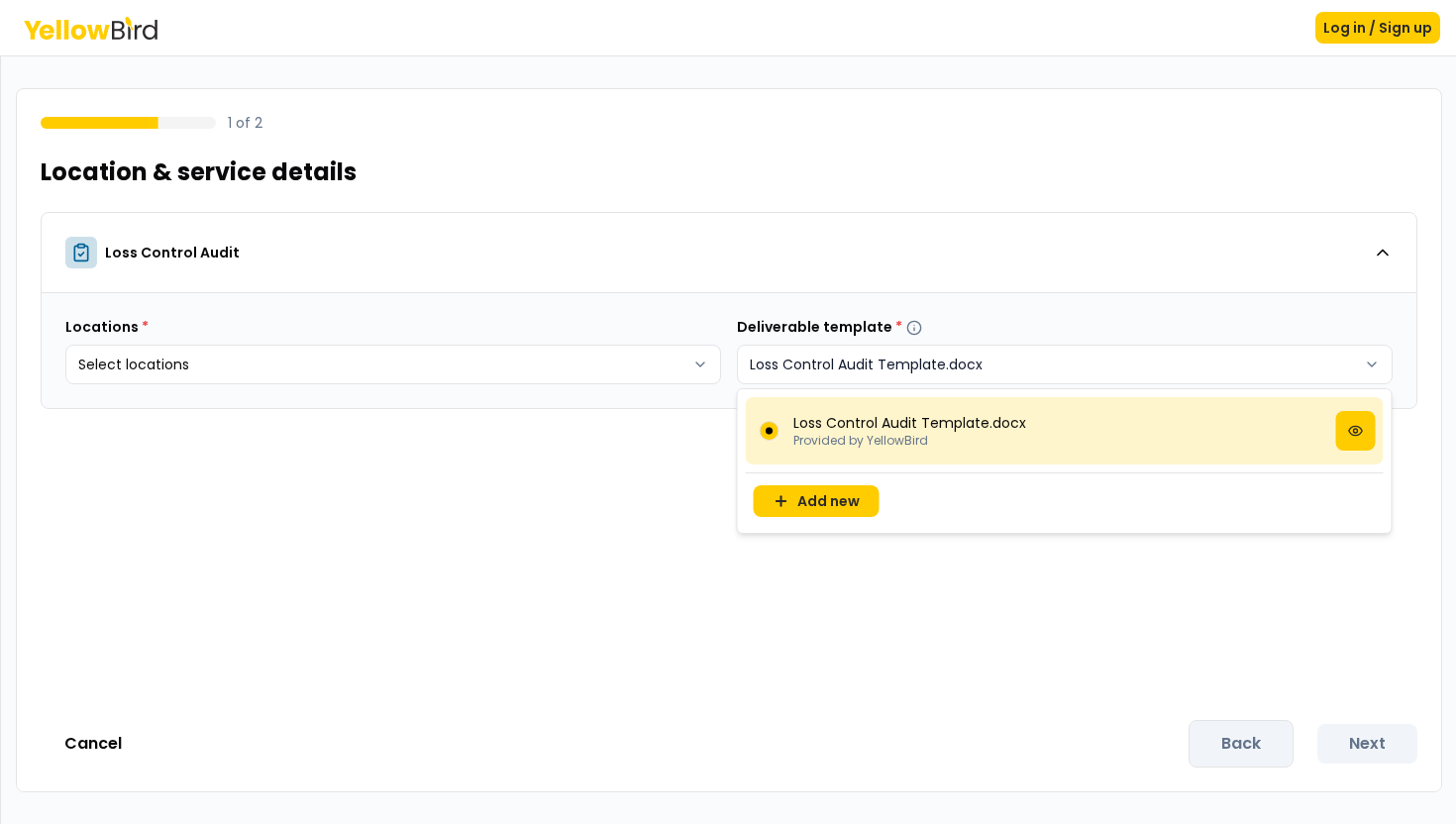 click on "Log in / Sign up 1 of 2 Location & service details Loss Control Audit Locations   * Select locations Deliverable template   * Loss Control Audit Template.docx Cancel Back Next
Loss Control Audit Template.docx Provided by YellowBird Add new" at bounding box center (728, 412) 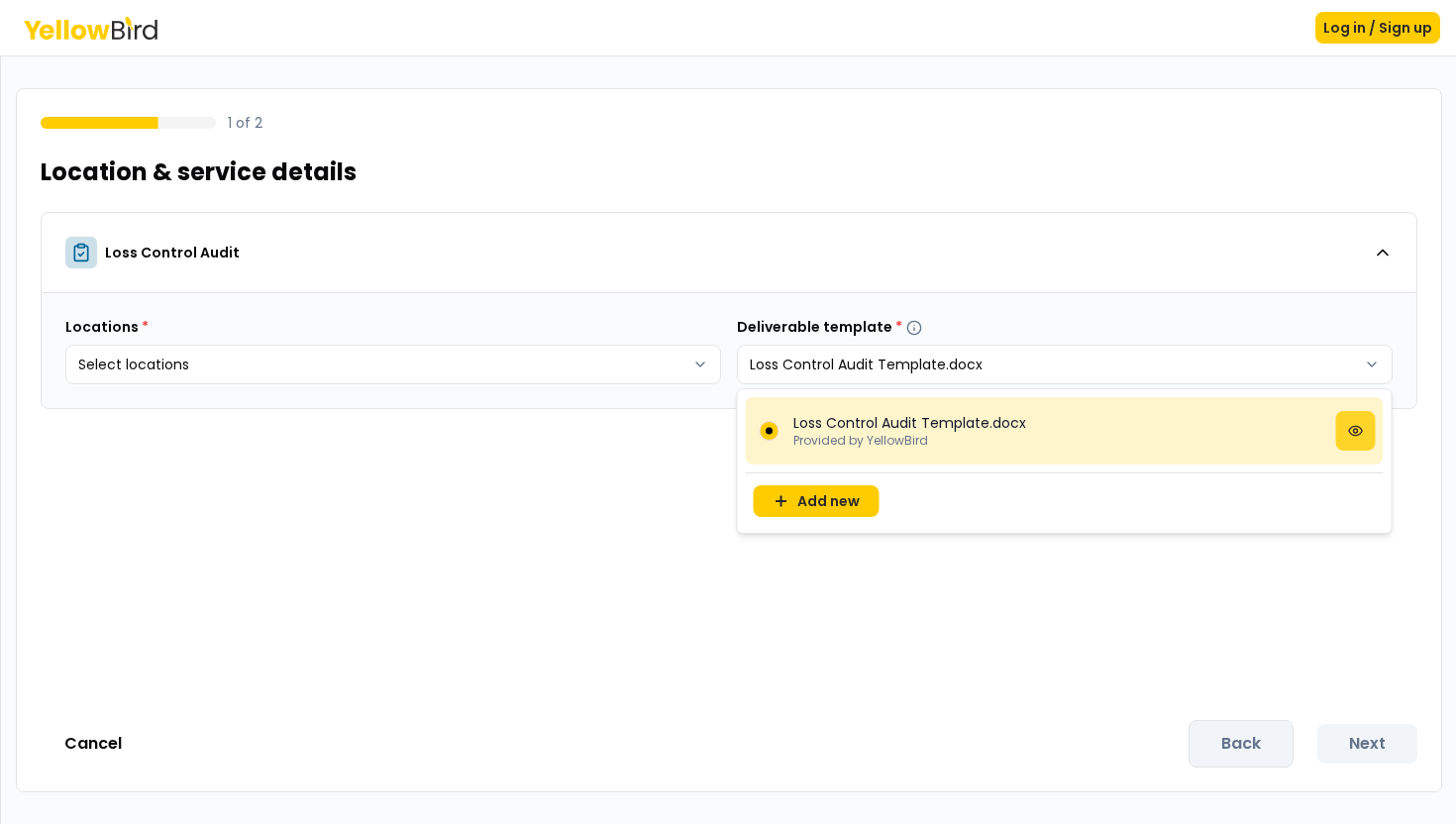 click 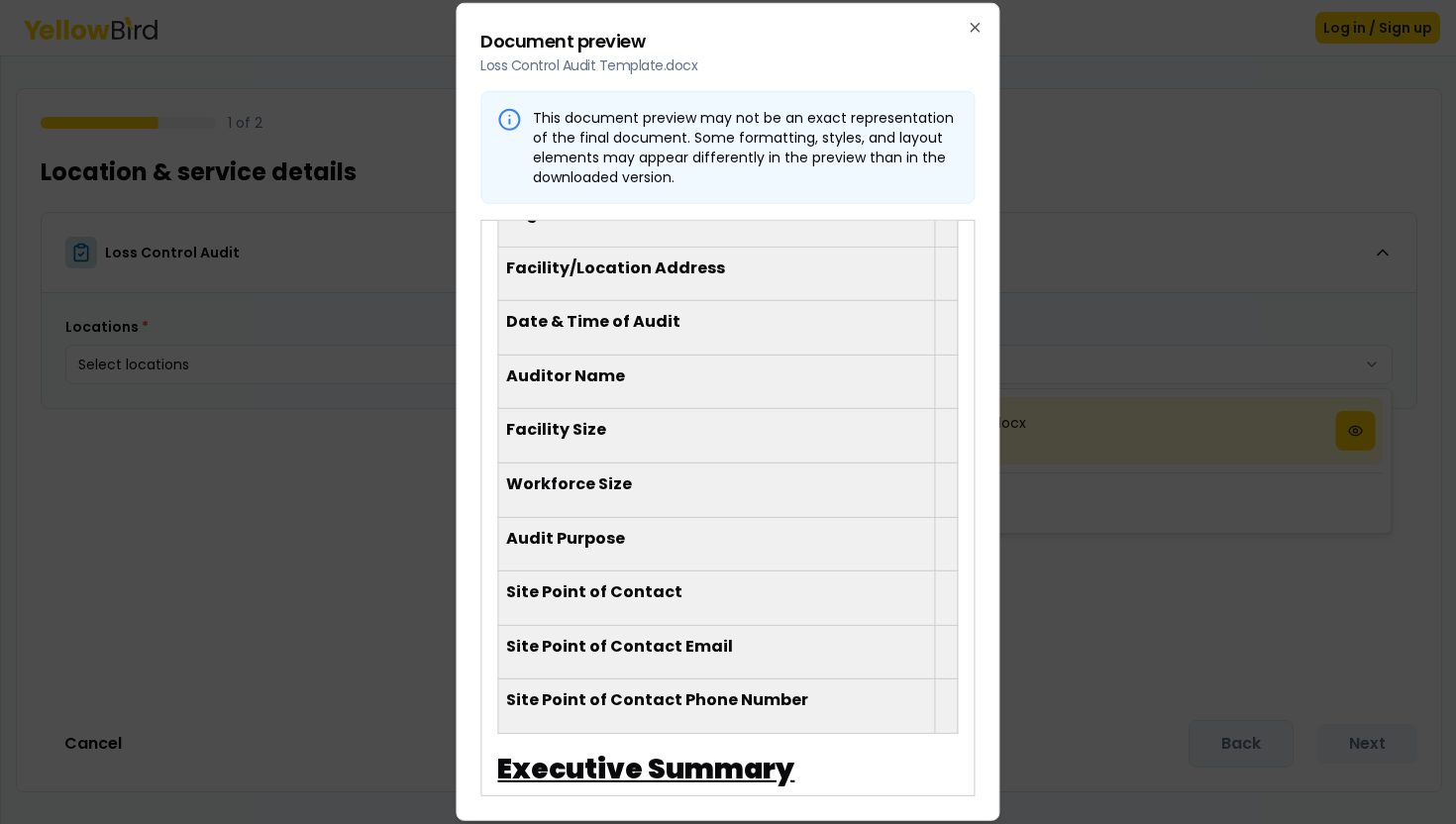 scroll, scrollTop: 2673, scrollLeft: 0, axis: vertical 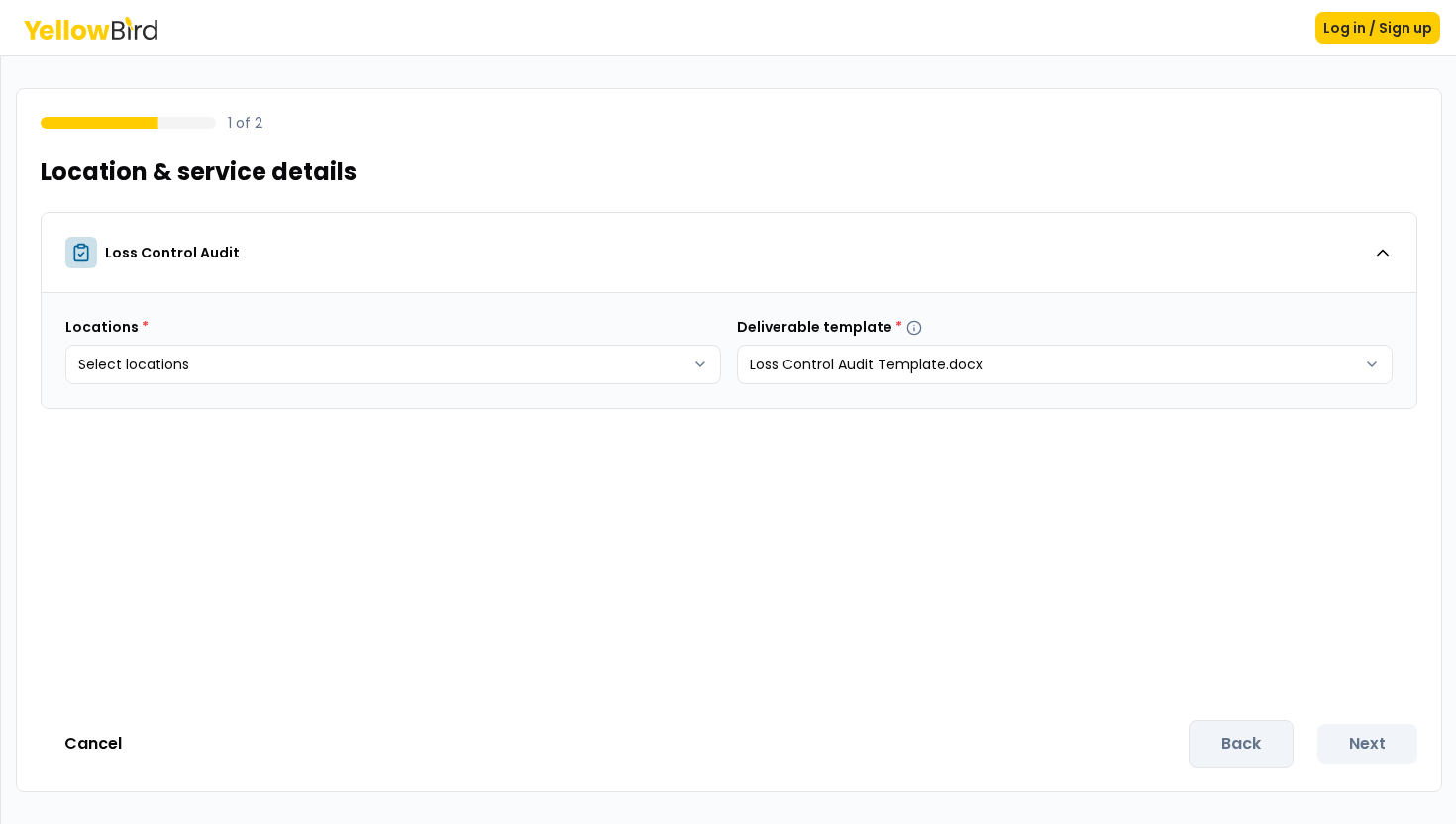 click on "Log in / Sign up 1 of 2 Location & service details Loss Control Audit Locations   * Select locations Deliverable template   * Loss Control Audit Template.docx Cancel Back Next" at bounding box center [728, 412] 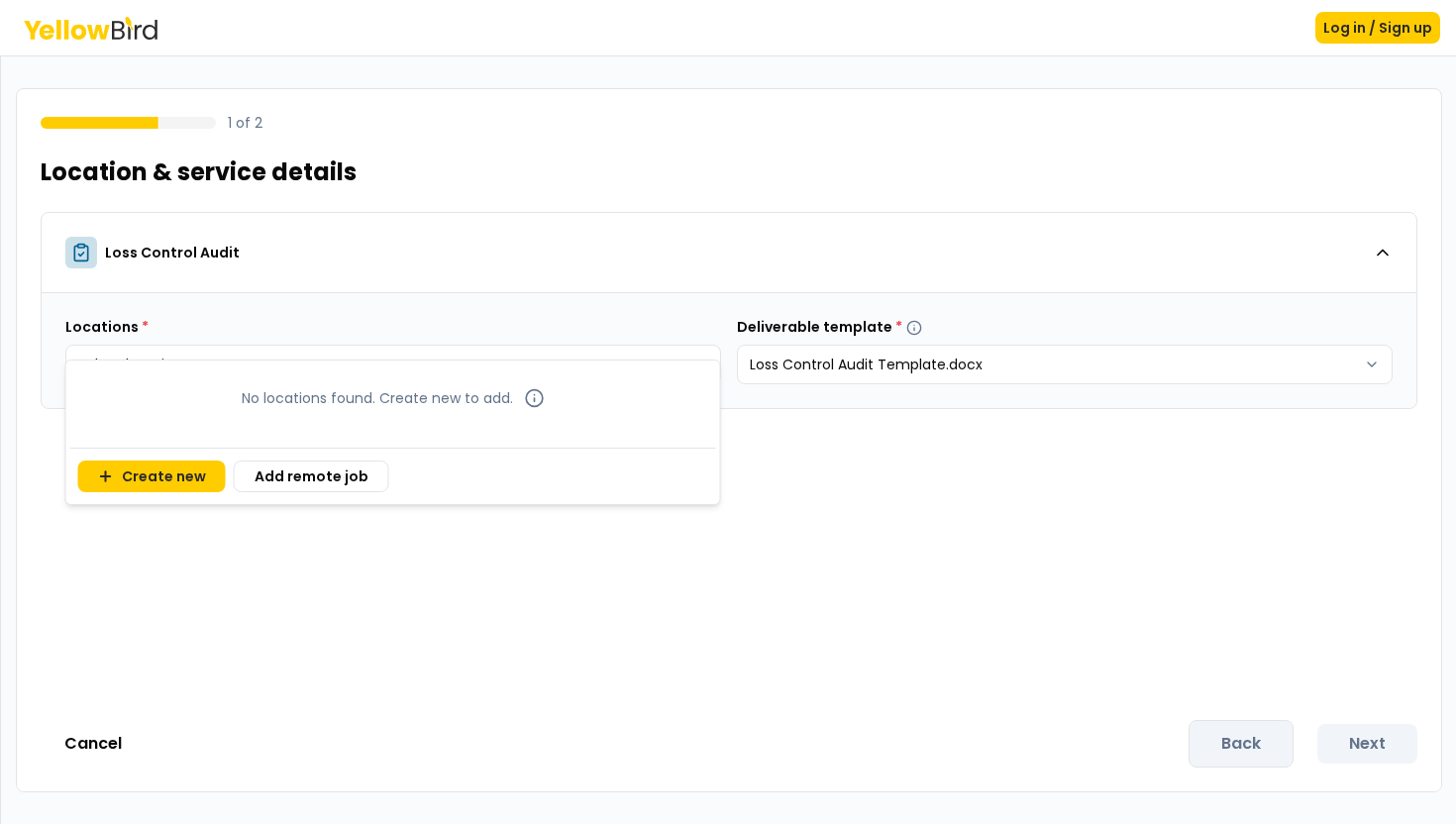 click on "Log in / Sign up 1 of 2 Location & service details Loss Control Audit Locations   * Select locations Deliverable template   * Loss Control Audit Template.docx Cancel Back Next
No locations found. Create new to add. Create new Add remote job" at bounding box center (728, 412) 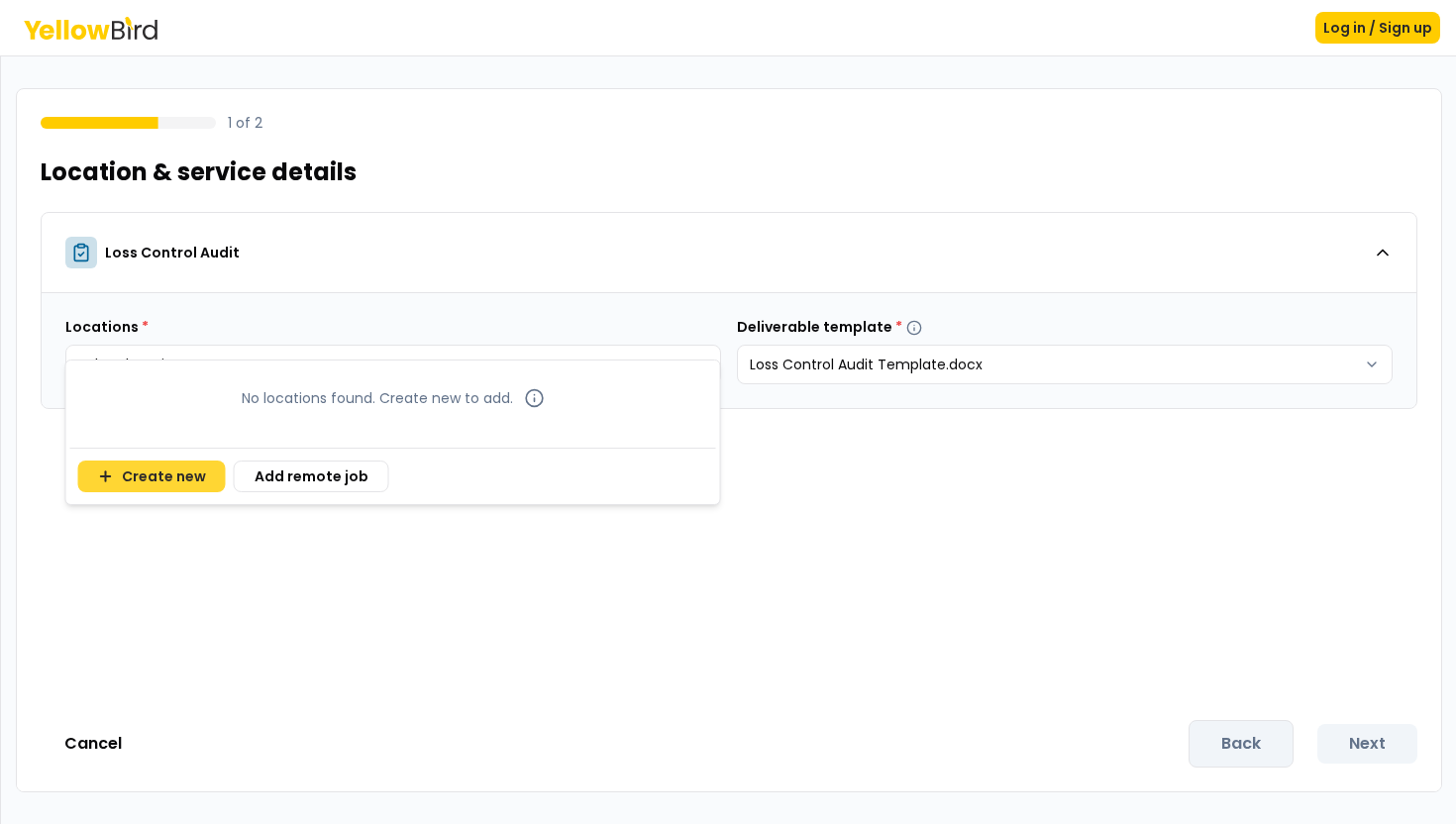 click on "Create new" at bounding box center [152, 476] 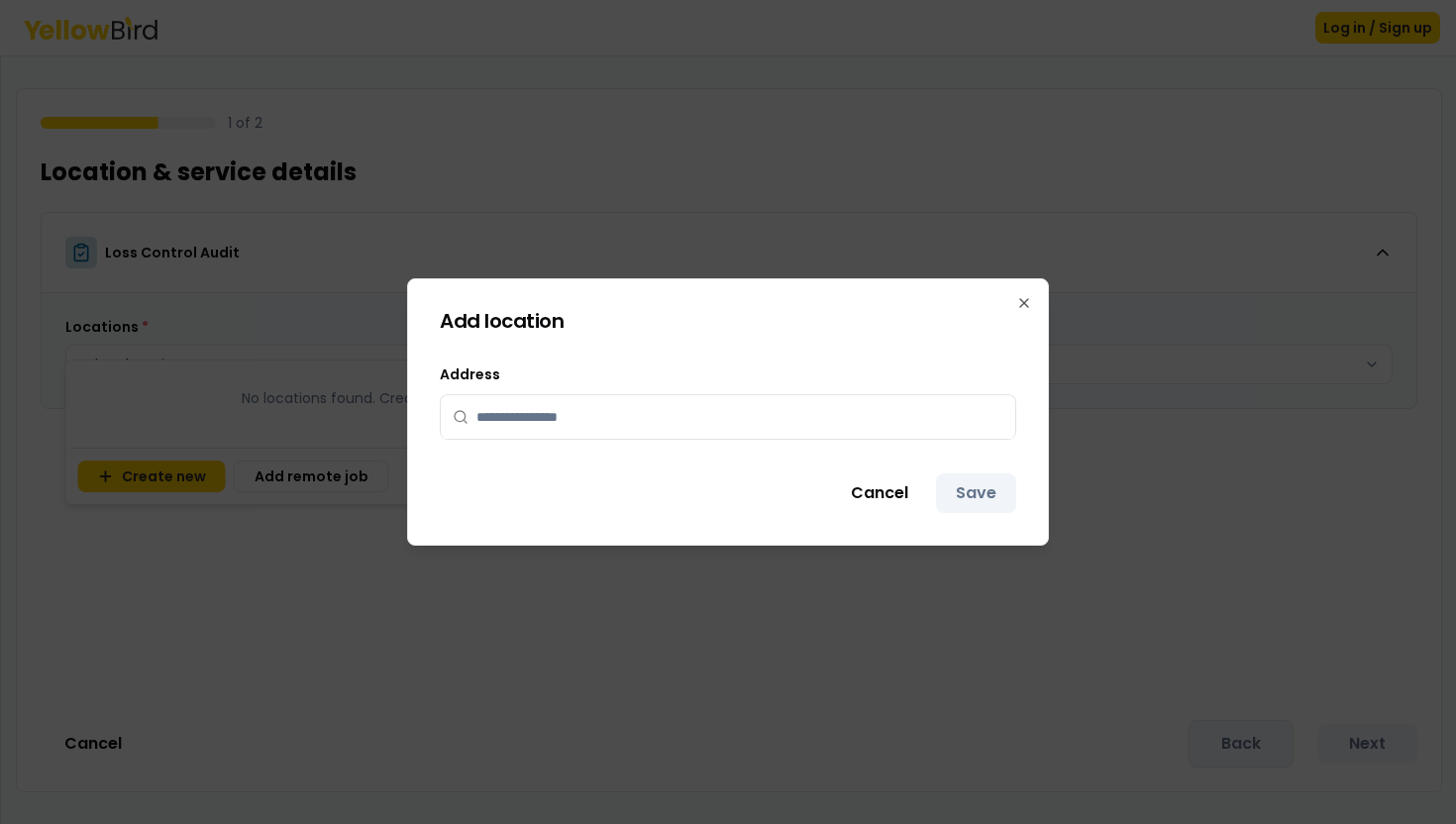 click at bounding box center [740, 417] 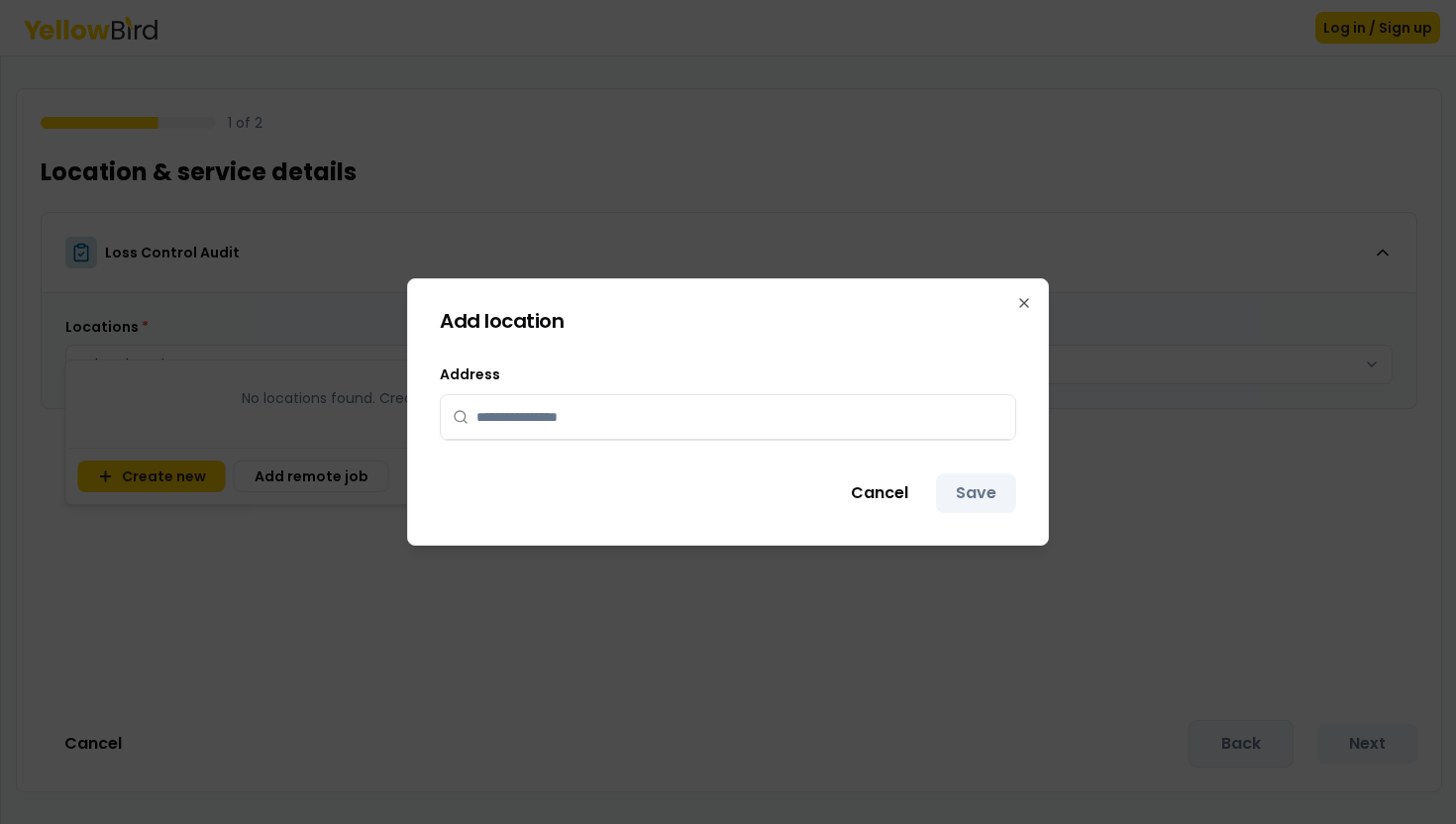 type on "*" 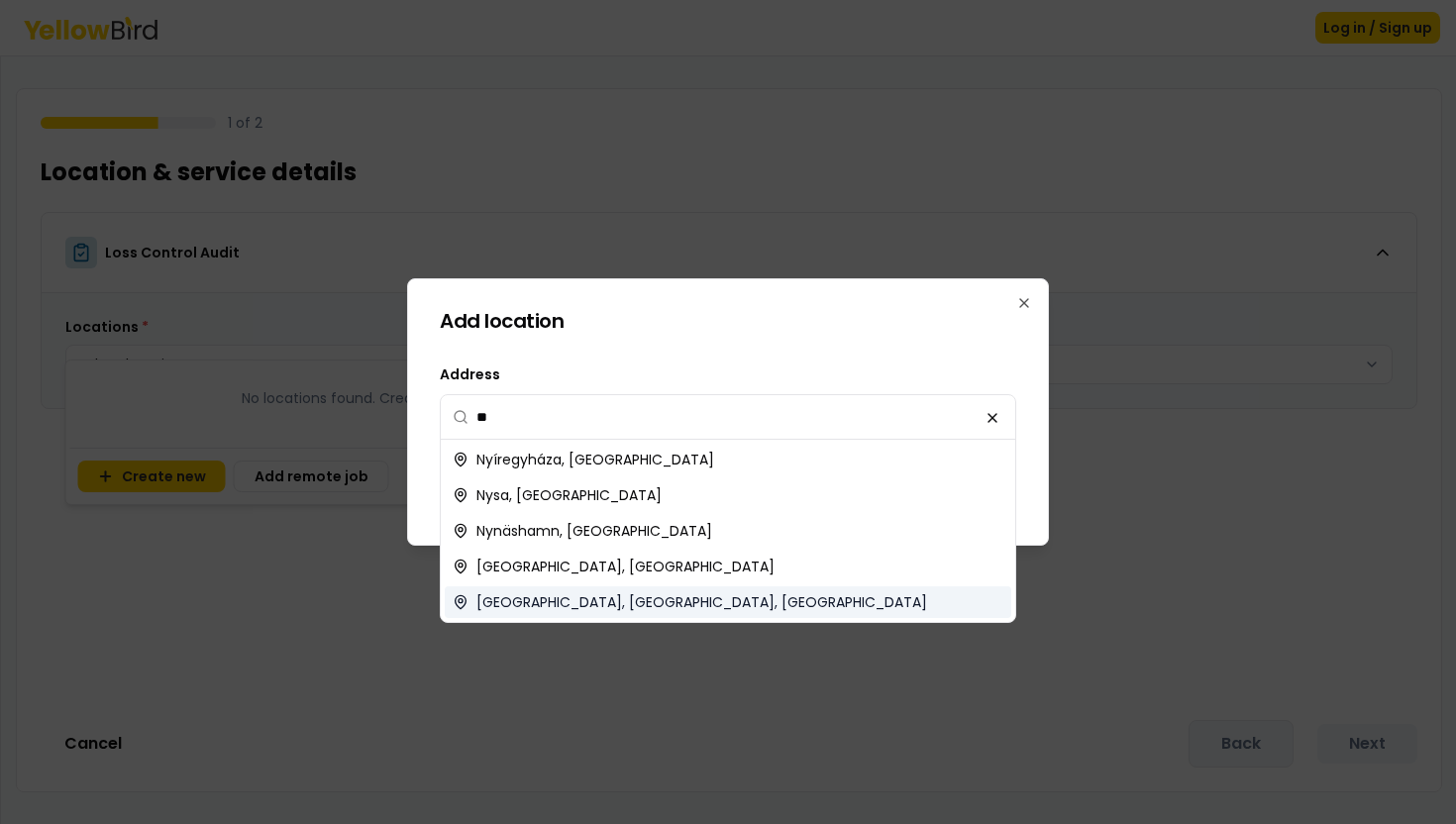 type on "*" 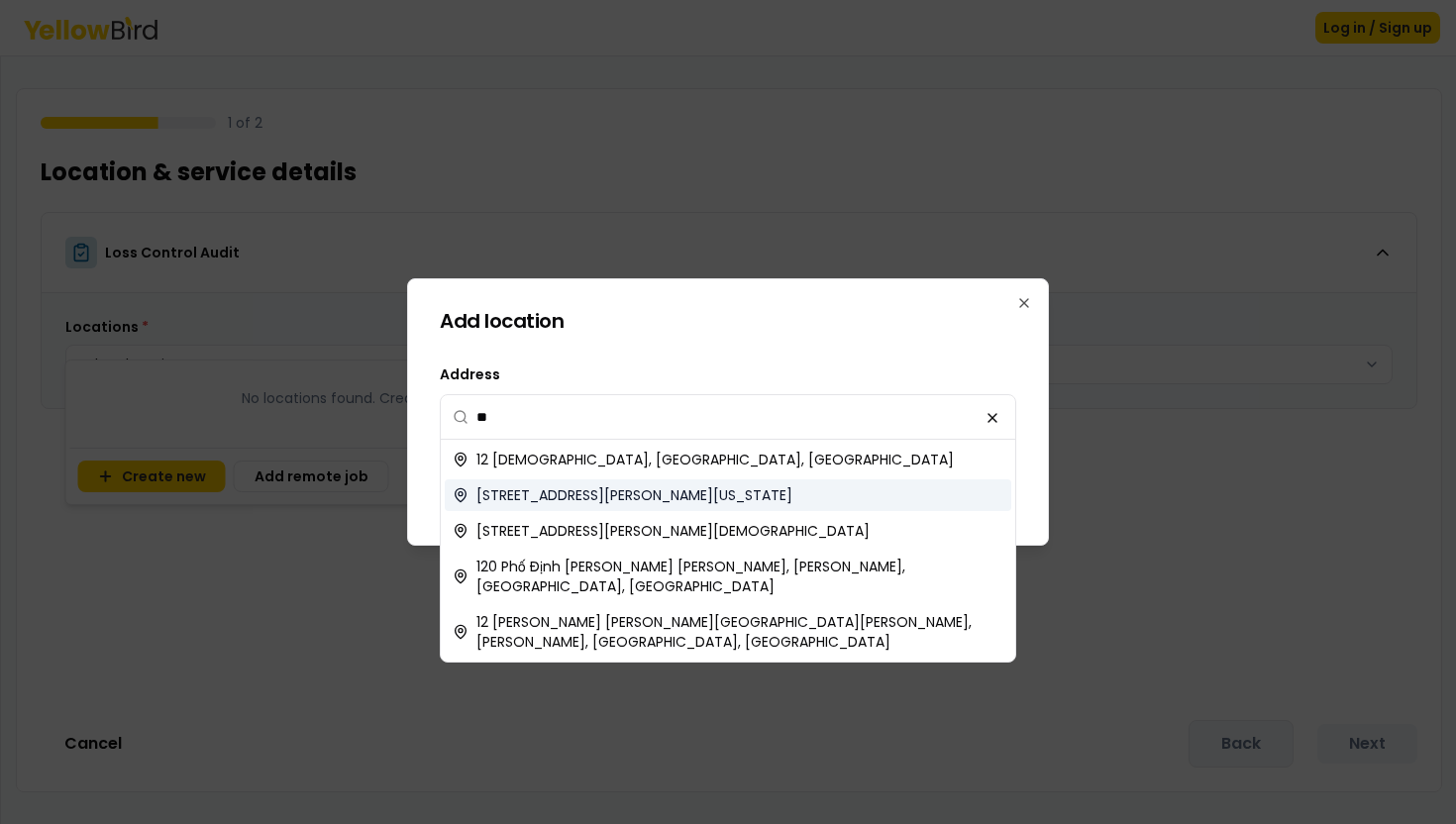 click on "[STREET_ADDRESS][PERSON_NAME][US_STATE]" at bounding box center [634, 495] 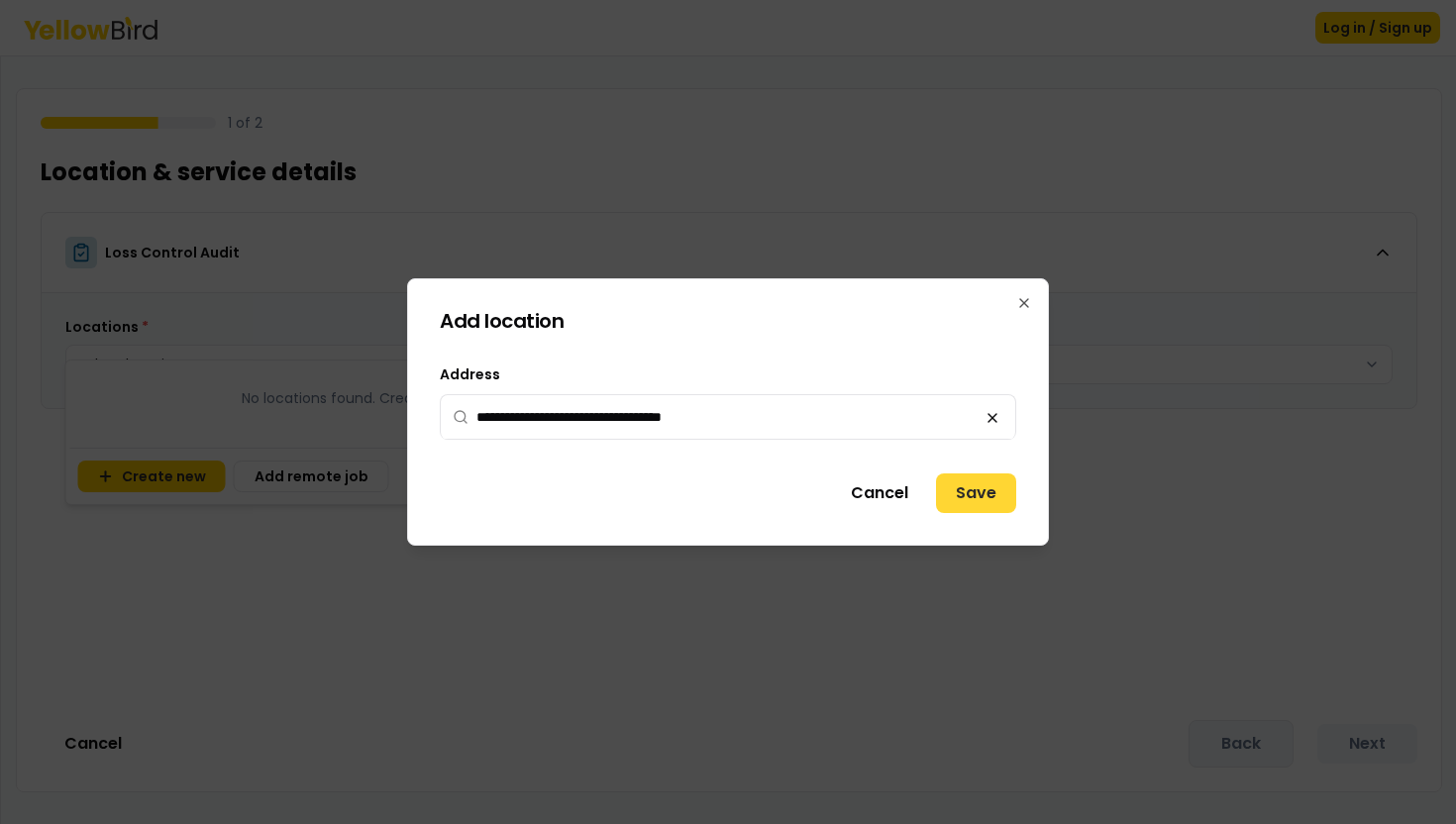 click on "Save" at bounding box center (976, 493) 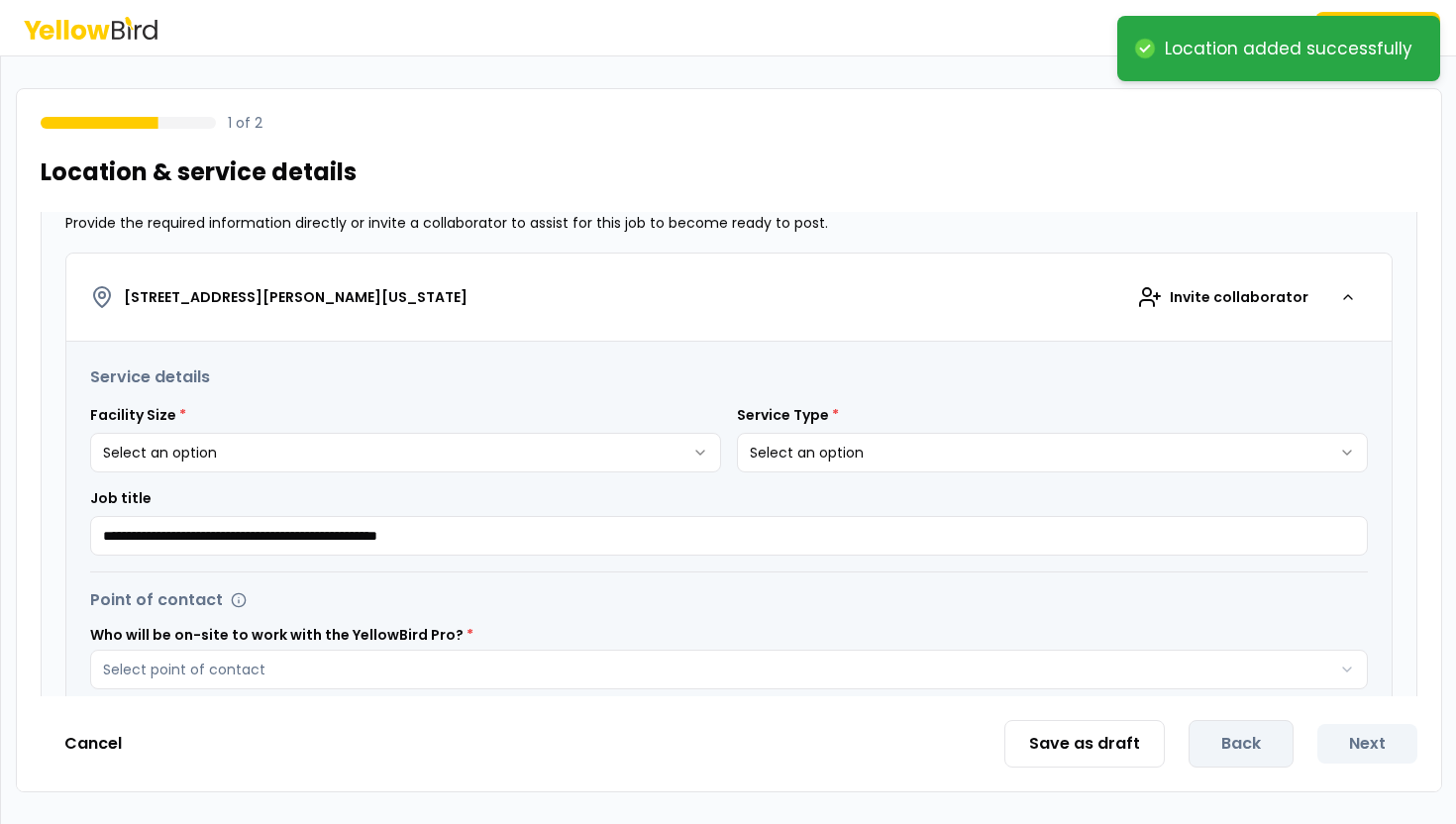 scroll, scrollTop: 314, scrollLeft: 0, axis: vertical 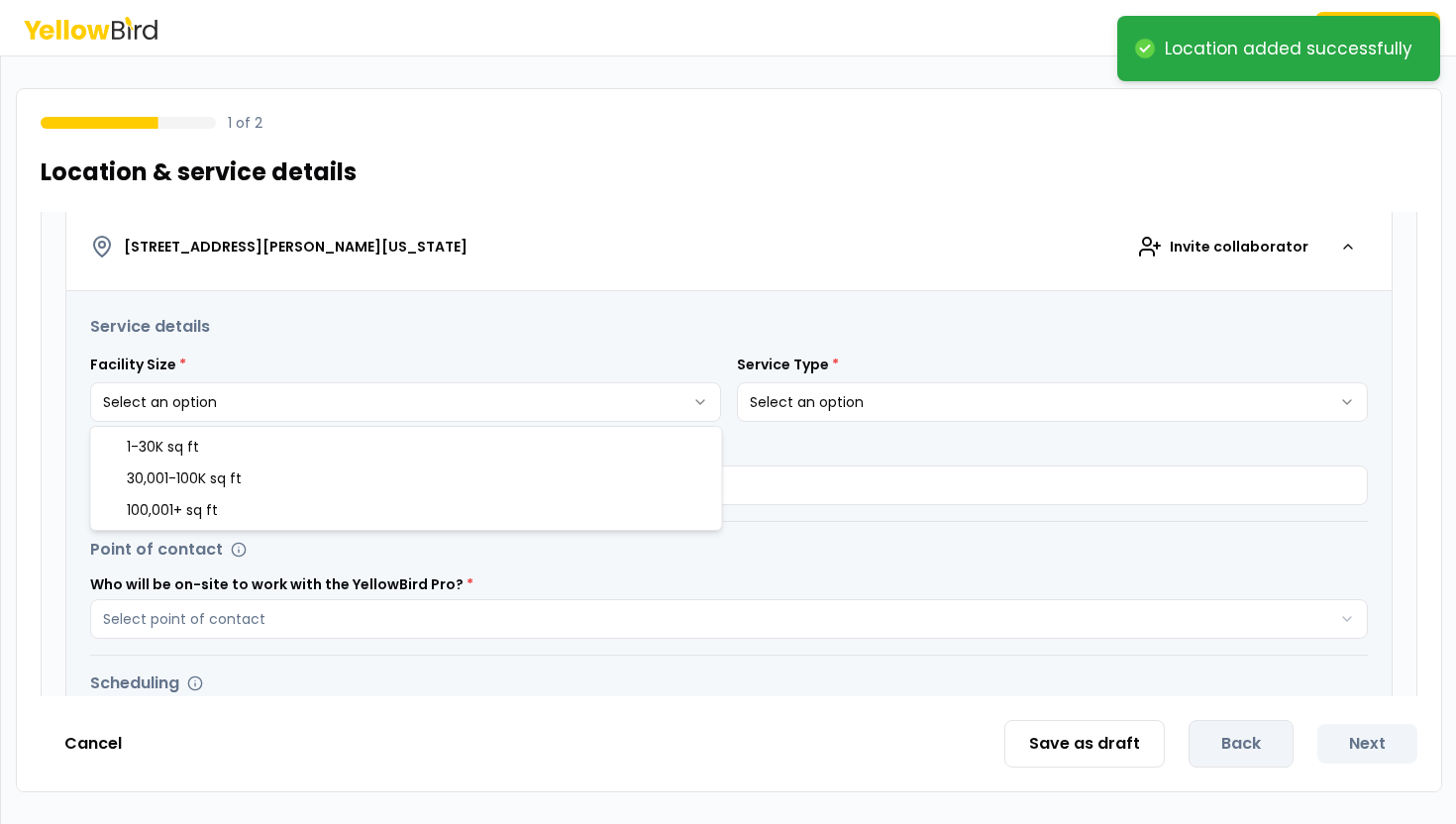 click on "**********" at bounding box center [728, 412] 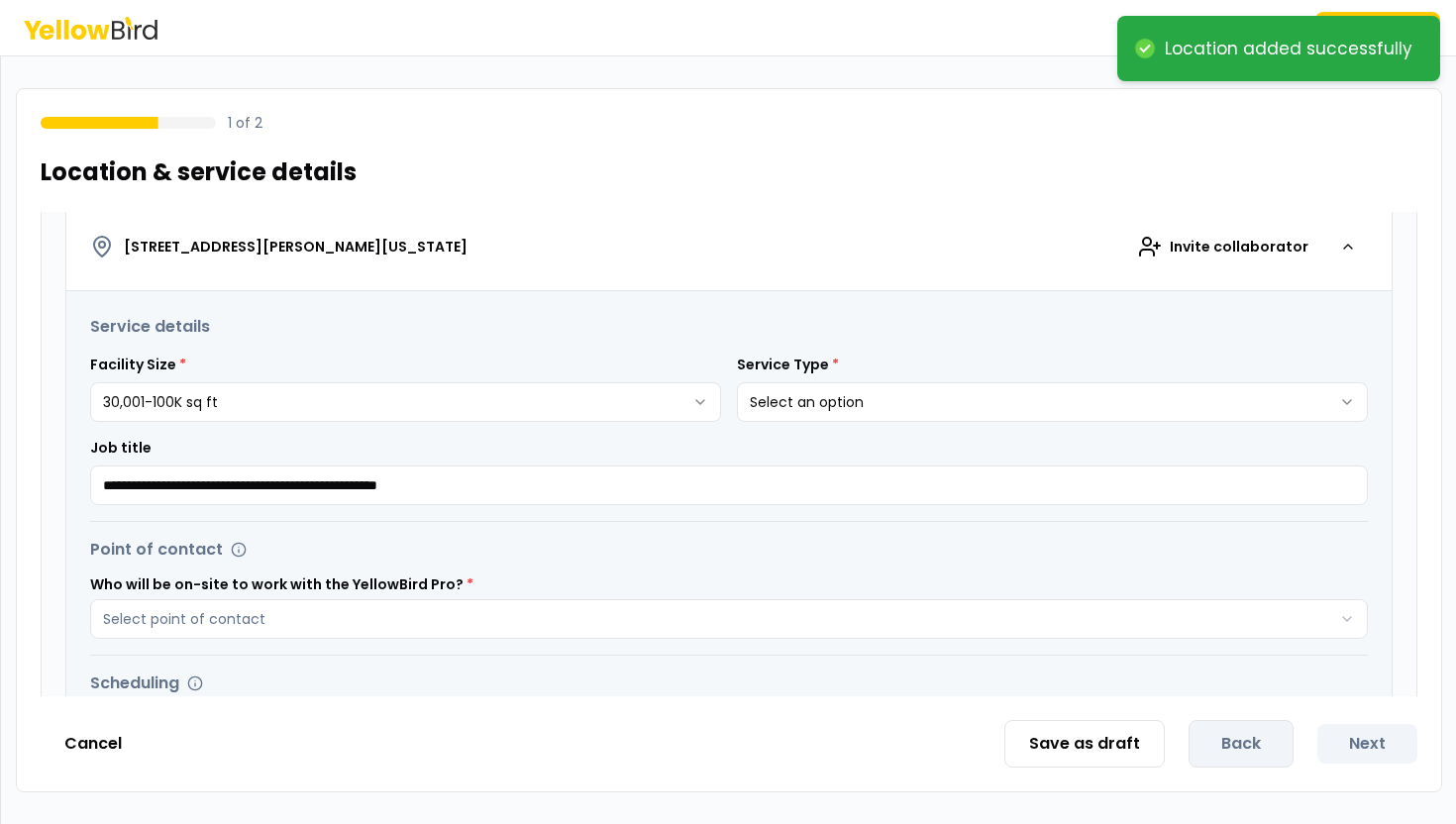 click on "**********" at bounding box center (728, 412) 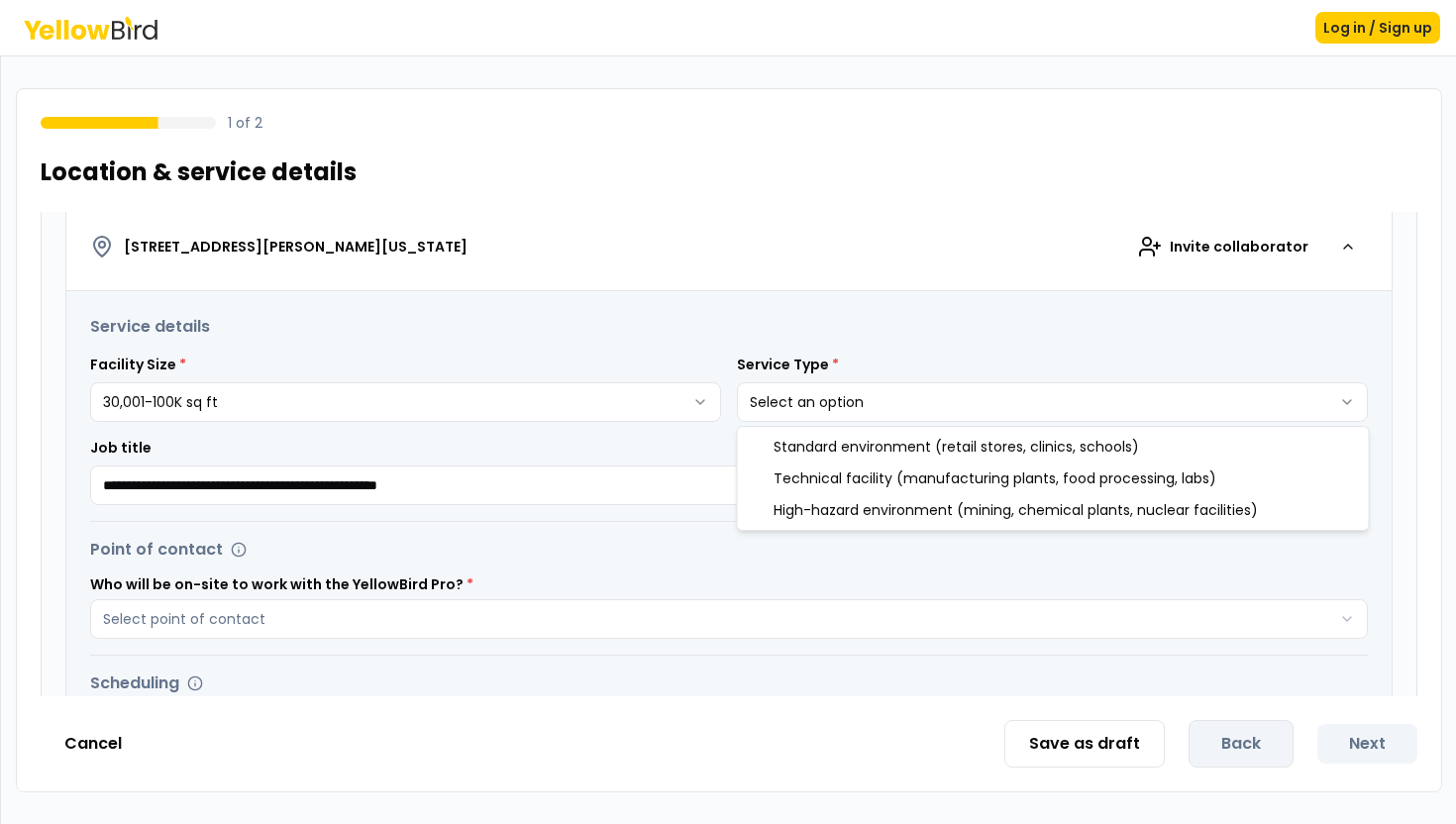 select on "*" 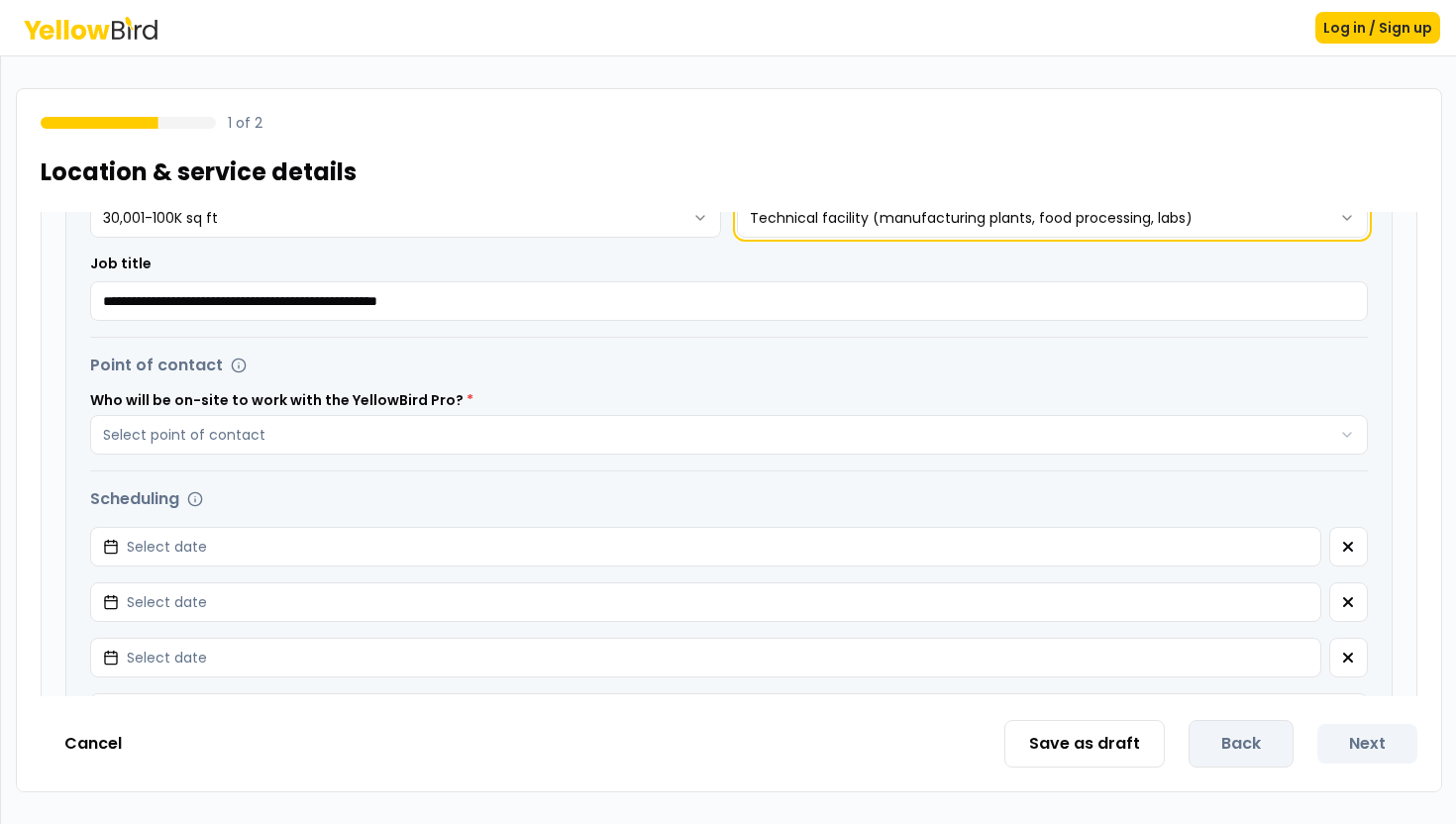 scroll, scrollTop: 603, scrollLeft: 0, axis: vertical 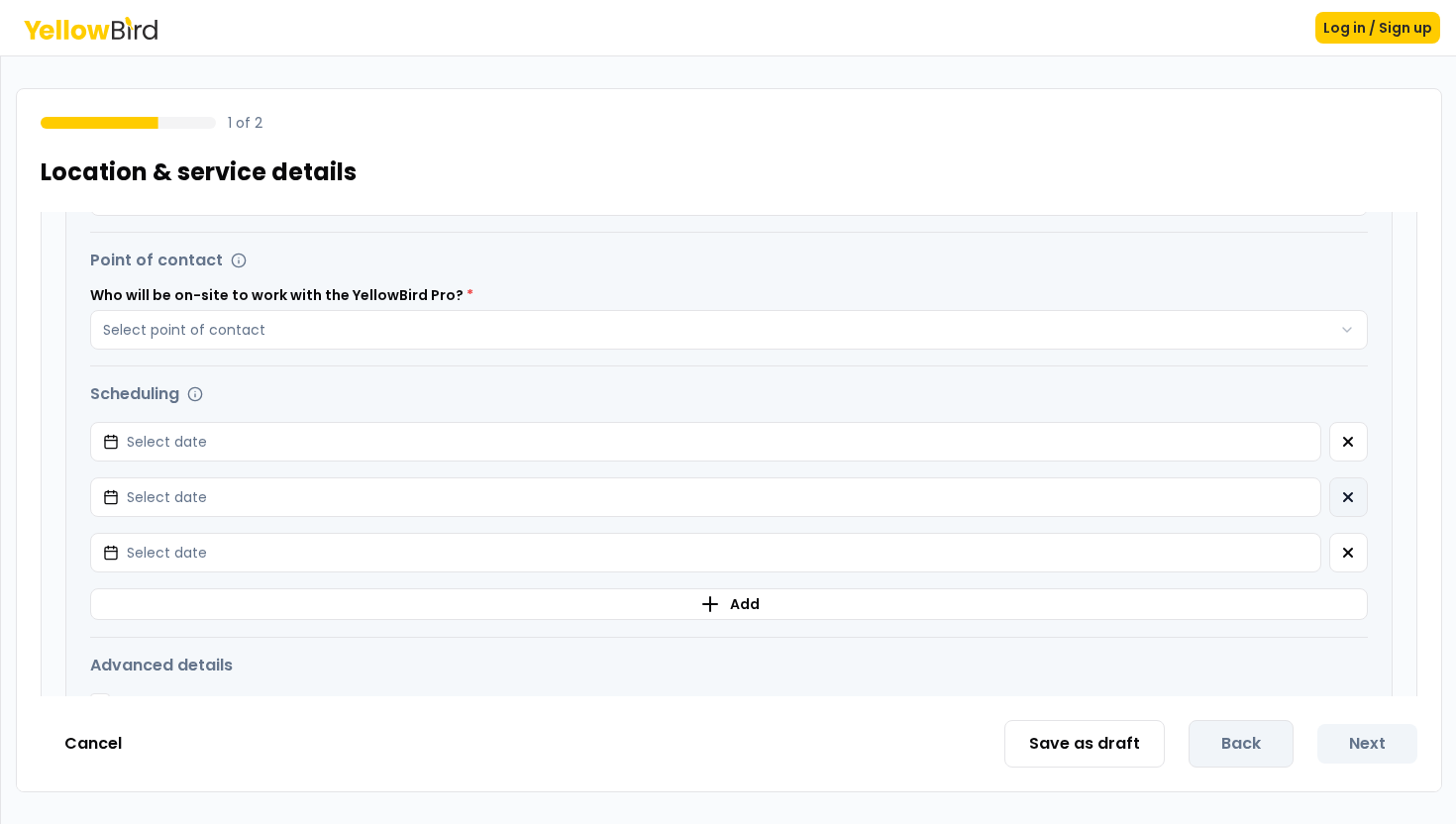 click 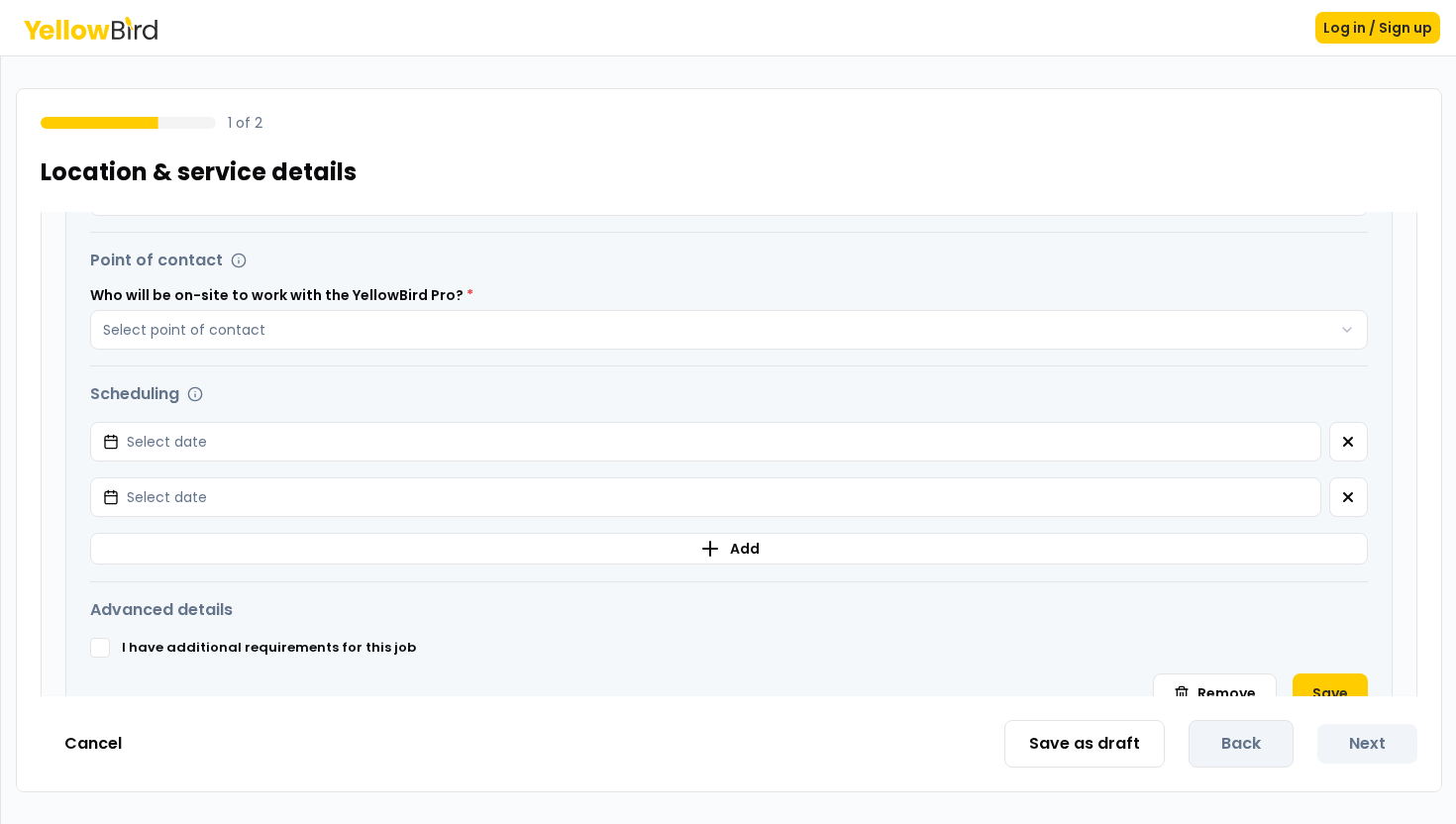 click 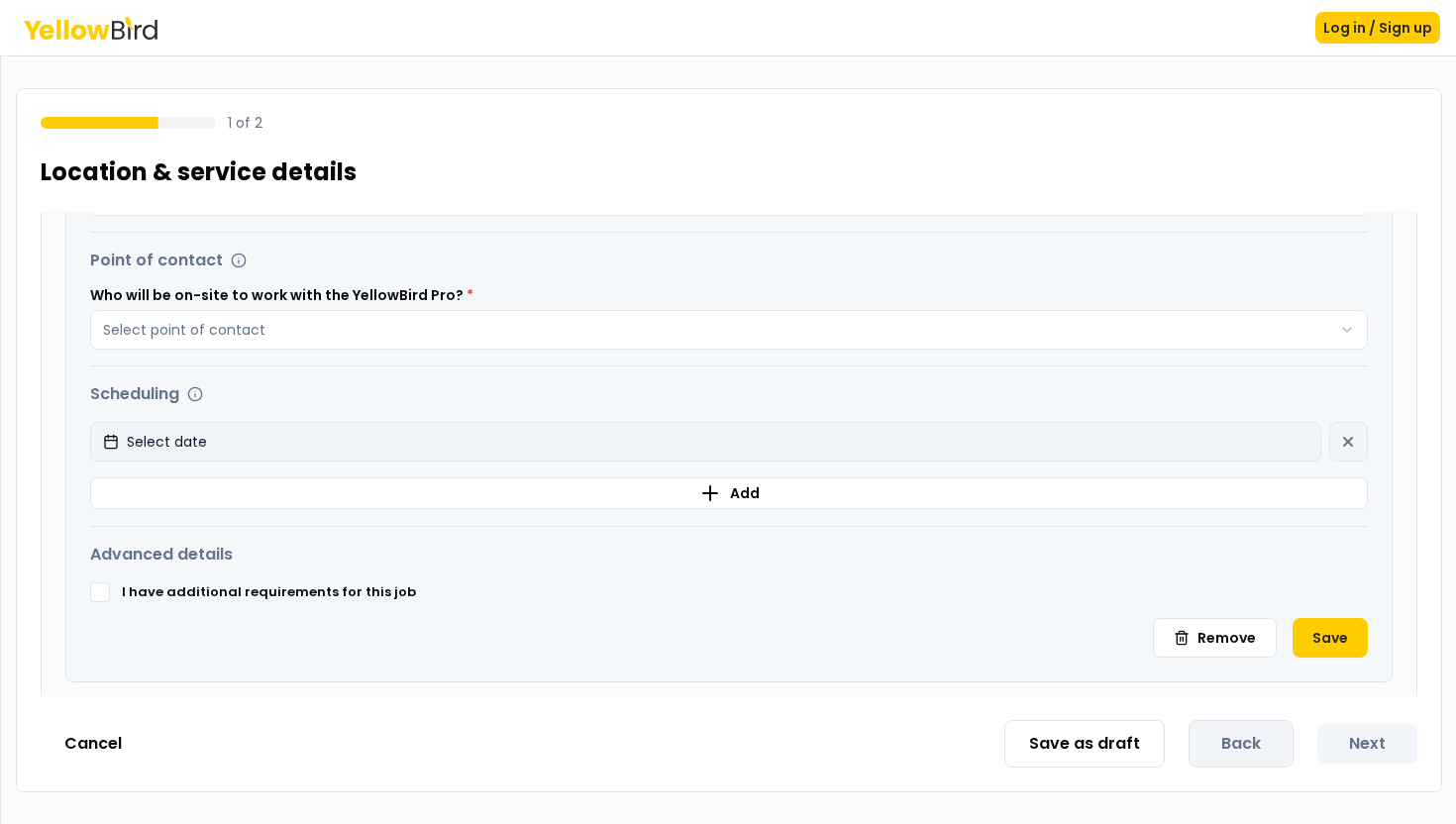 click on "Select date" at bounding box center (705, 442) 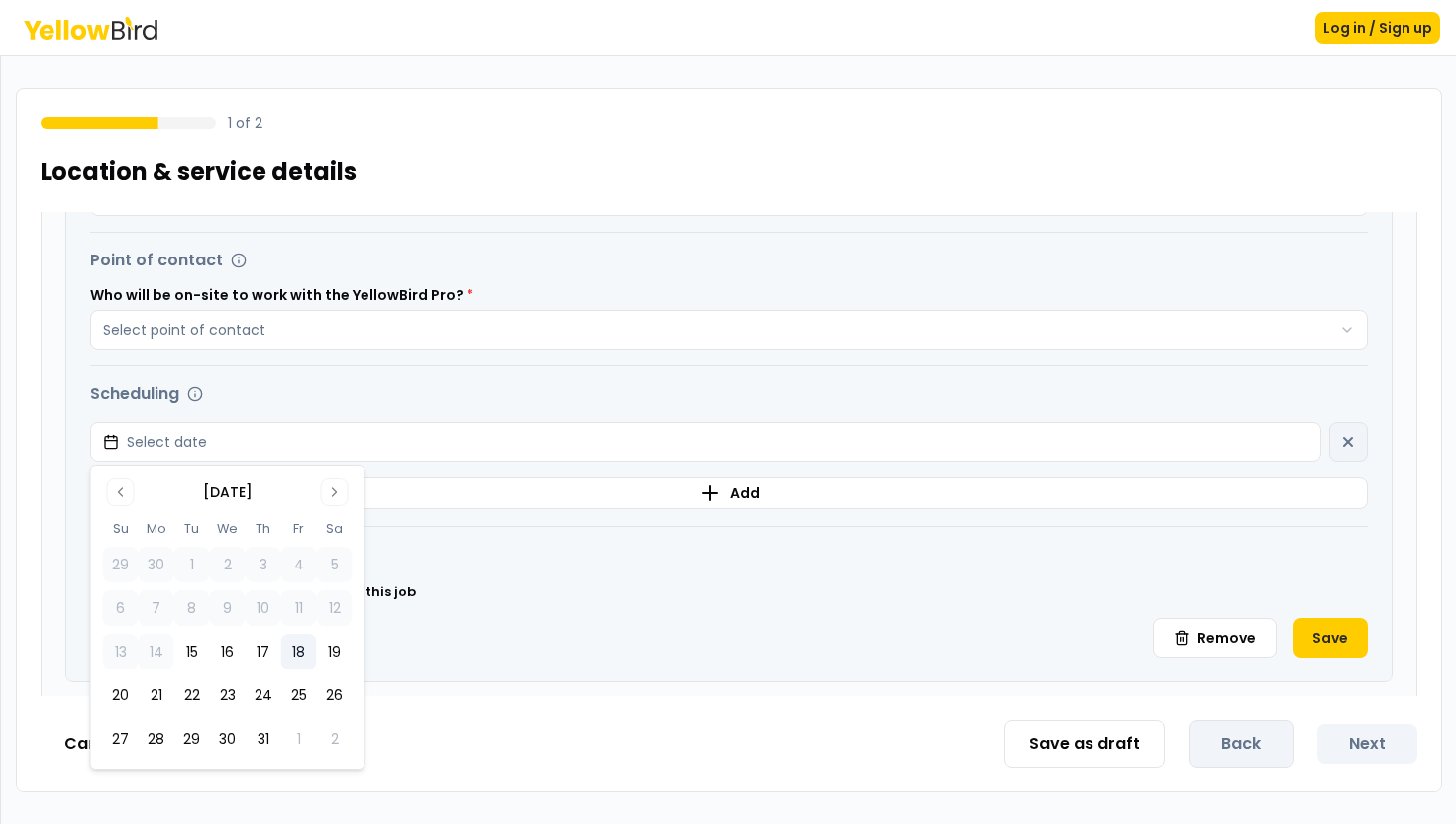 click on "18" at bounding box center (299, 652) 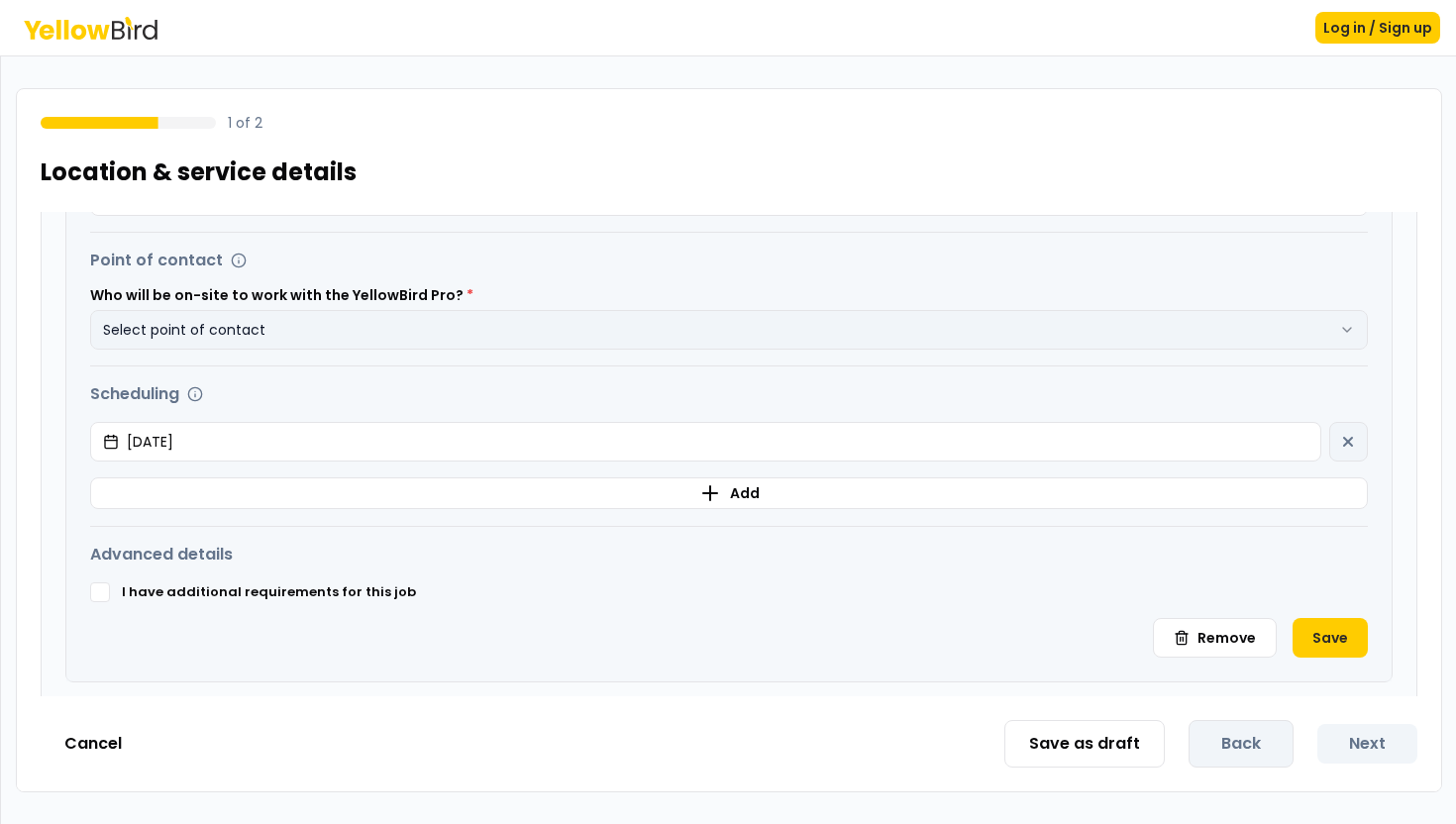 click on "Select point of contact" at bounding box center (729, 330) 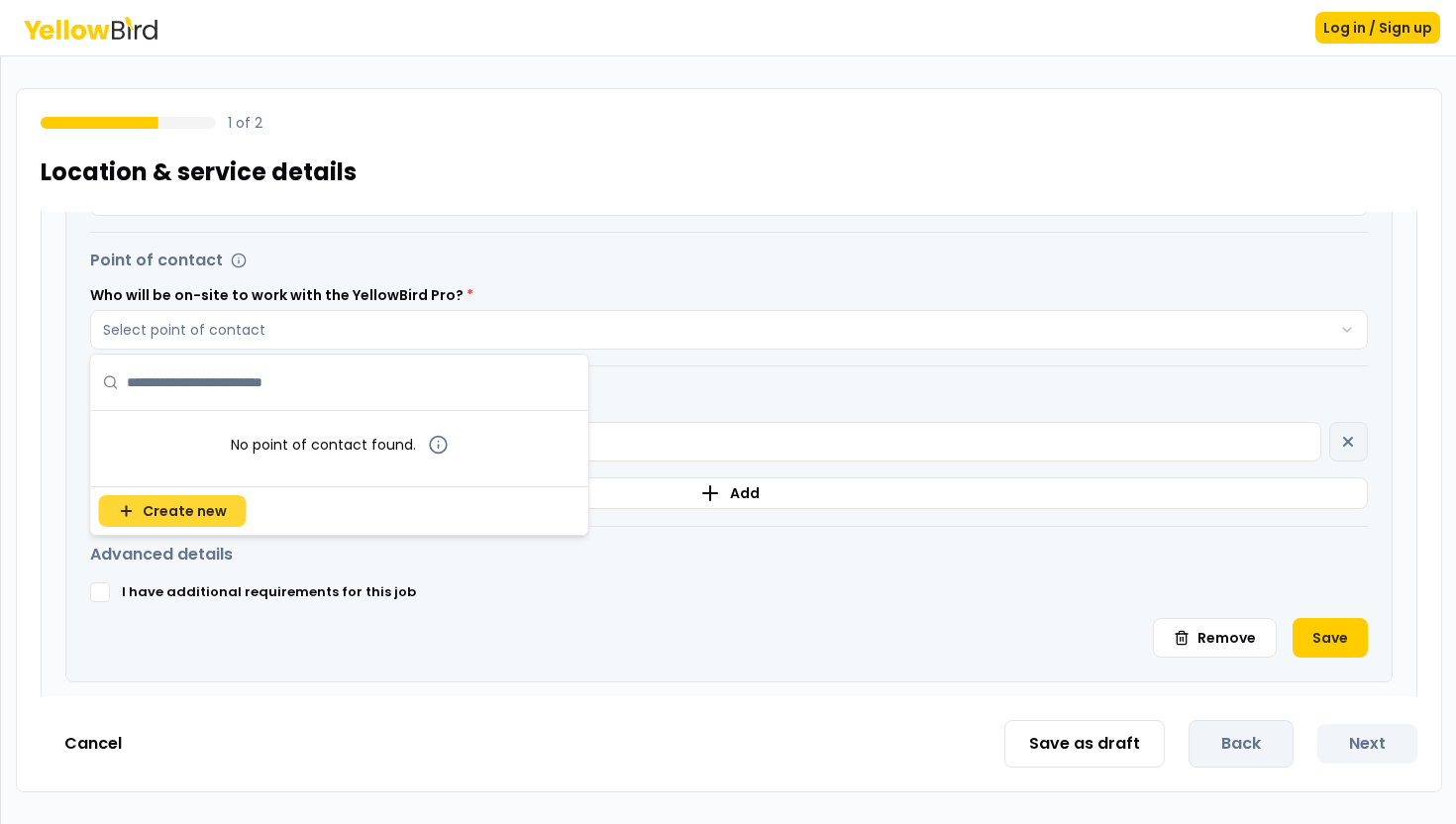 click on "Create new" at bounding box center [172, 511] 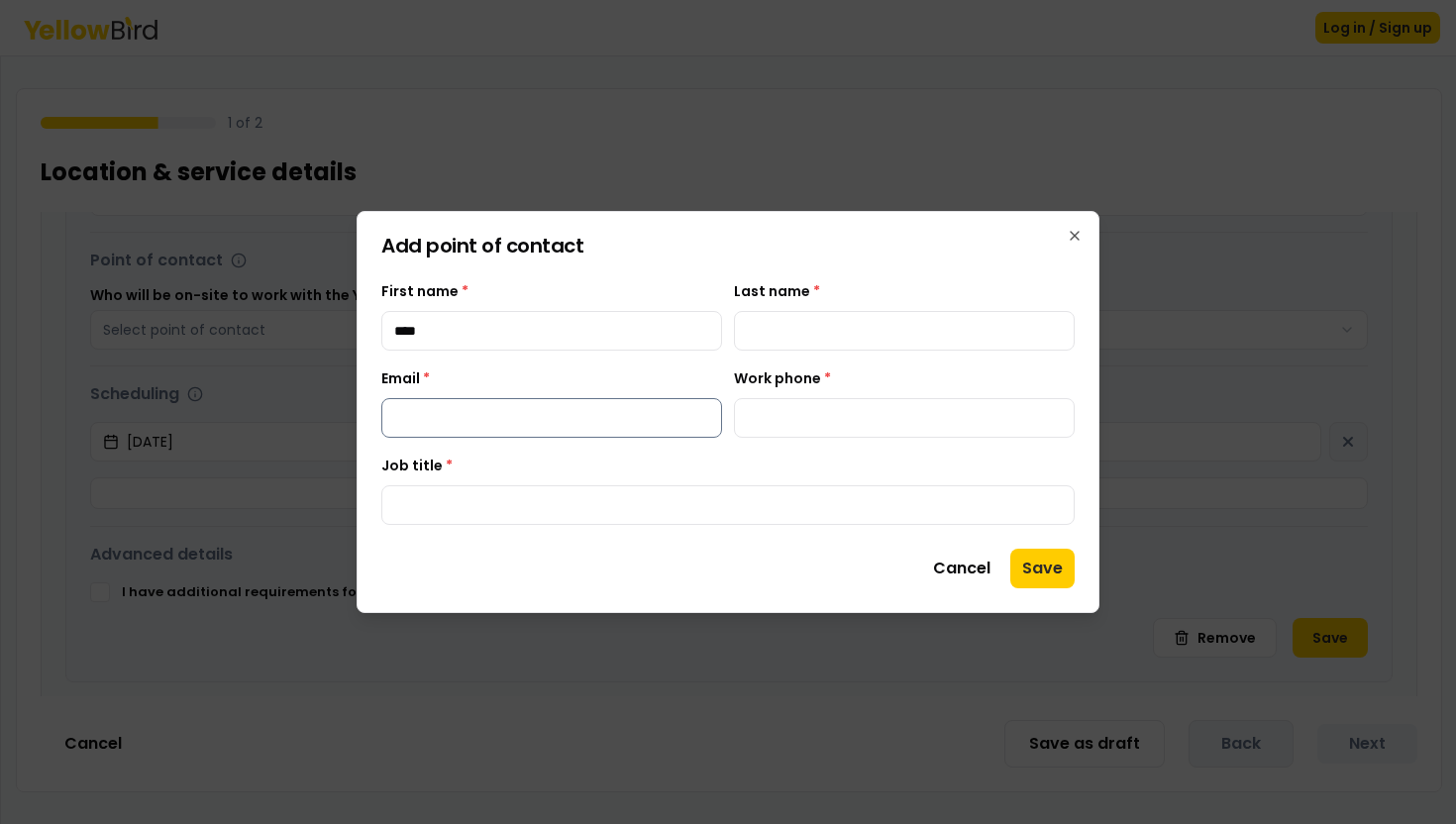 type on "****" 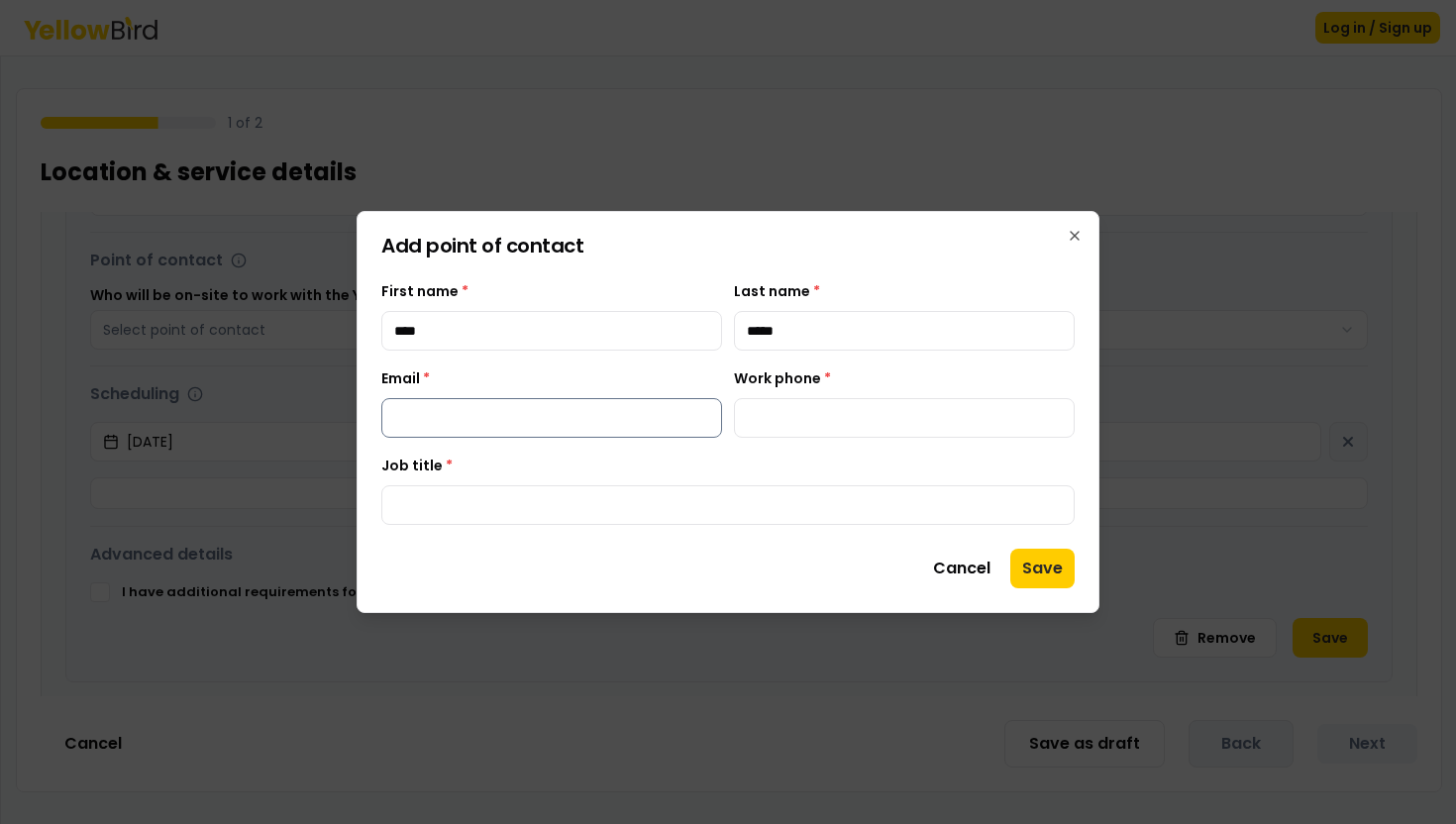 type on "*****" 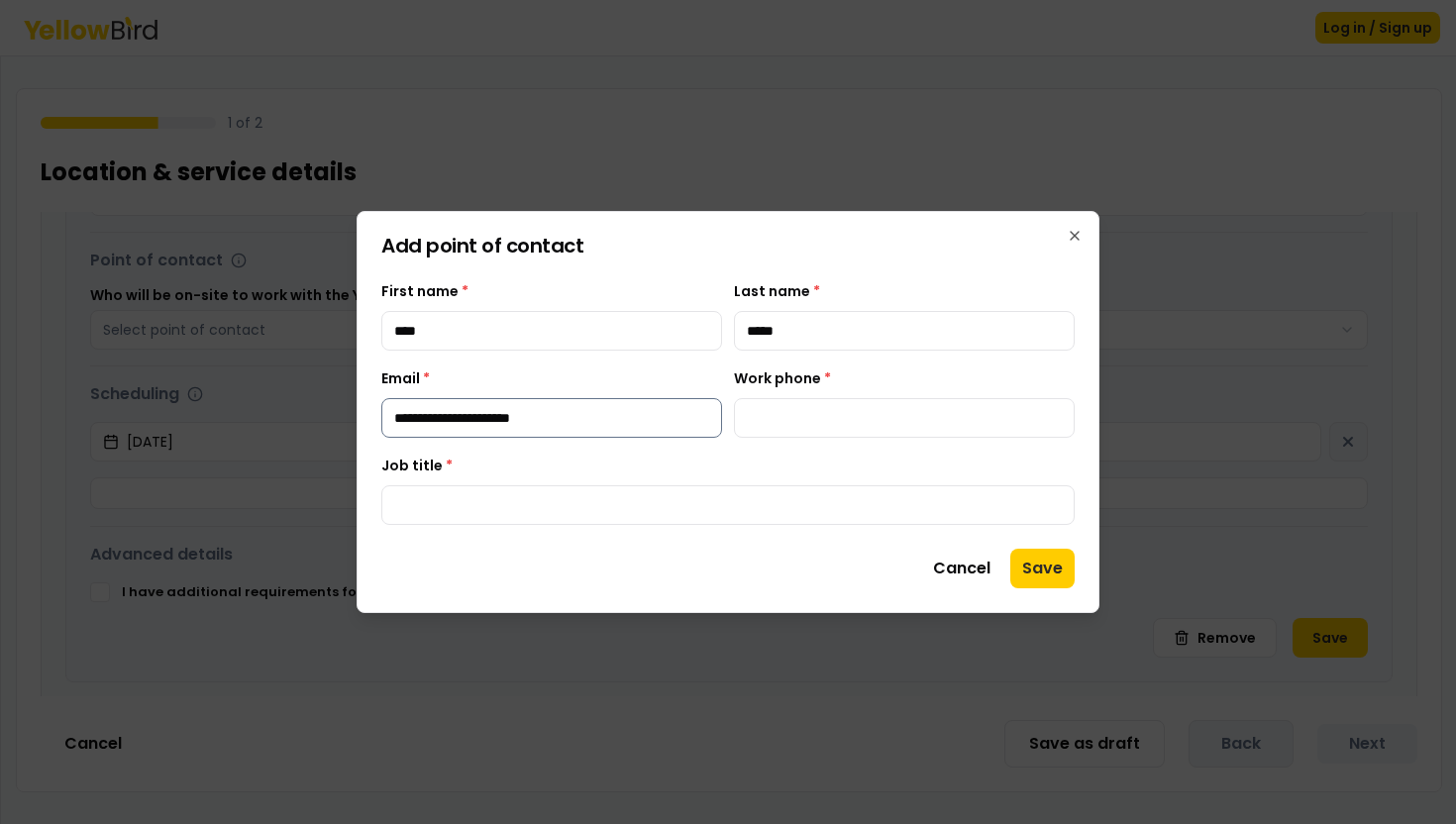 type on "**********" 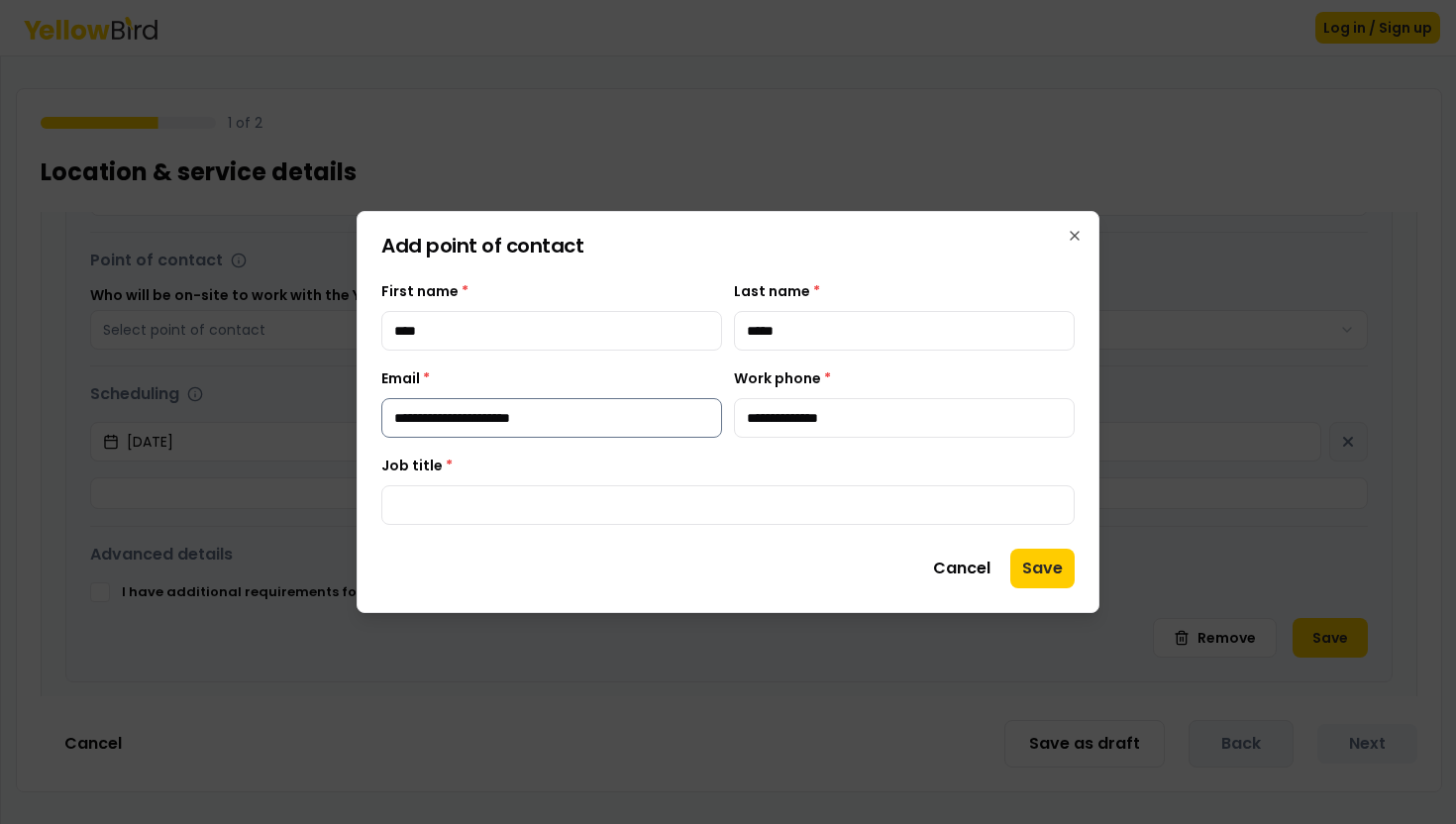 type on "**********" 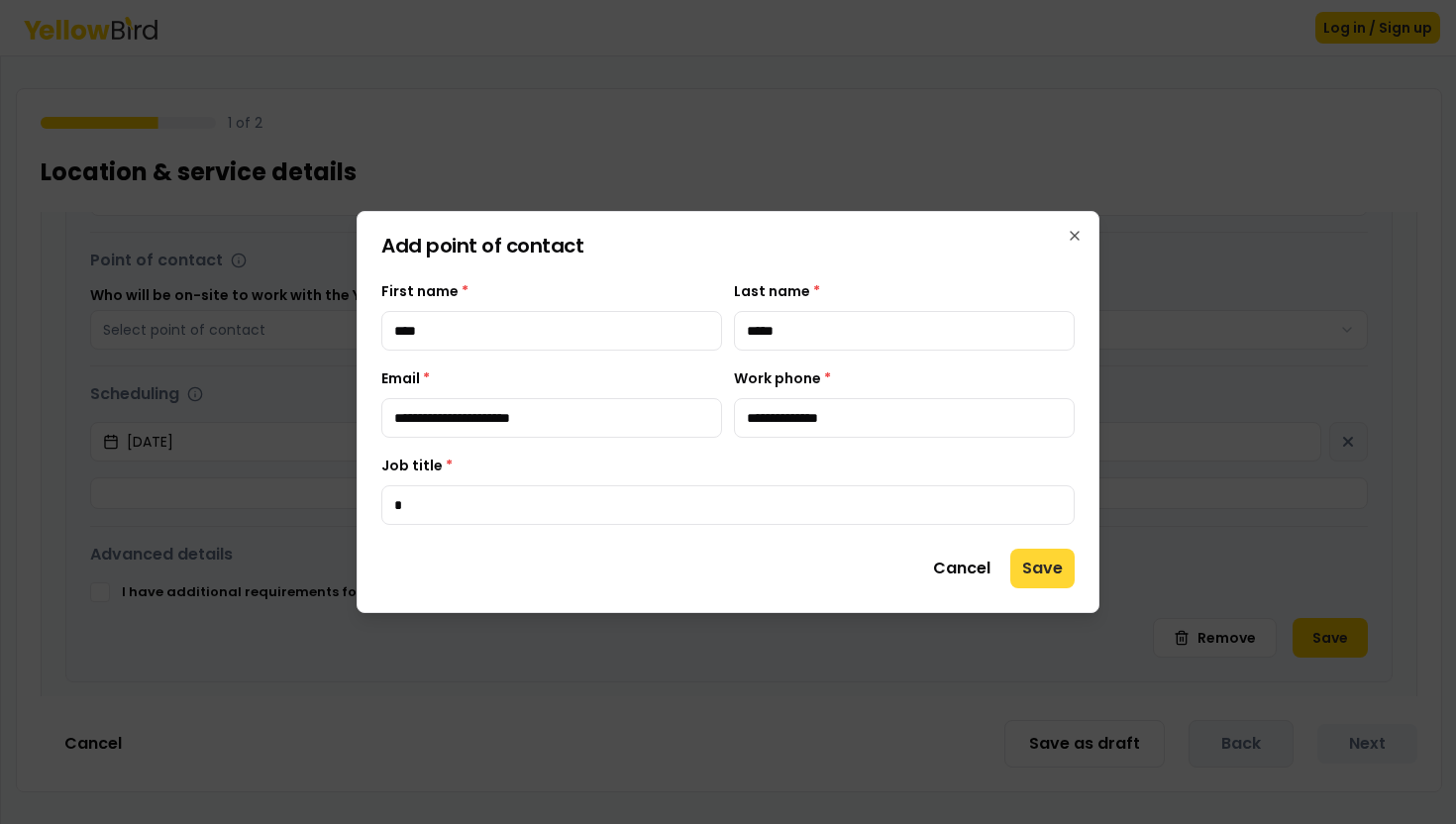 type on "*" 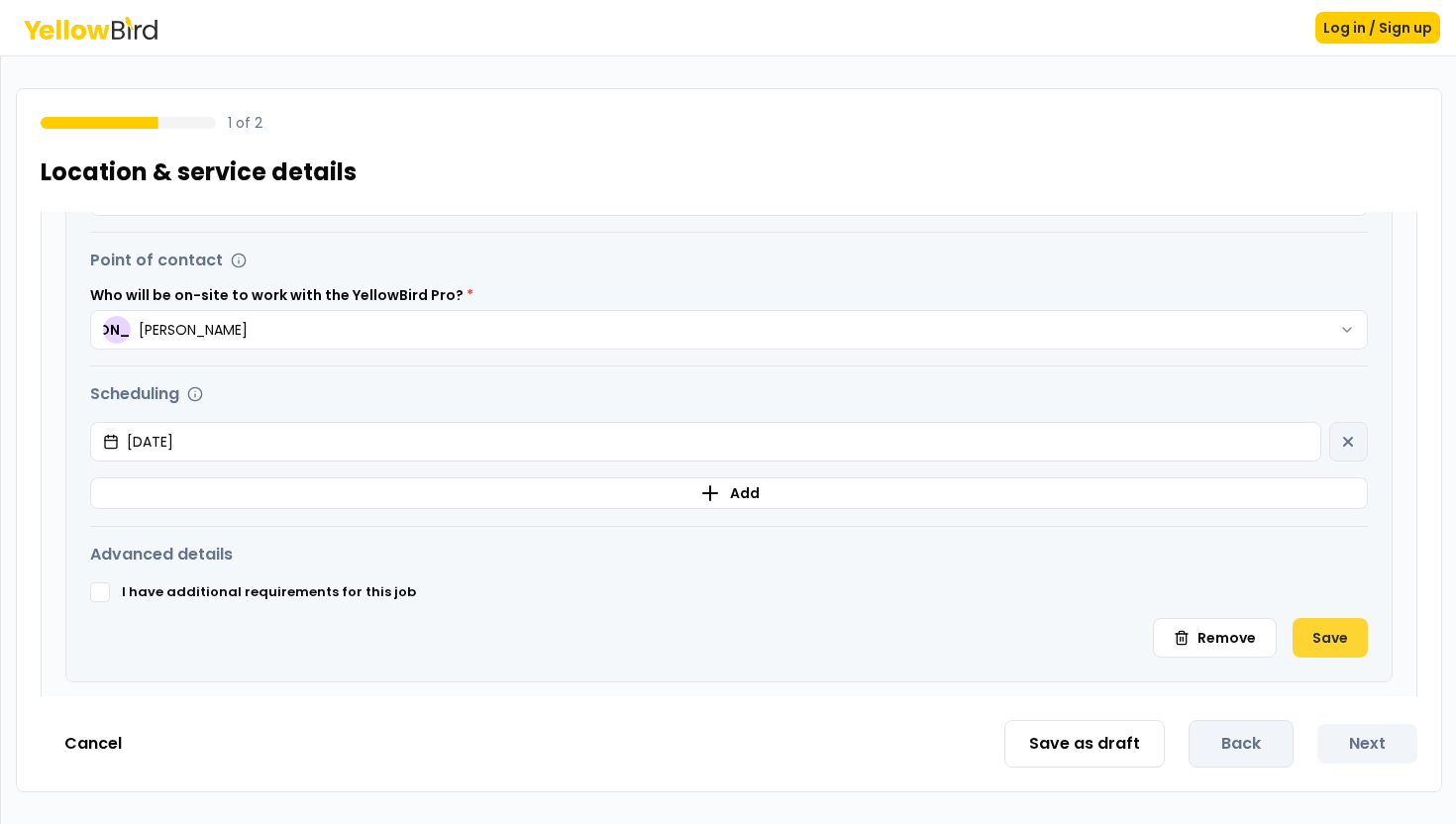 click on "Save" at bounding box center (1330, 638) 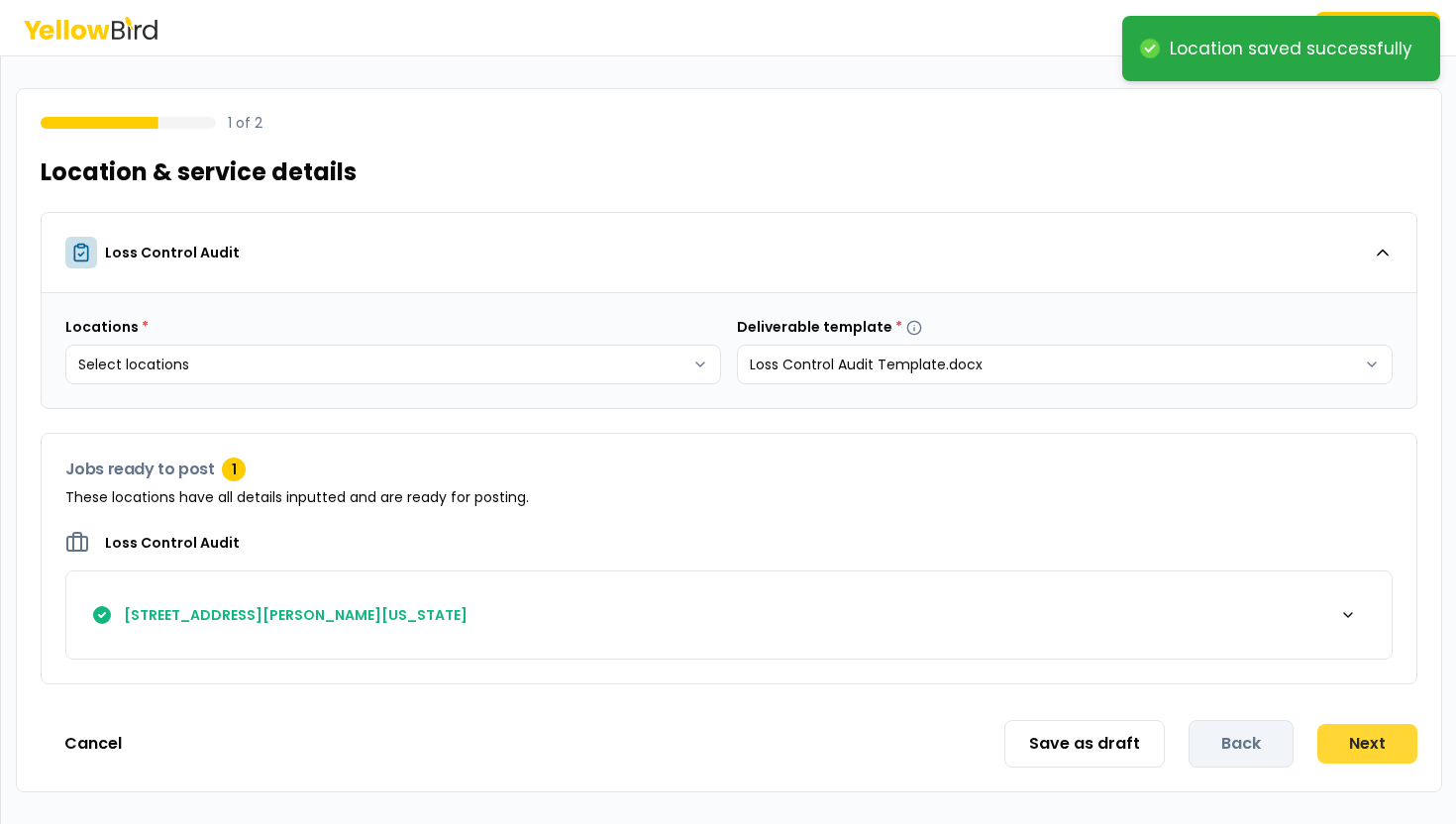 click on "Next" at bounding box center [1367, 744] 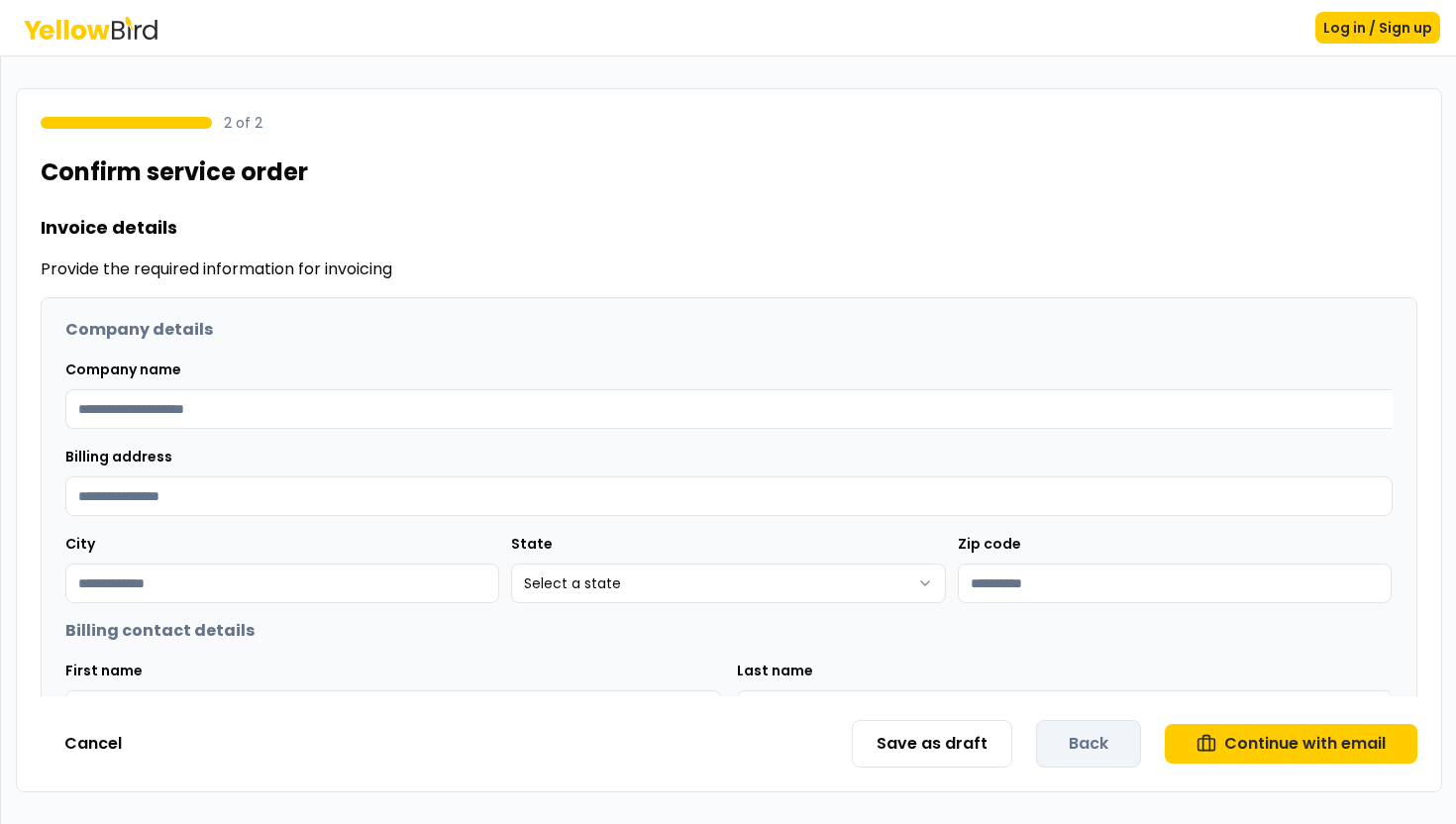 scroll, scrollTop: 0, scrollLeft: 0, axis: both 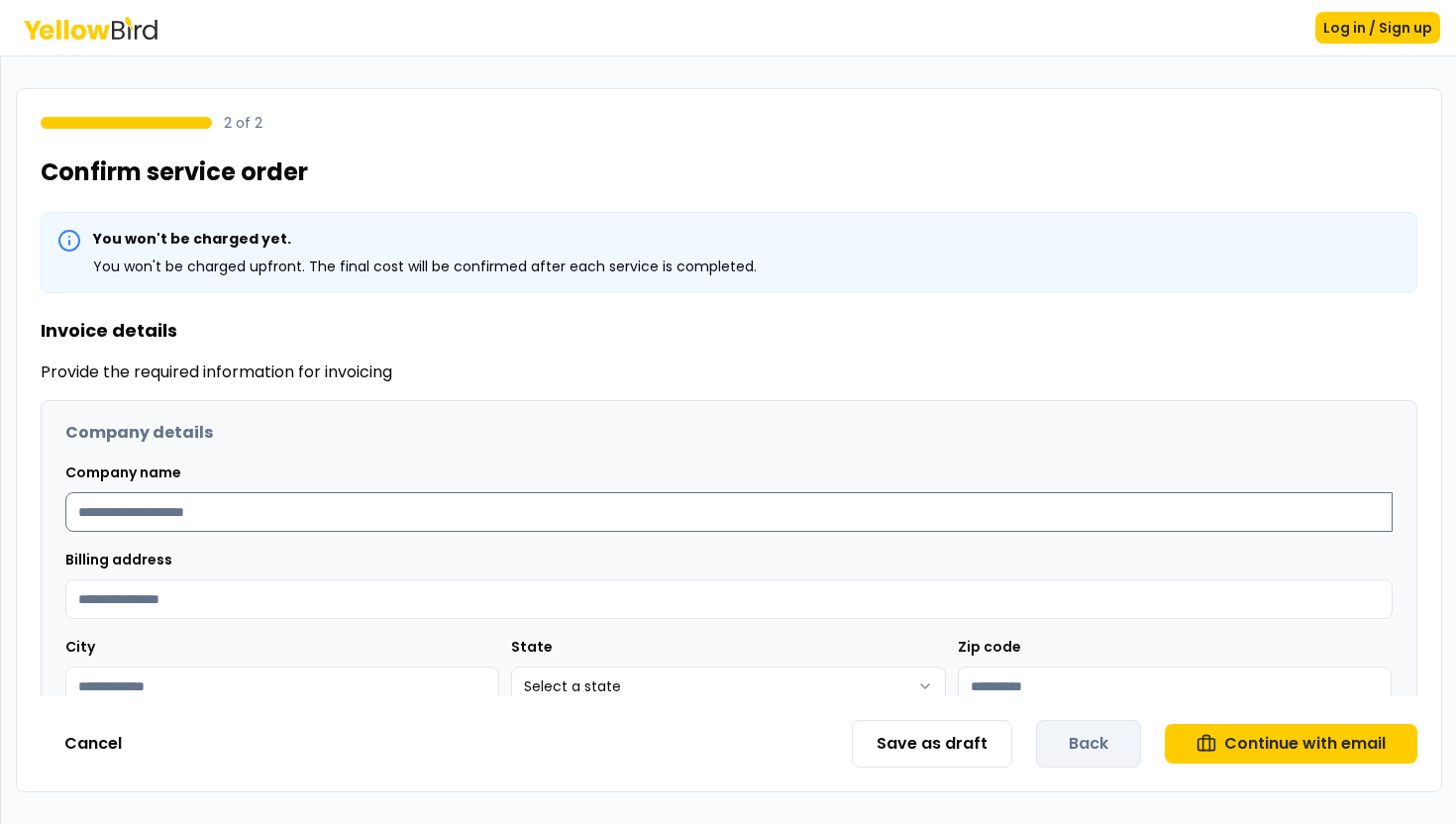 click at bounding box center [729, 512] 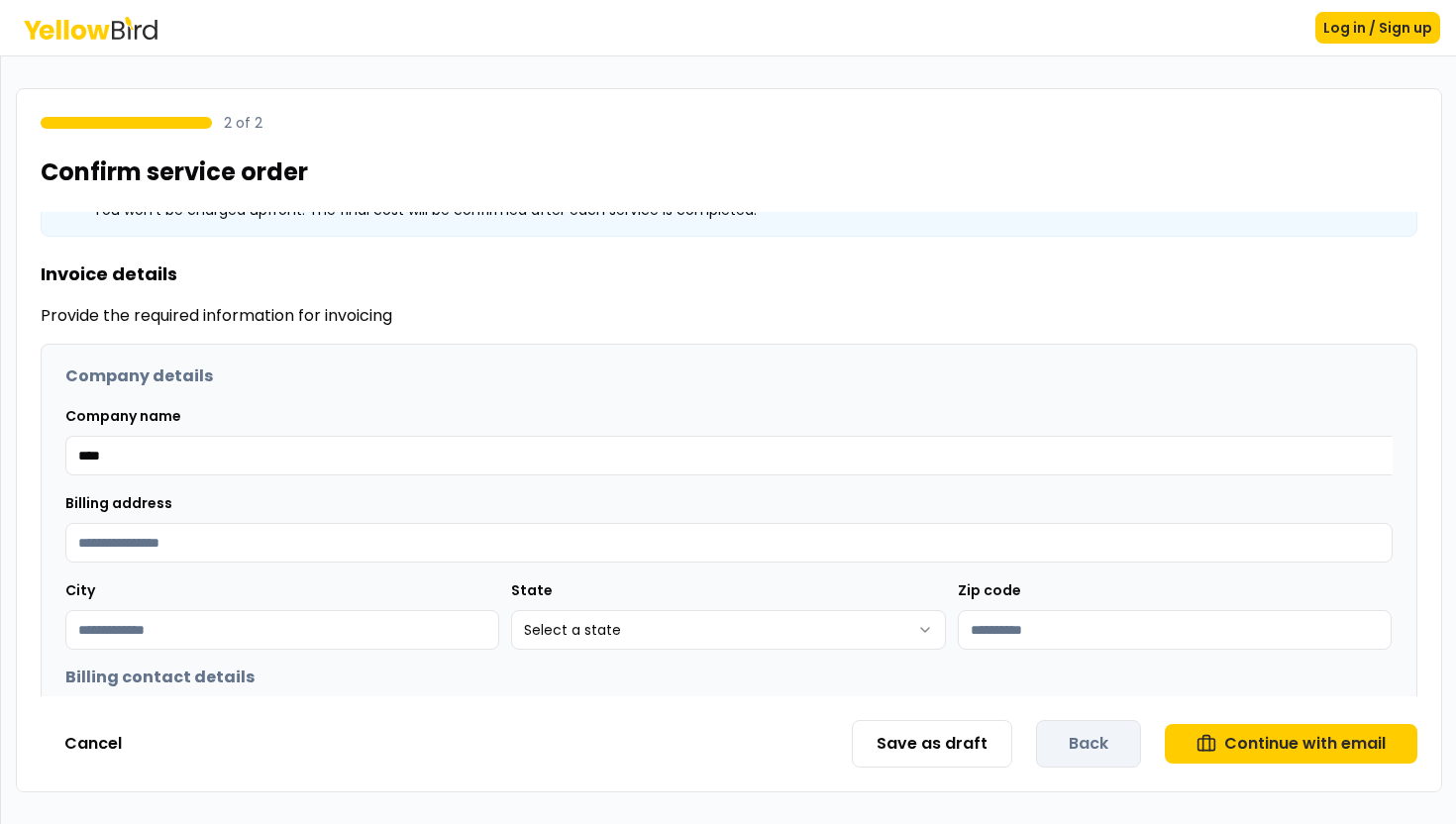 scroll, scrollTop: 60, scrollLeft: 0, axis: vertical 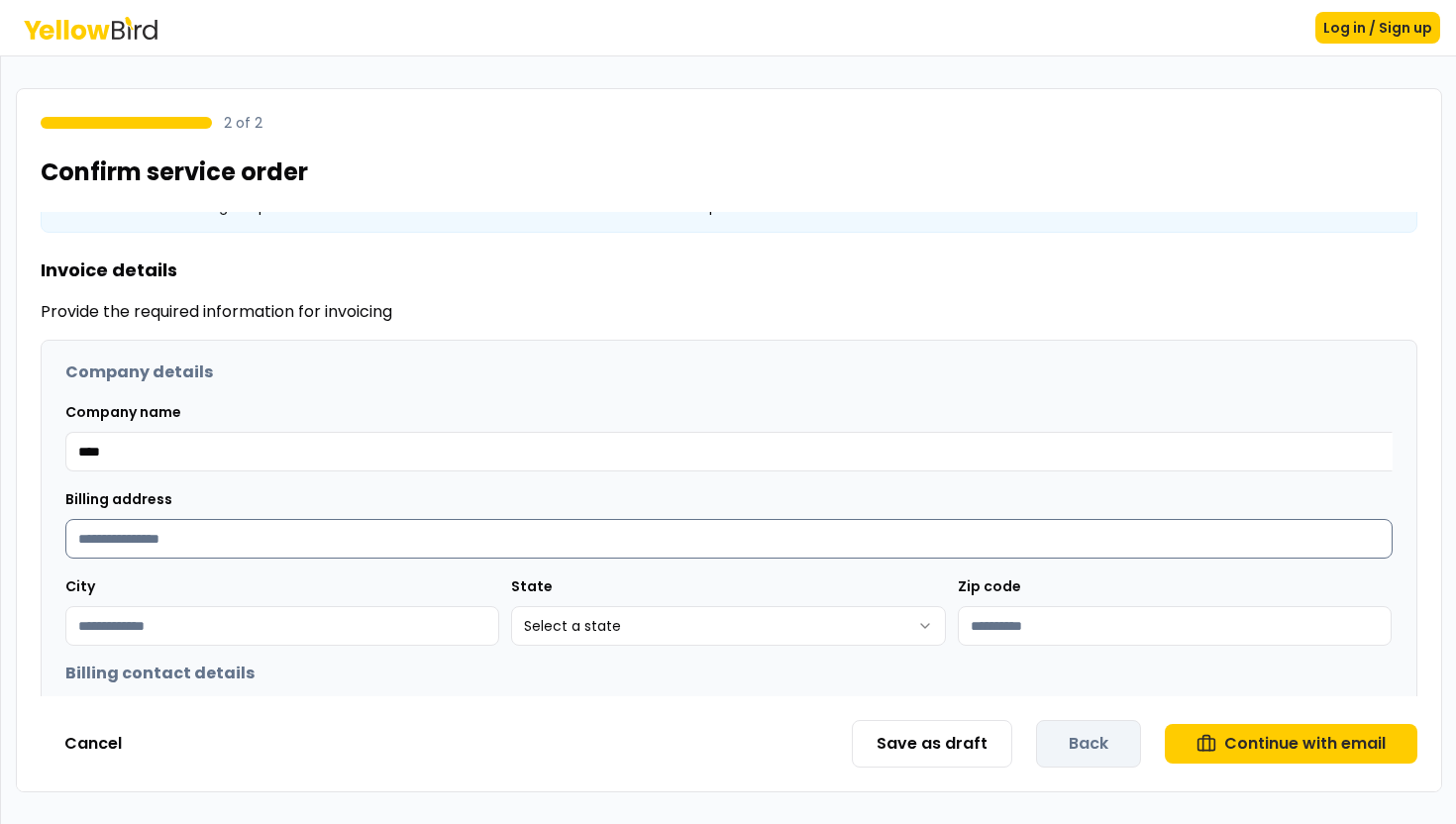 type on "****" 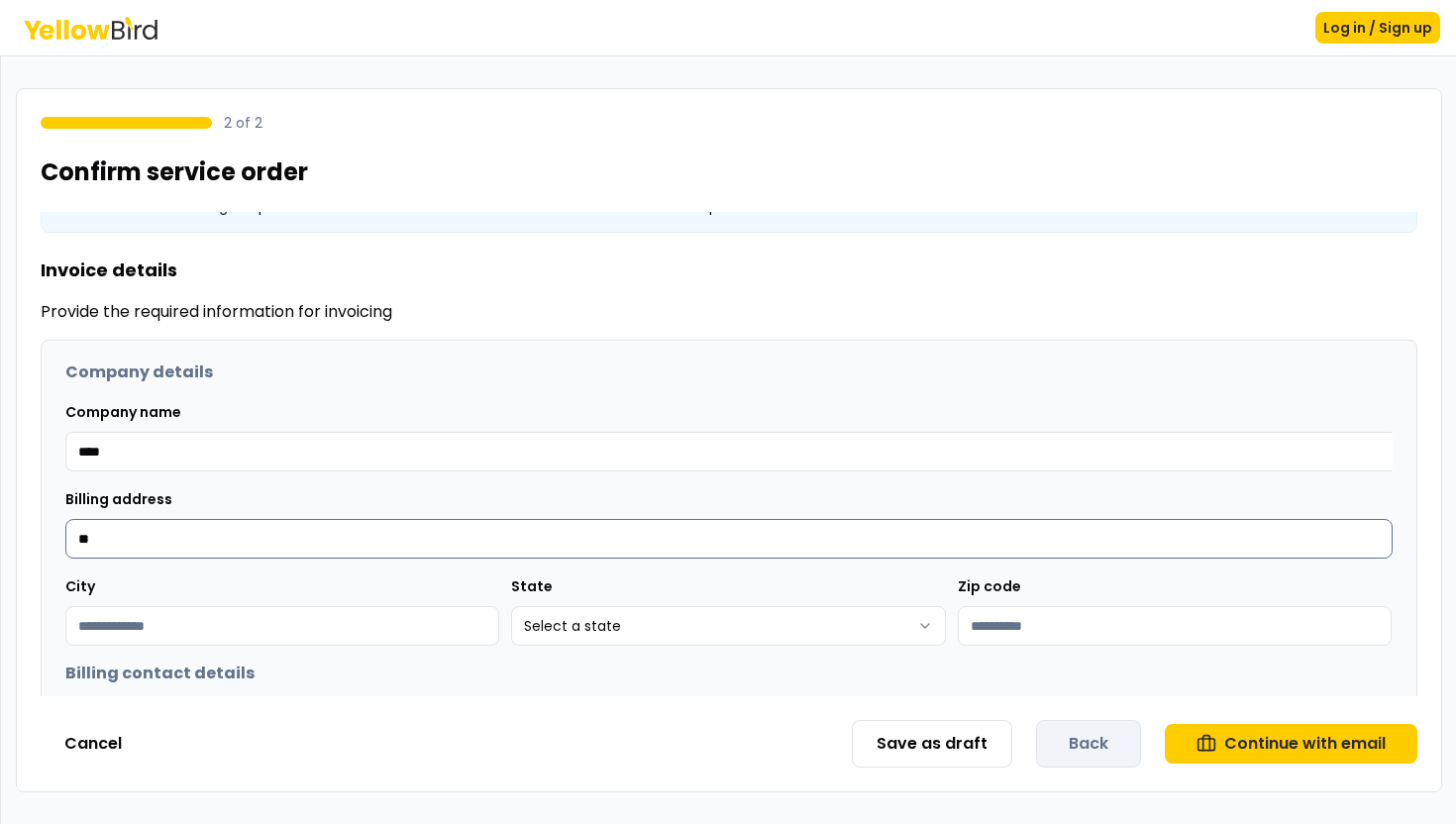 type on "***" 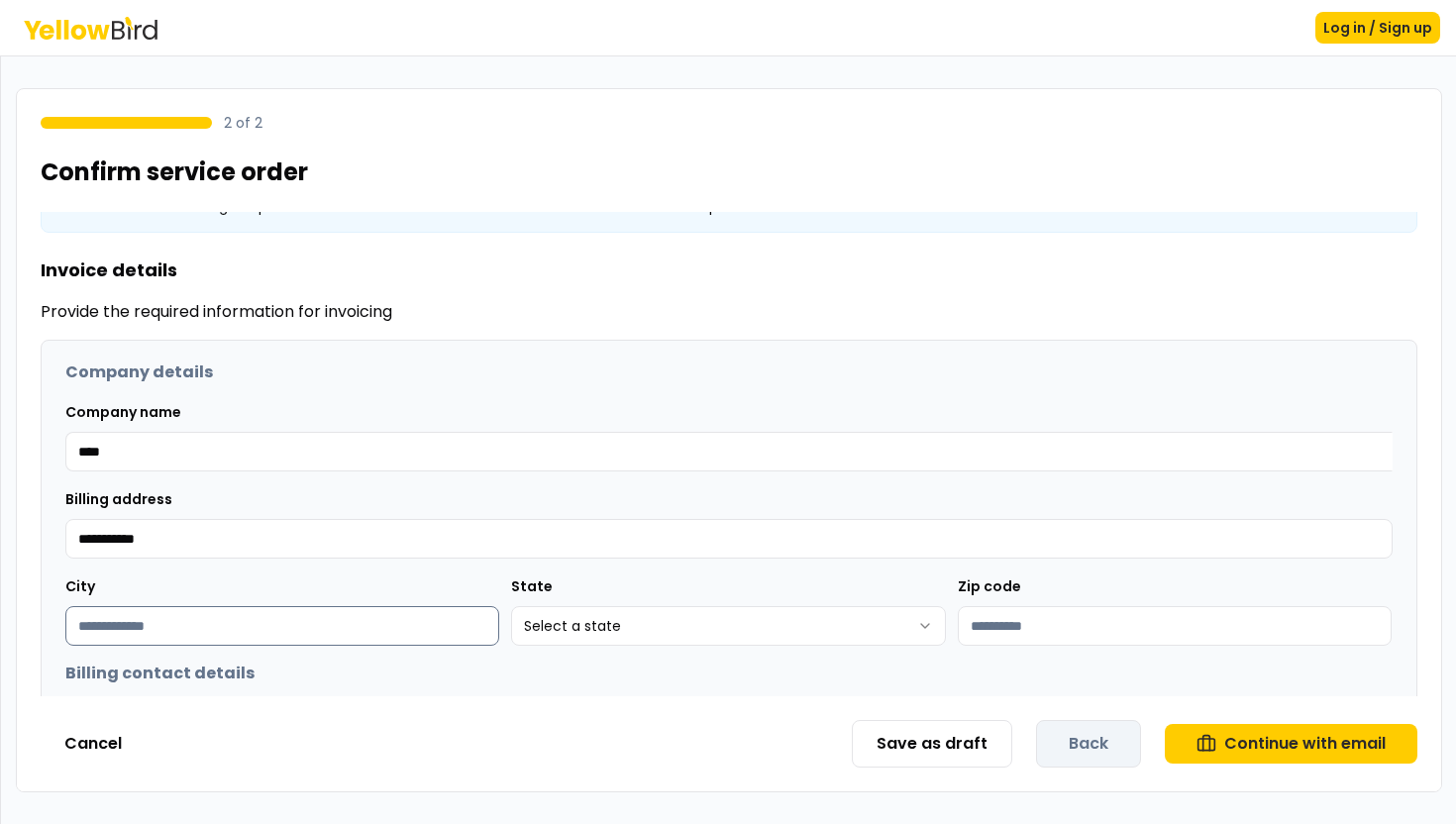 type on "**********" 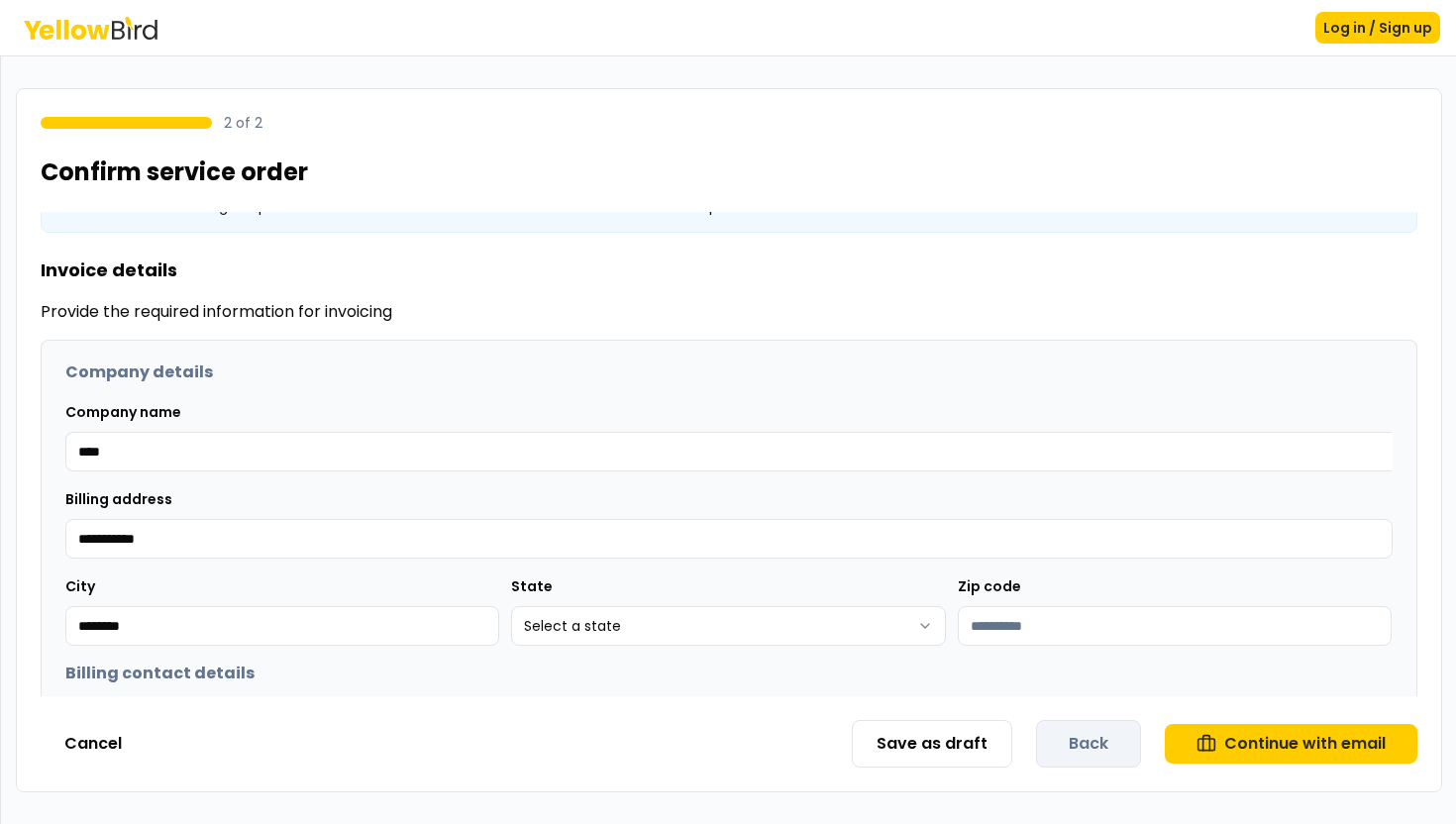 type on "********" 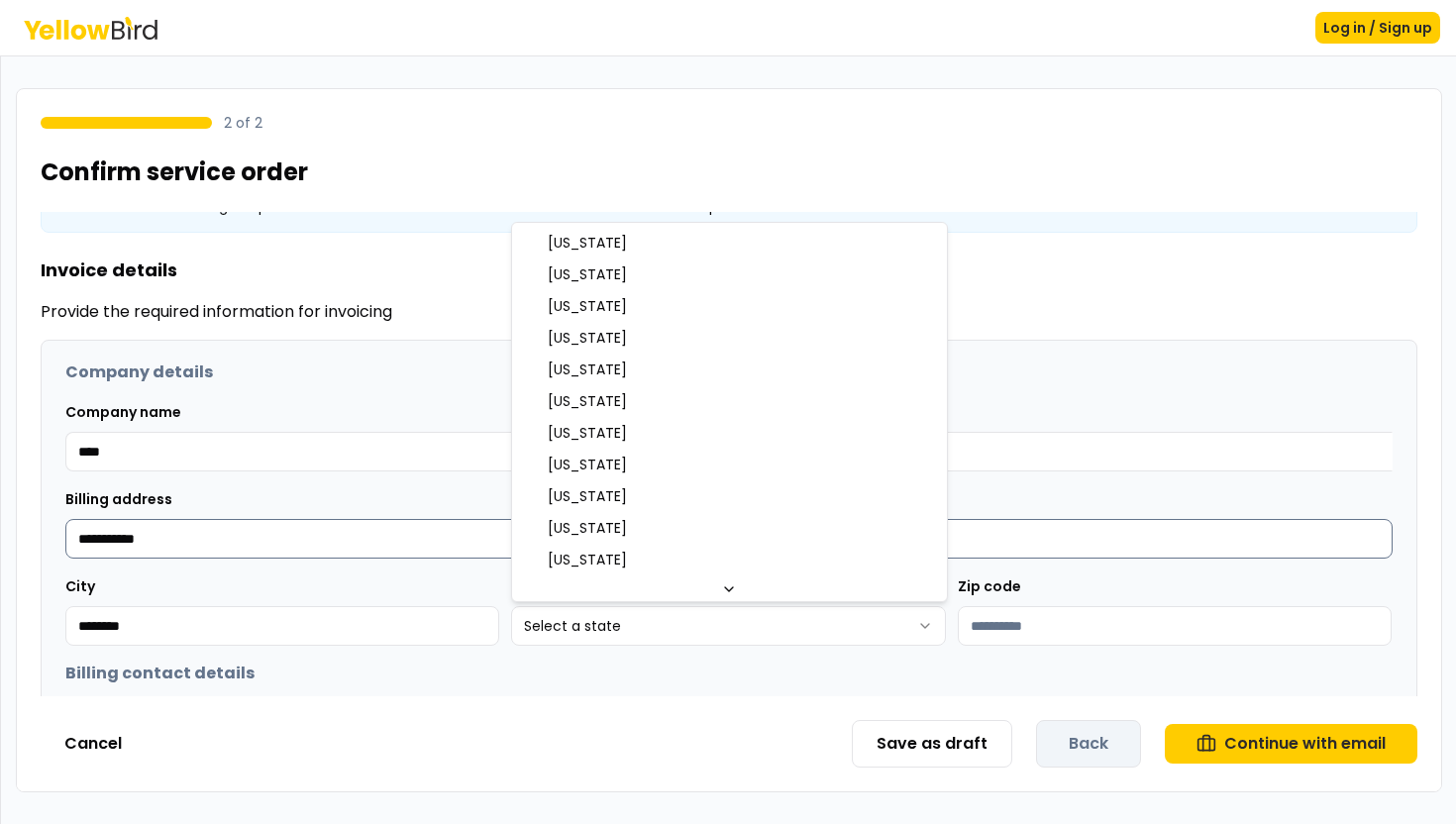 select on "**" 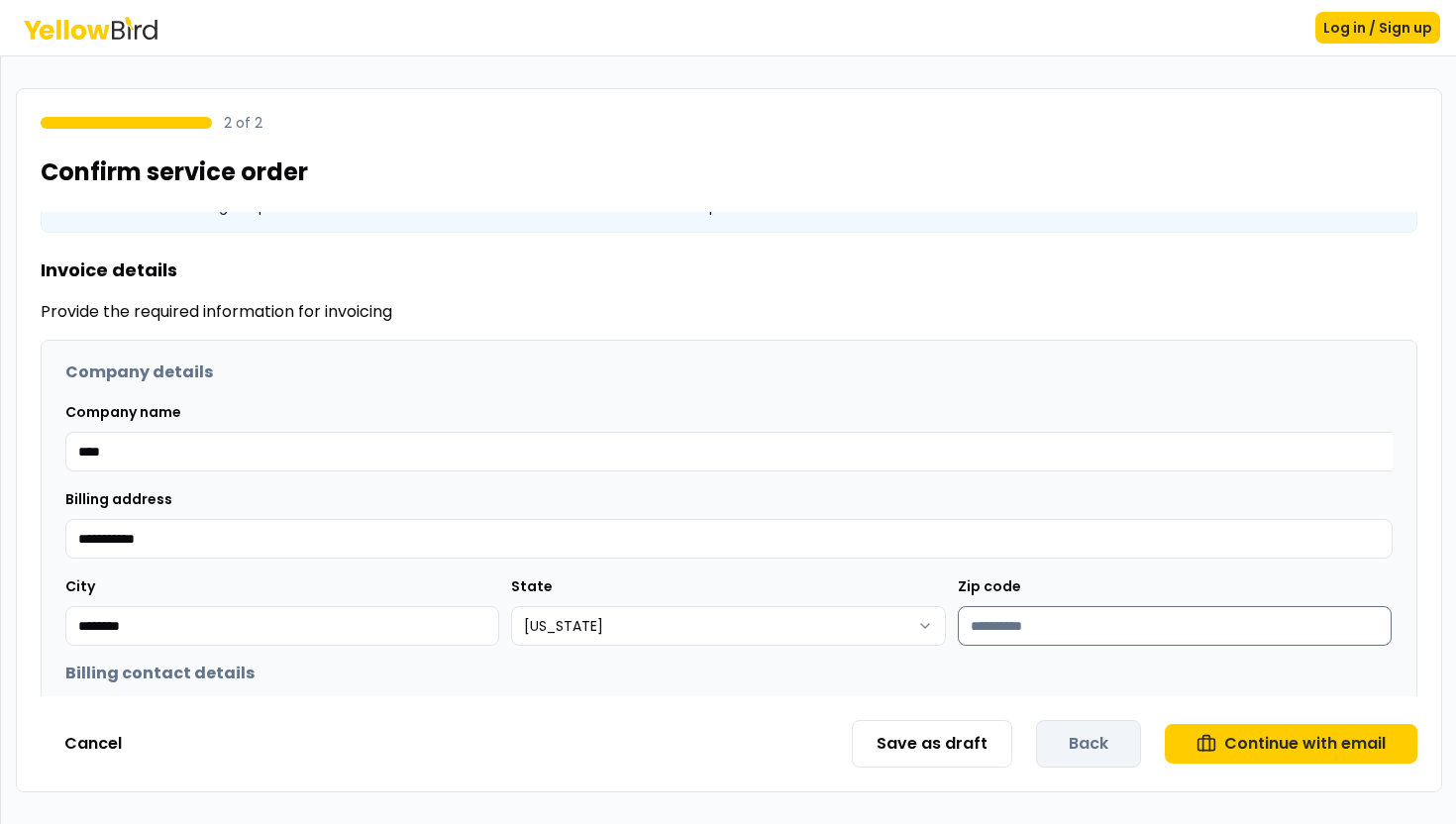 click on "Zip code" at bounding box center [1175, 626] 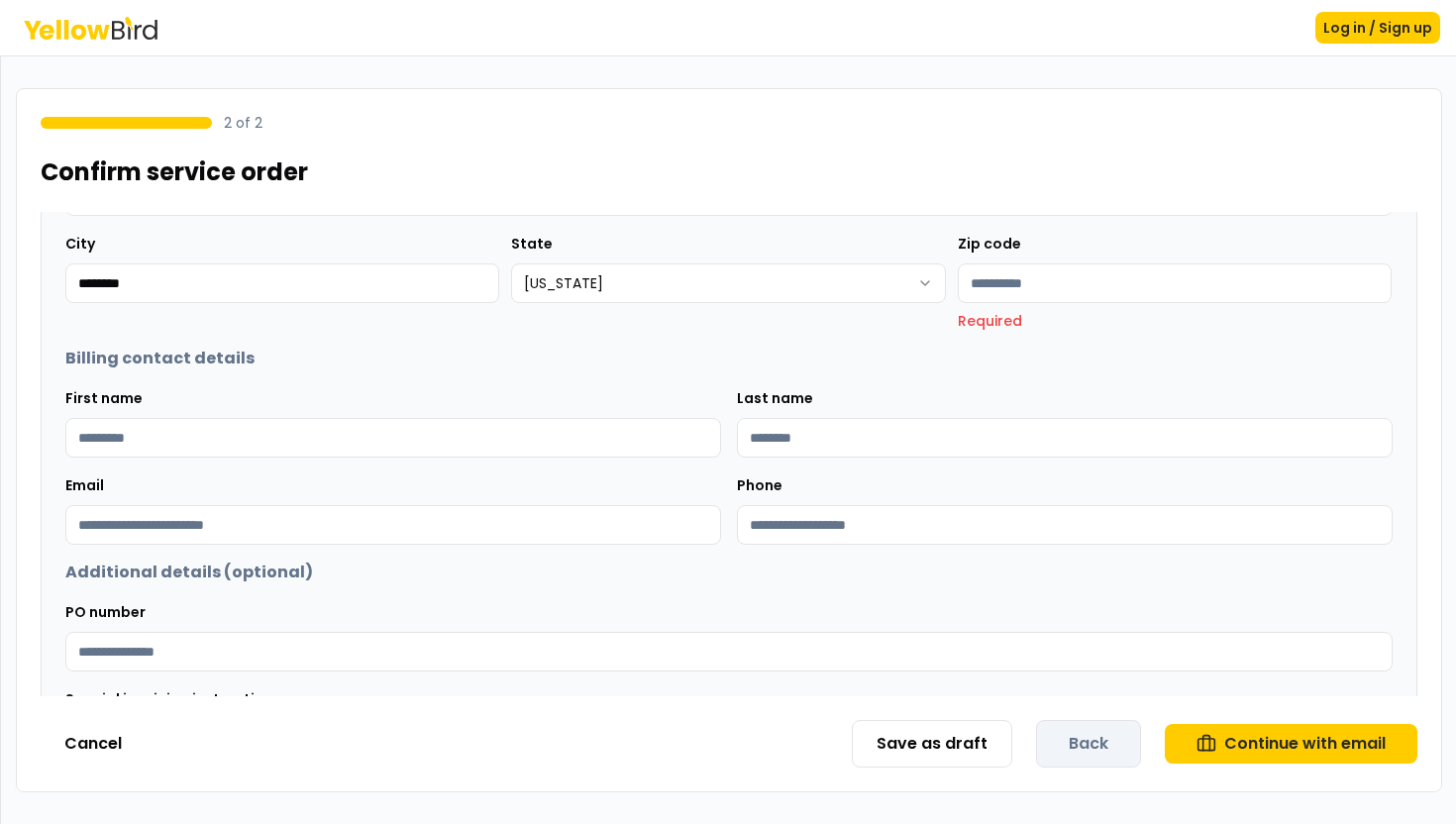 scroll, scrollTop: 399, scrollLeft: 0, axis: vertical 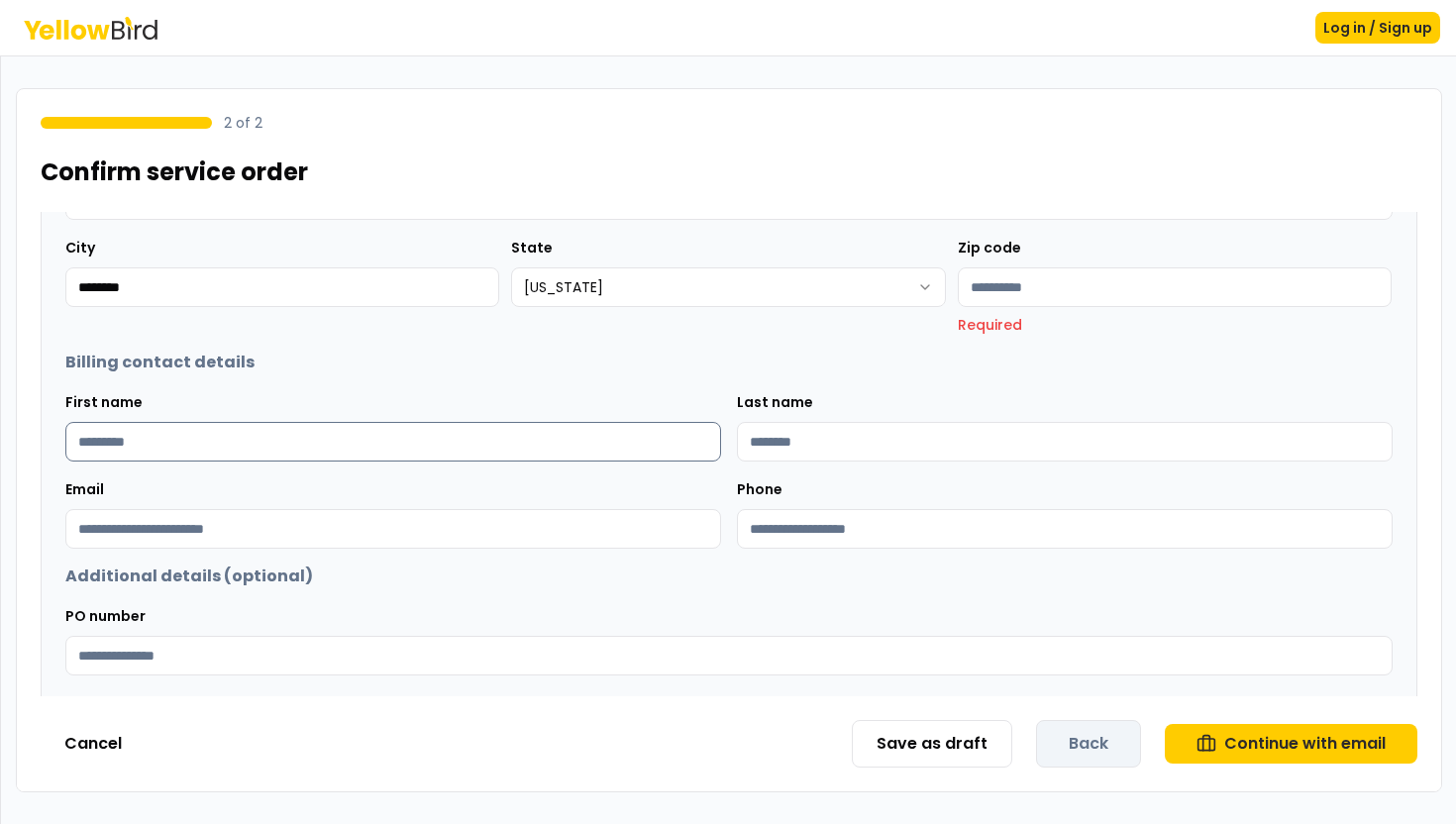 type on "****" 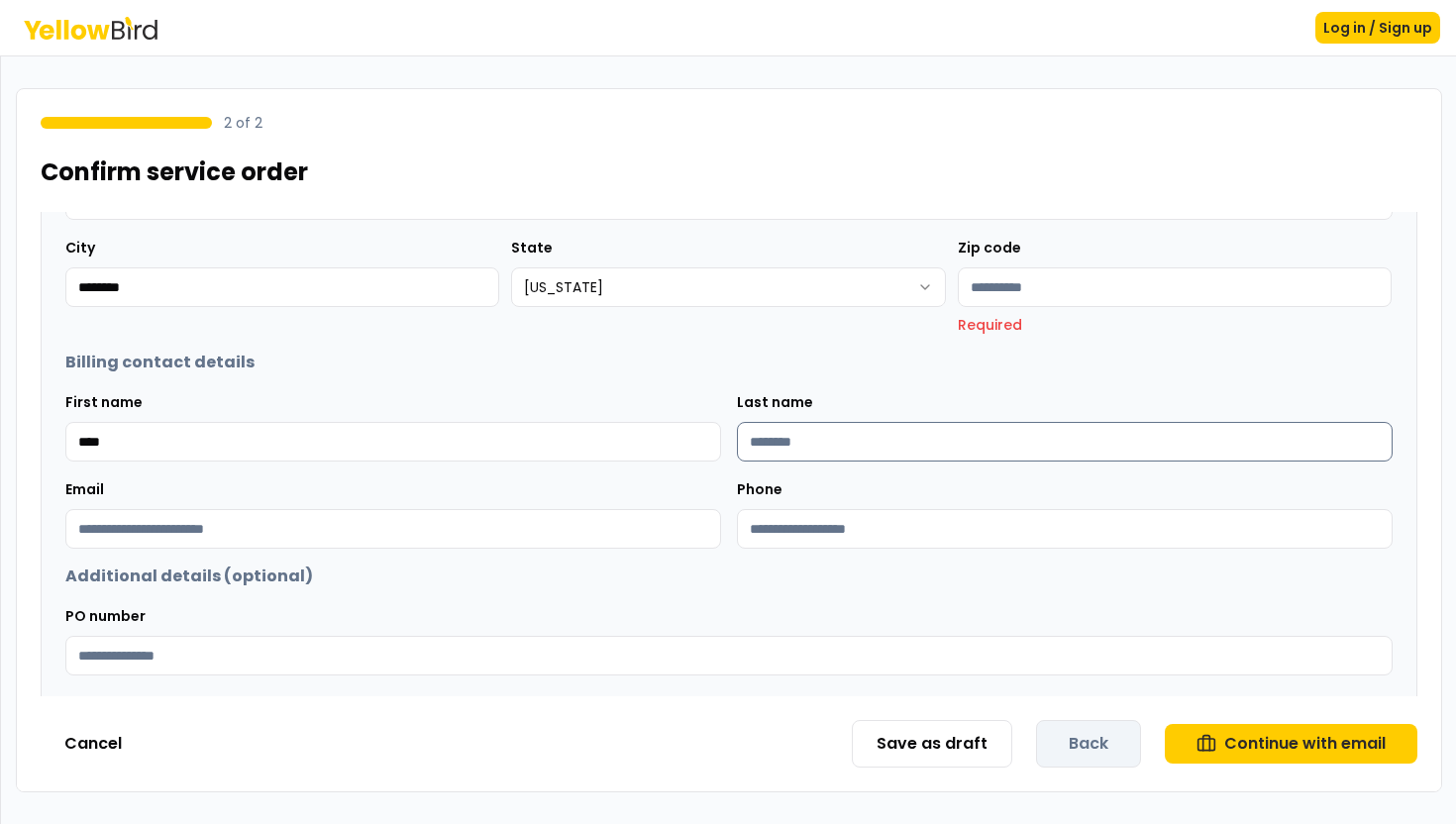 type on "****" 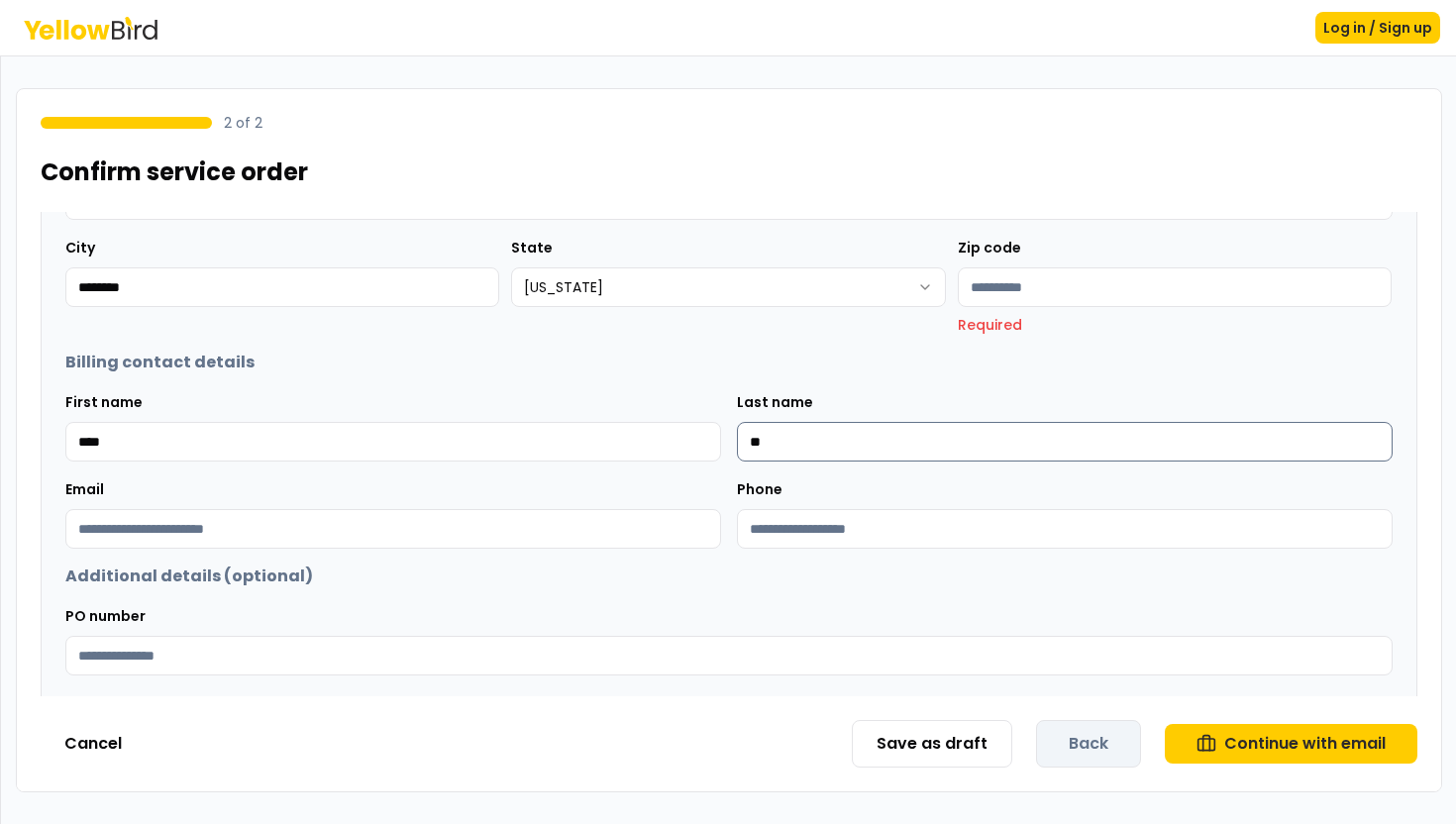 type on "**" 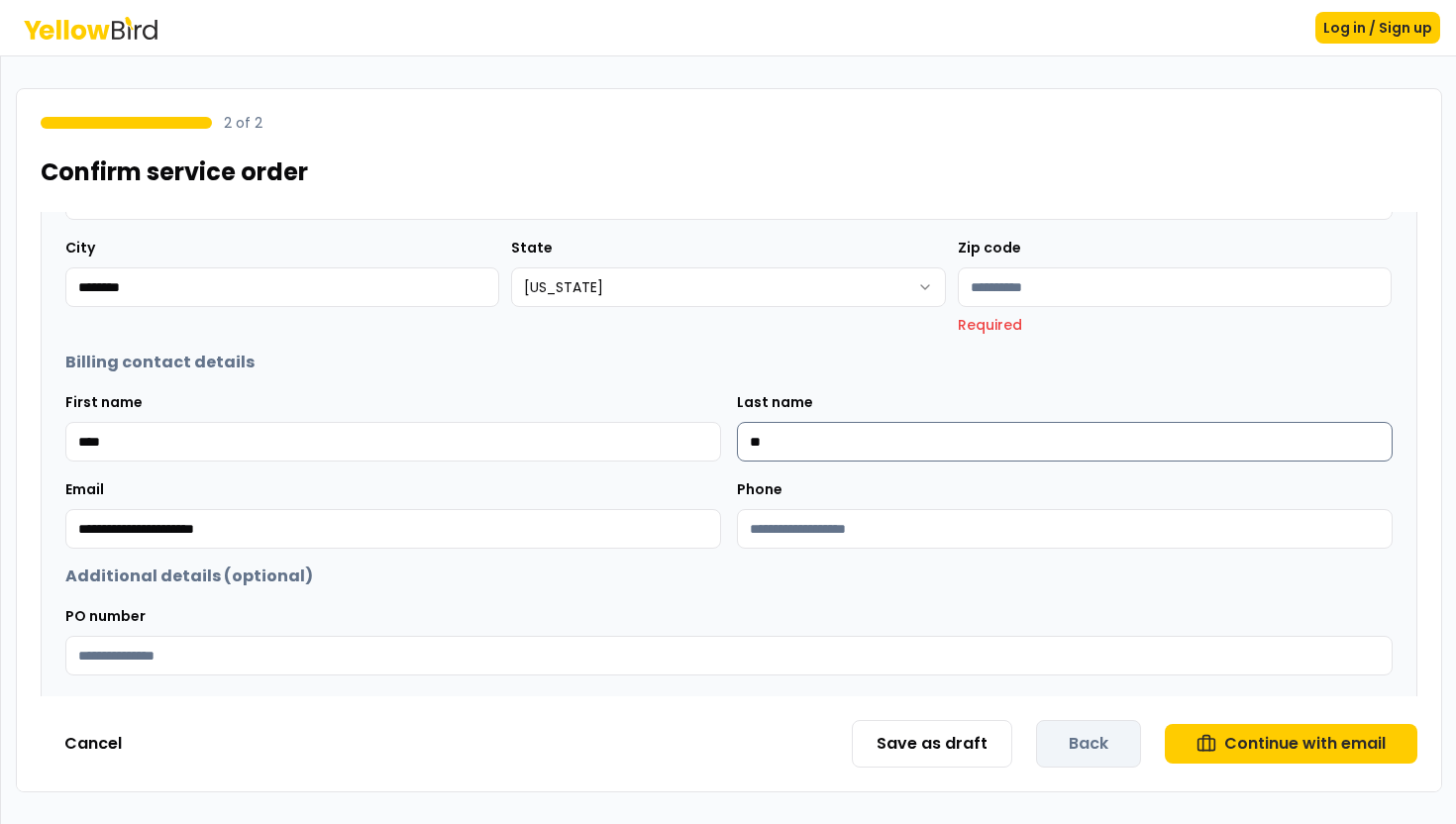 type on "**********" 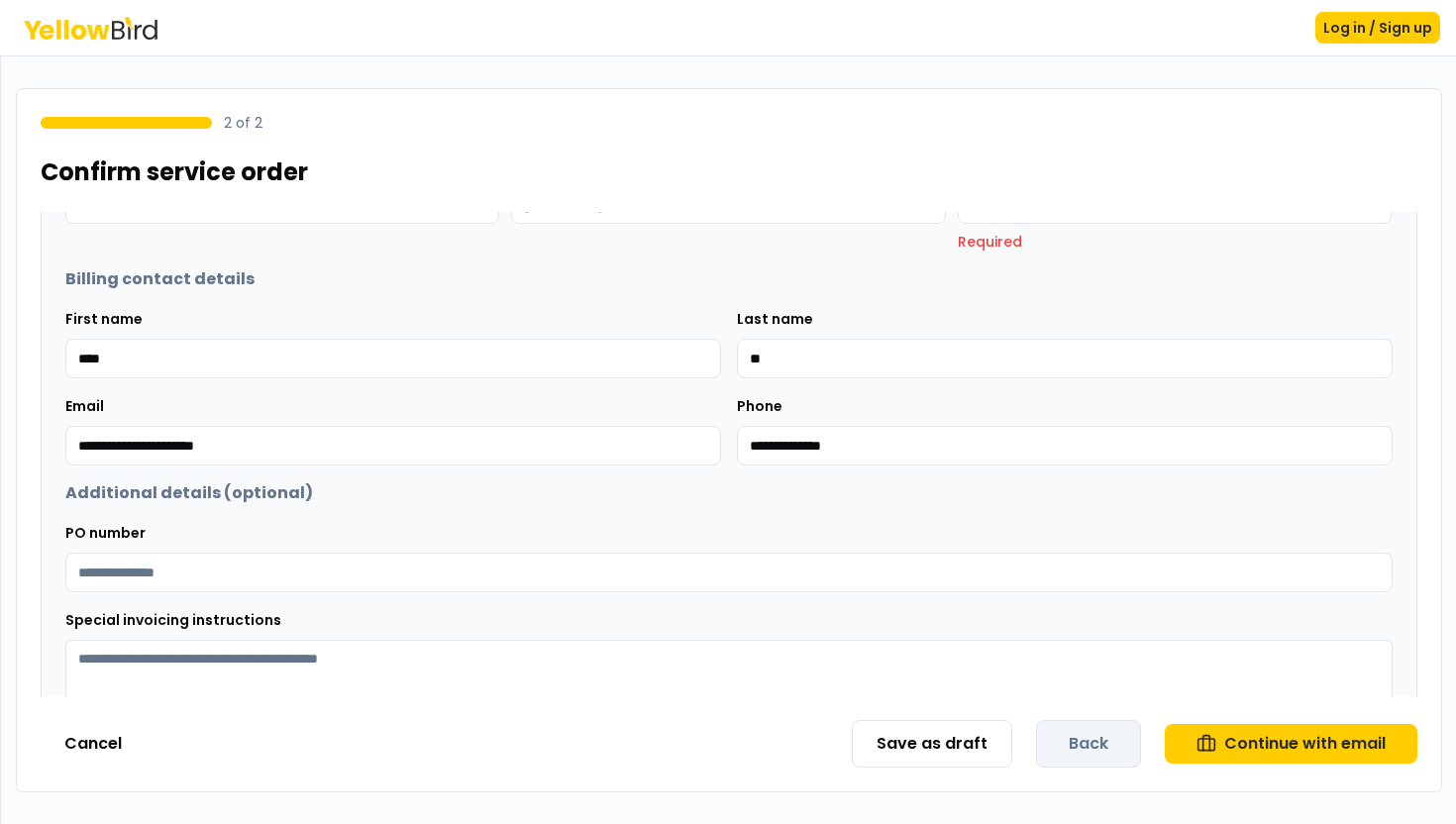 scroll, scrollTop: 567, scrollLeft: 0, axis: vertical 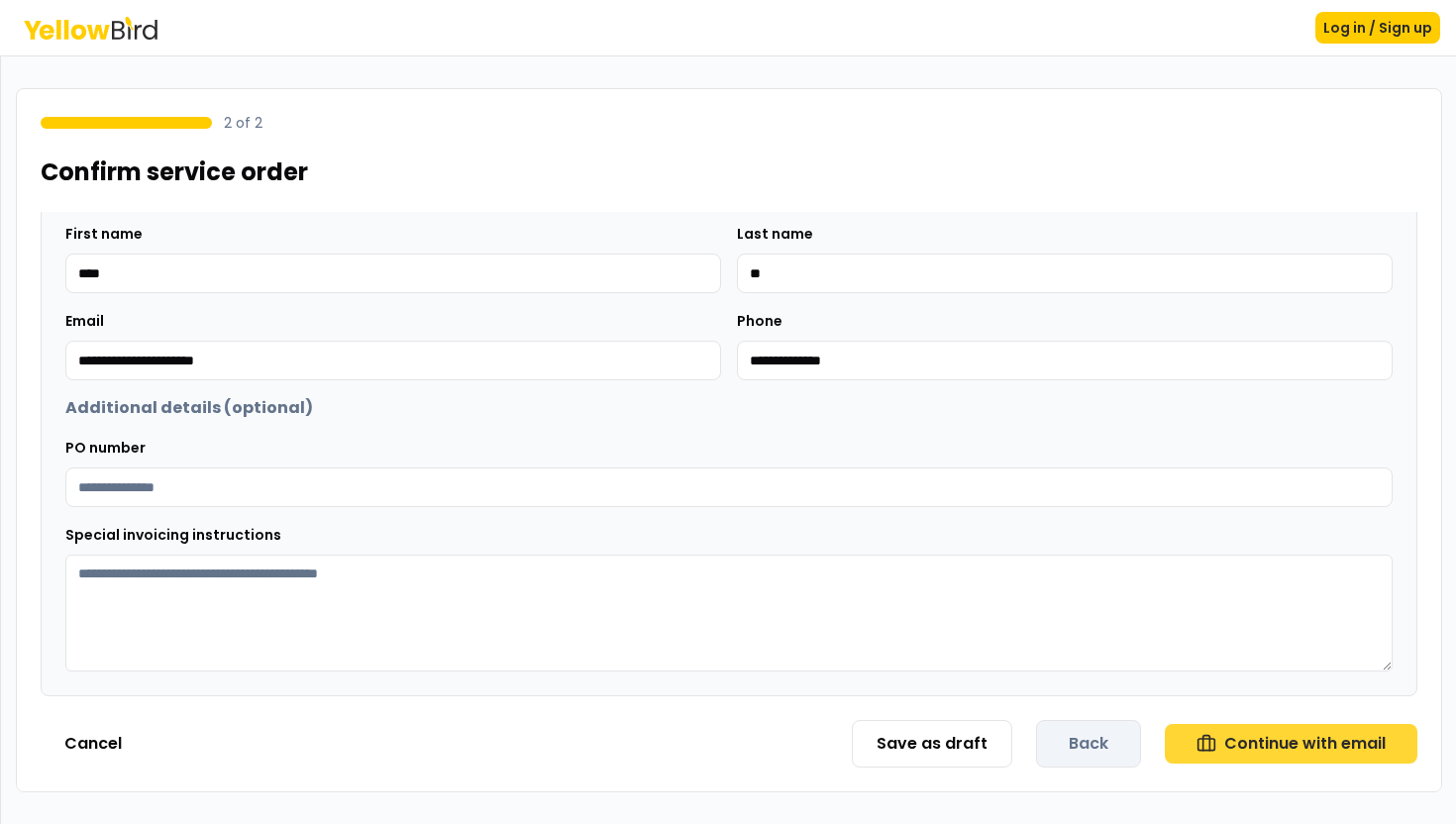 type on "**********" 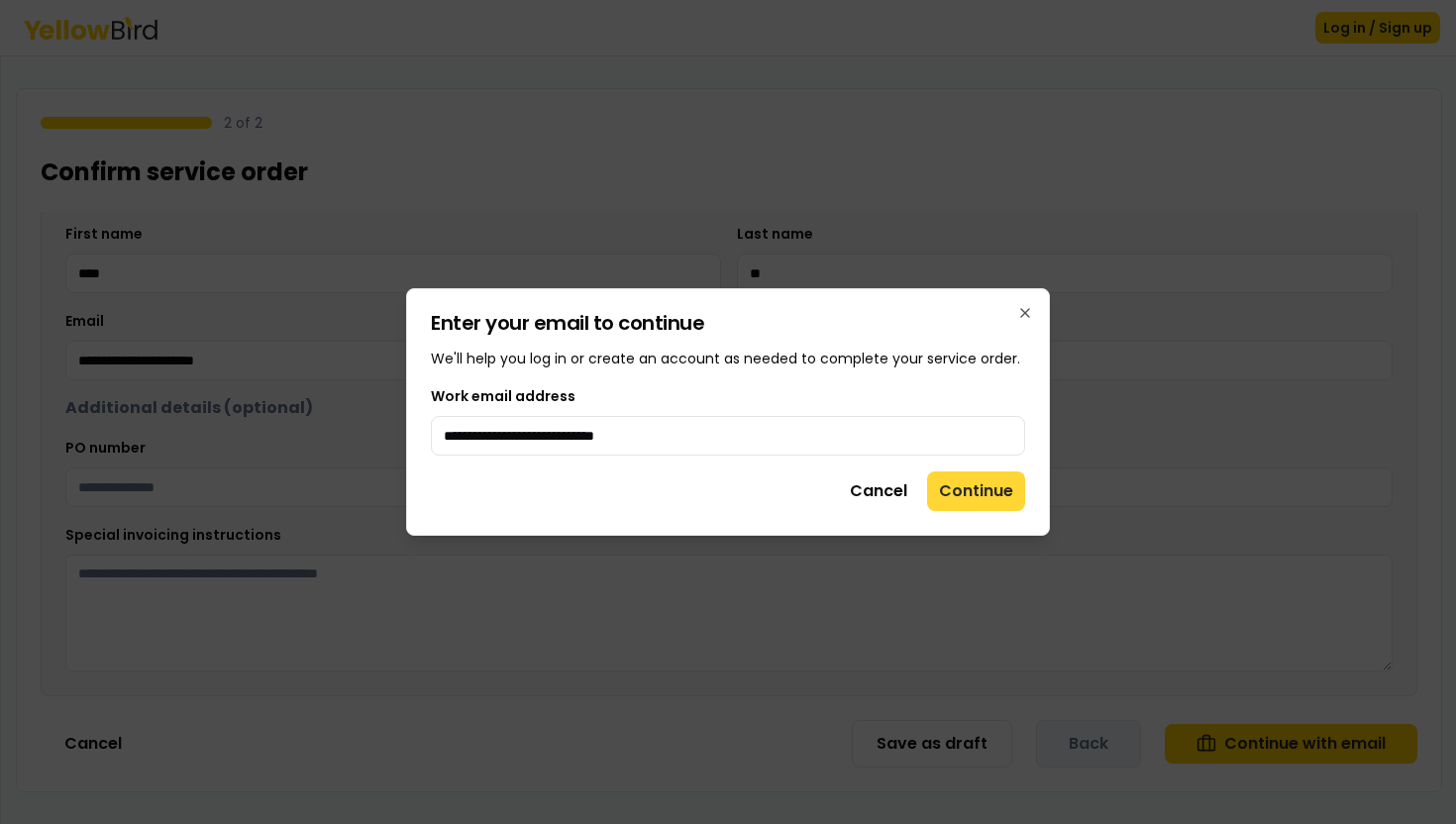type on "**********" 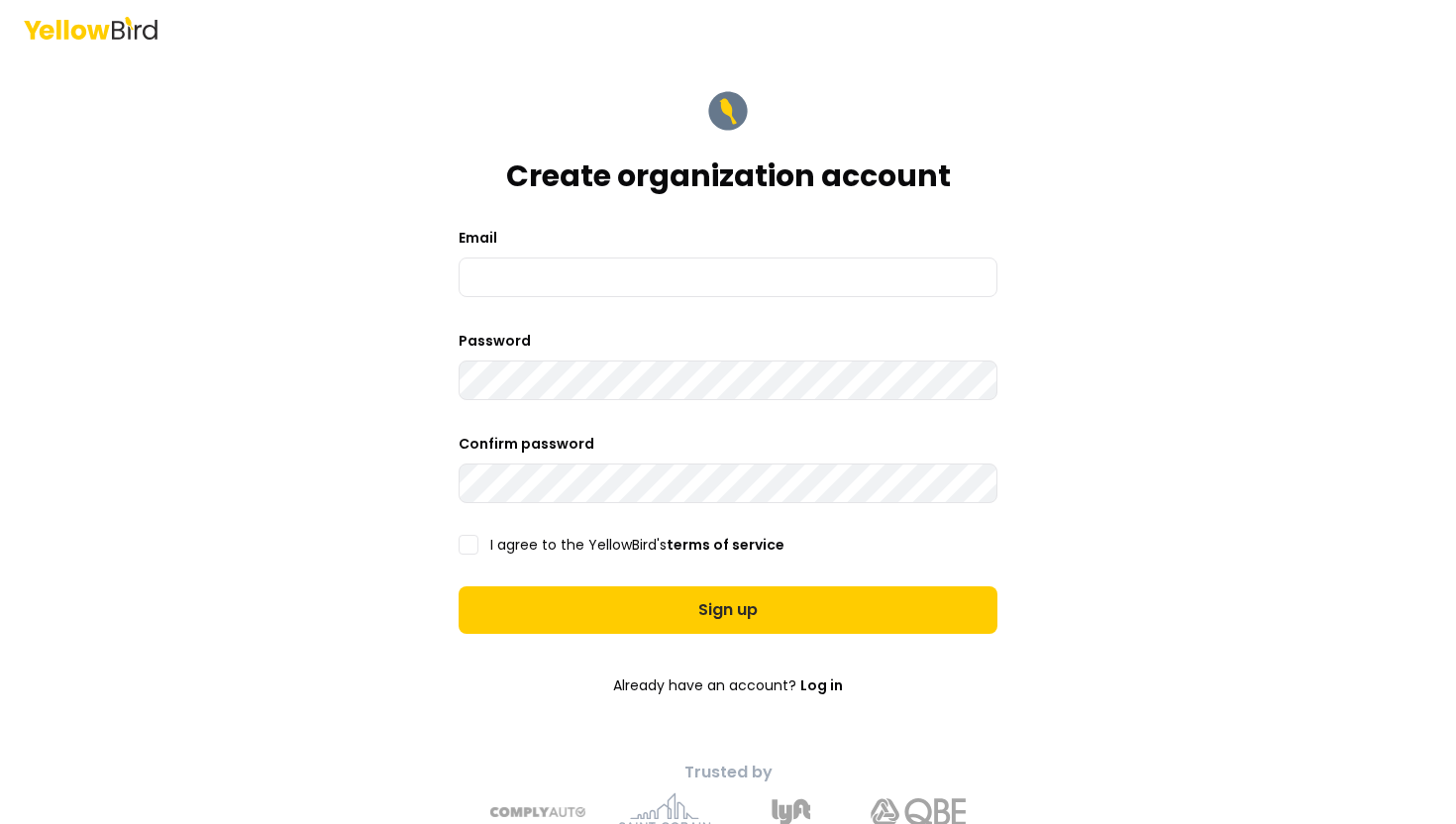 type on "**********" 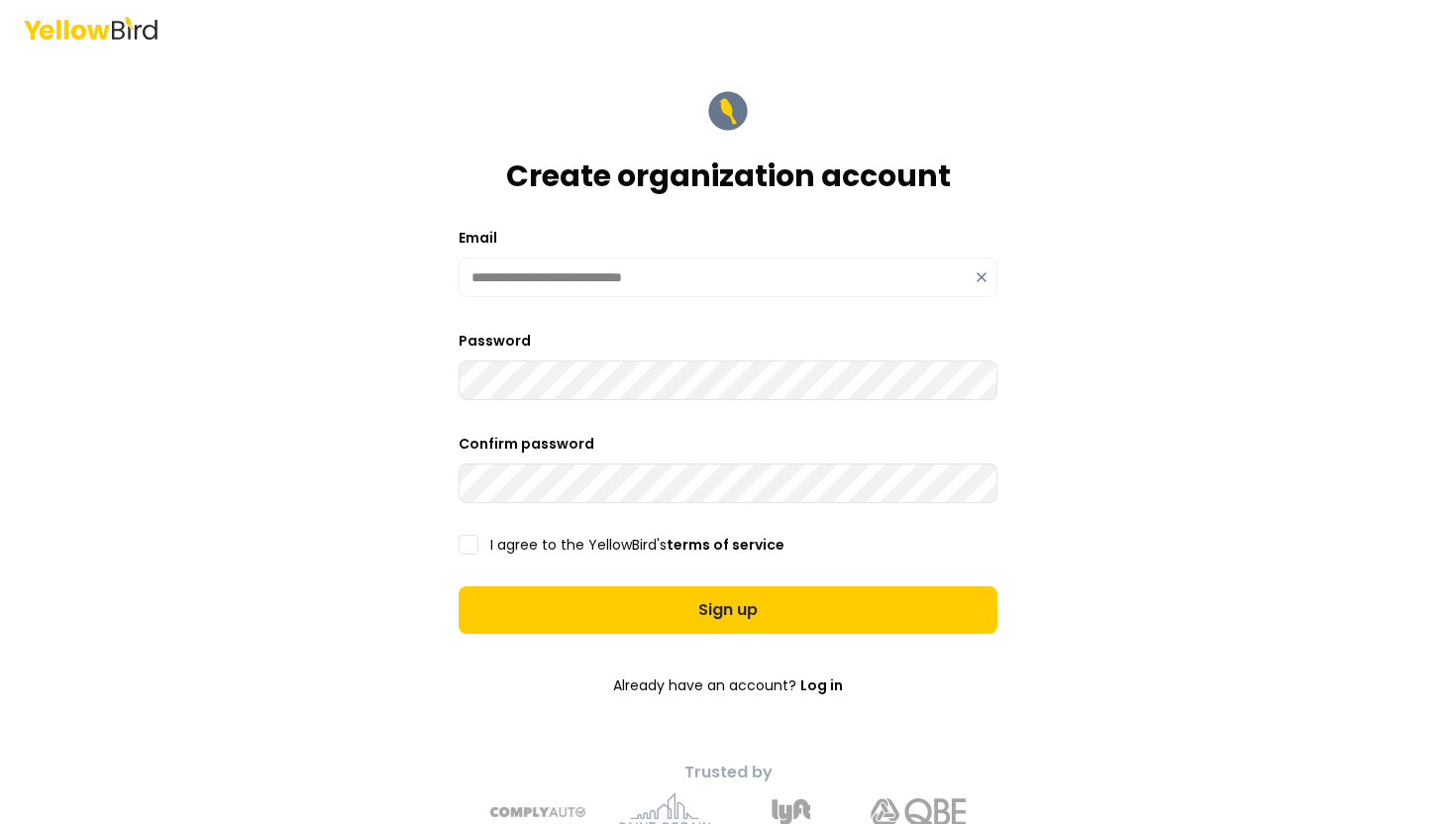 click on "I agree to the YellowBird's  terms of service" at bounding box center (637, 545) 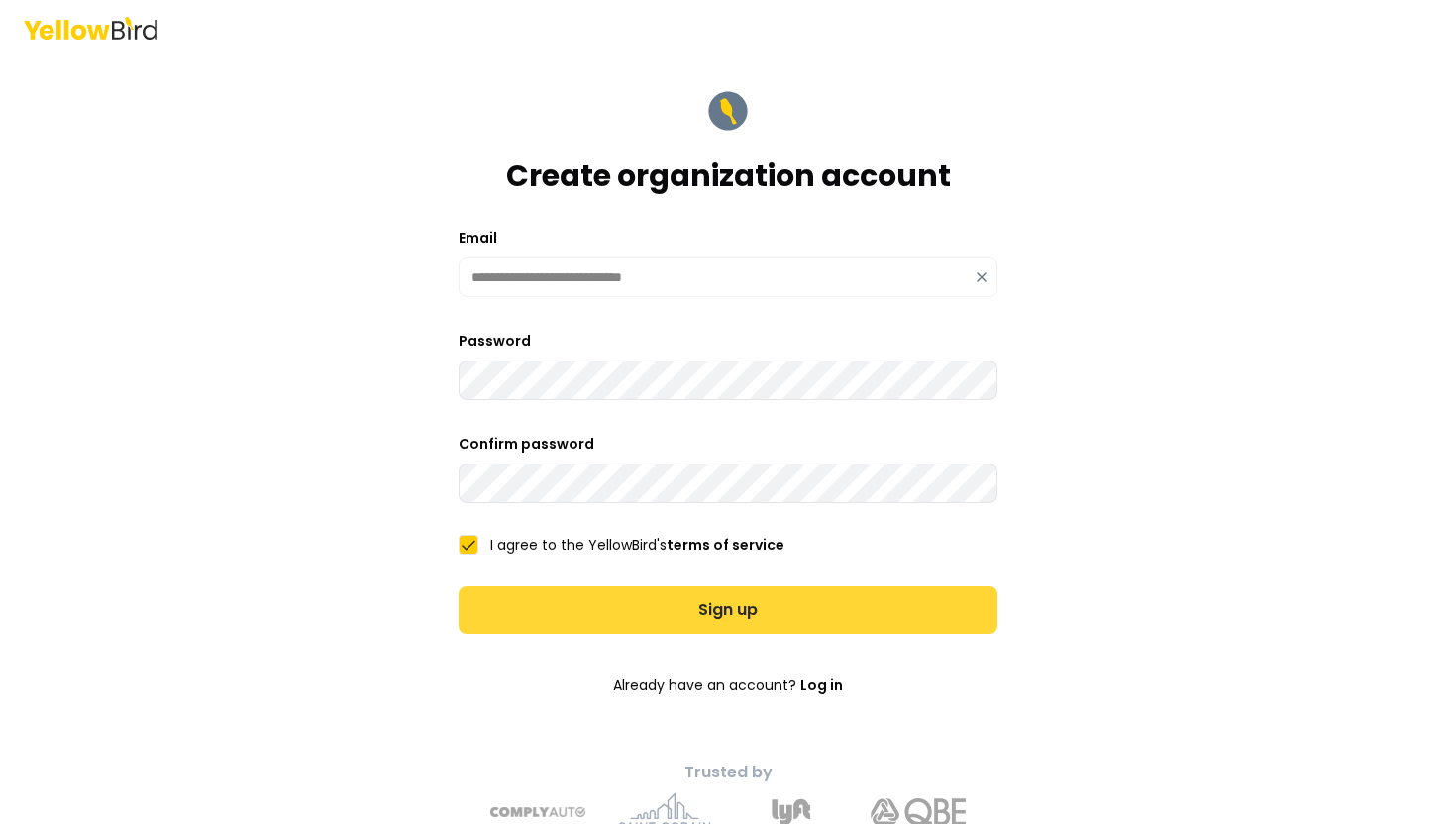 click on "Sign up" at bounding box center (728, 610) 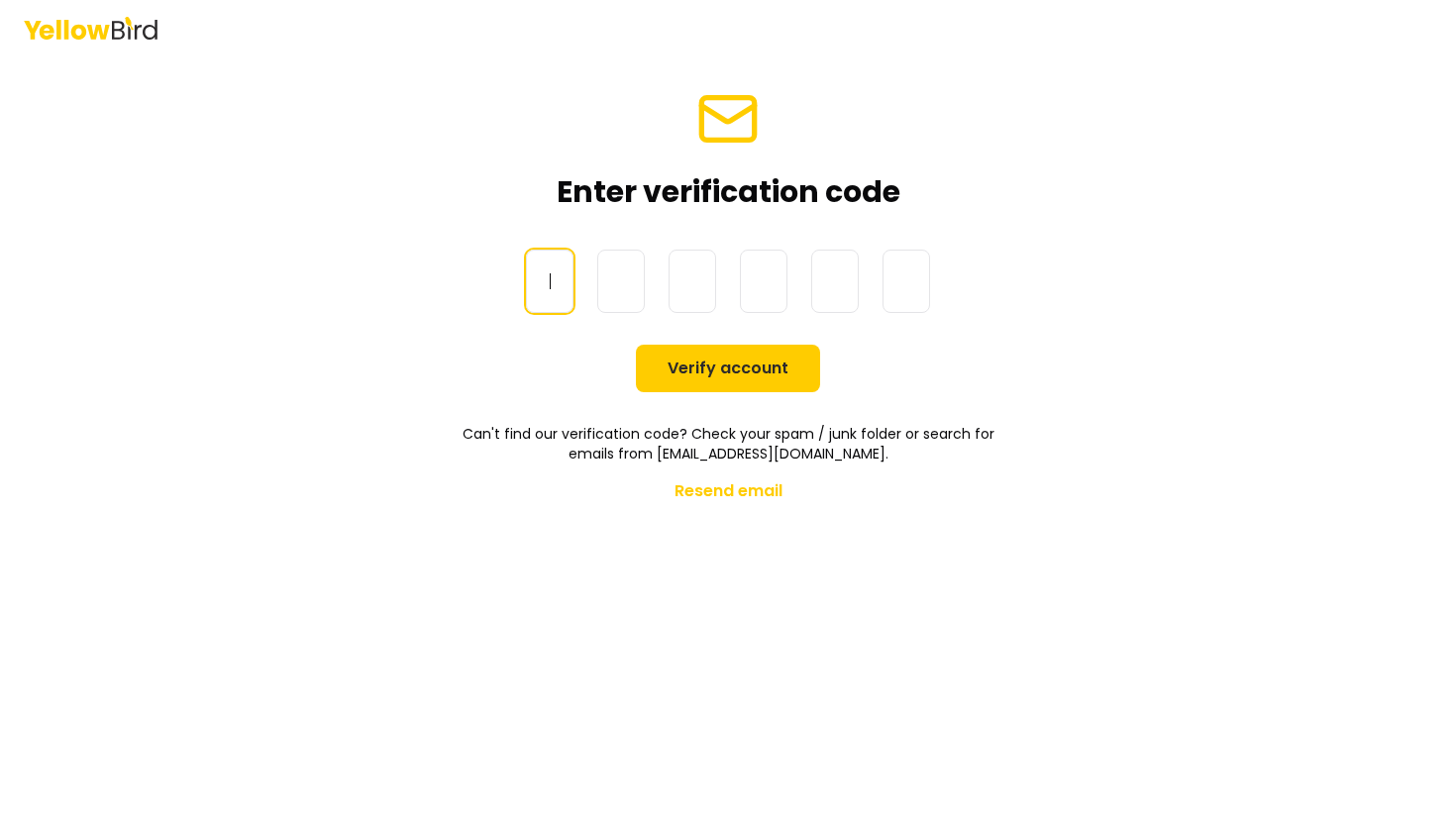 paste on "******" 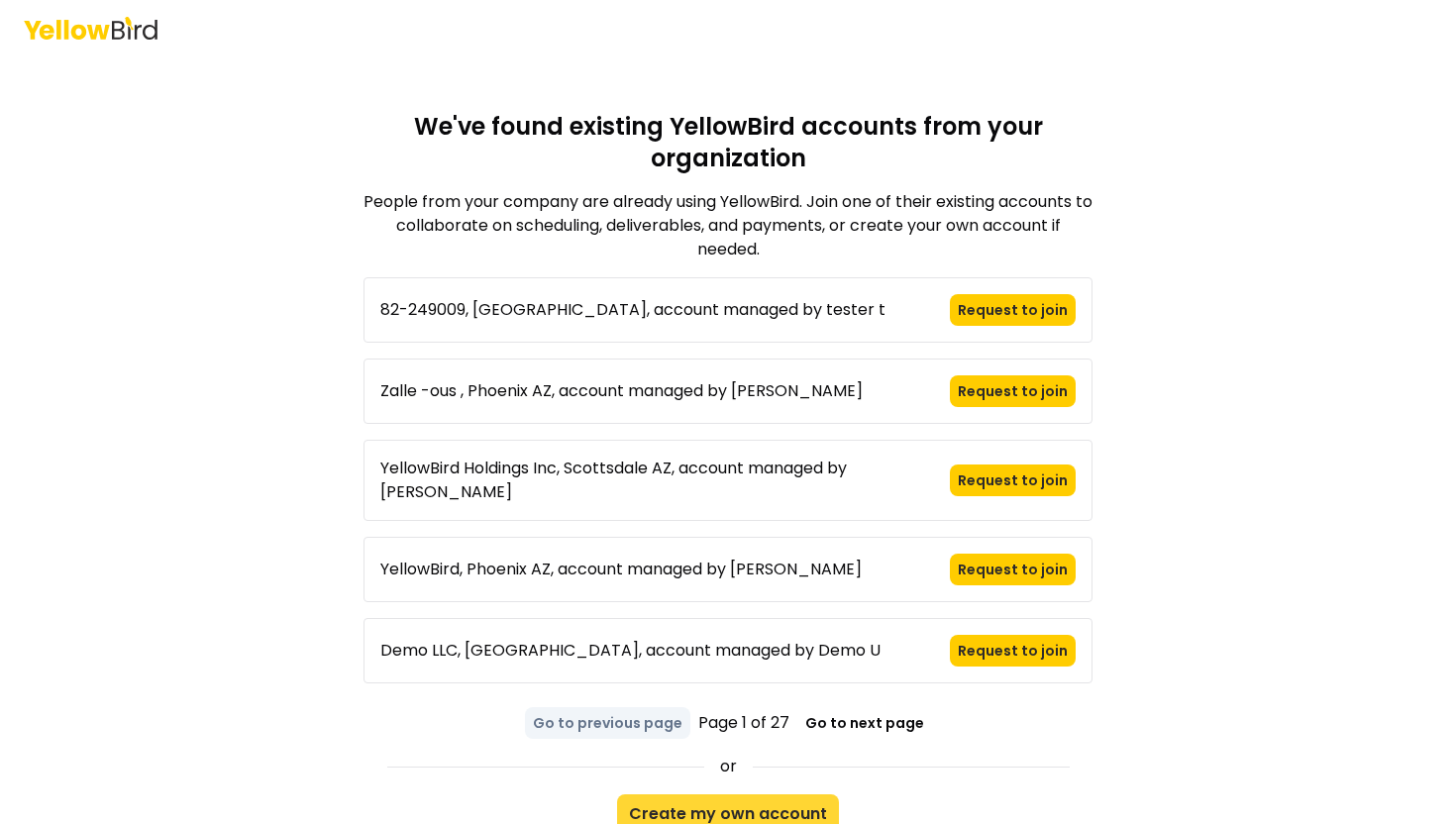click on "Create my own account" at bounding box center [728, 814] 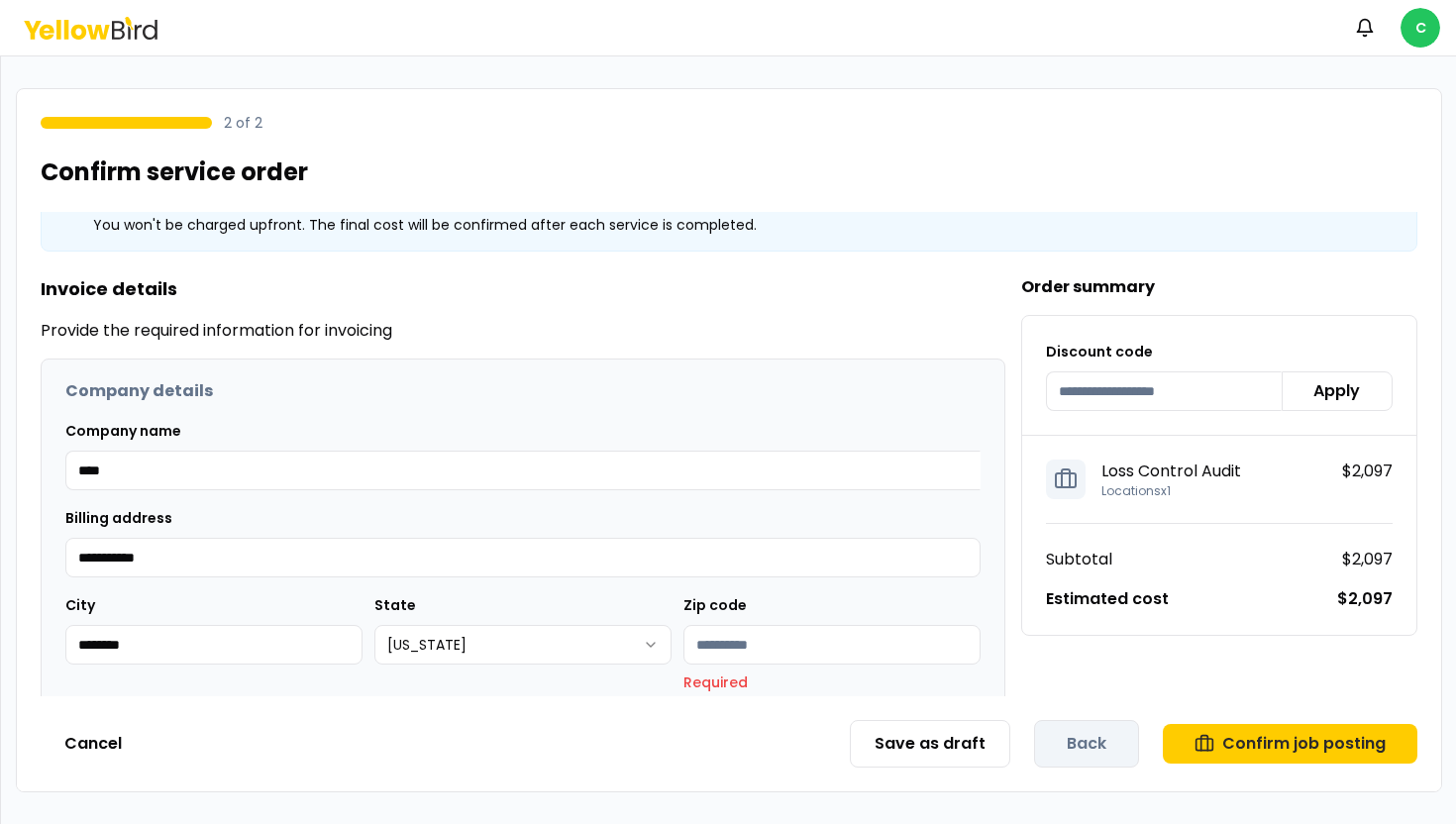 scroll, scrollTop: 0, scrollLeft: 0, axis: both 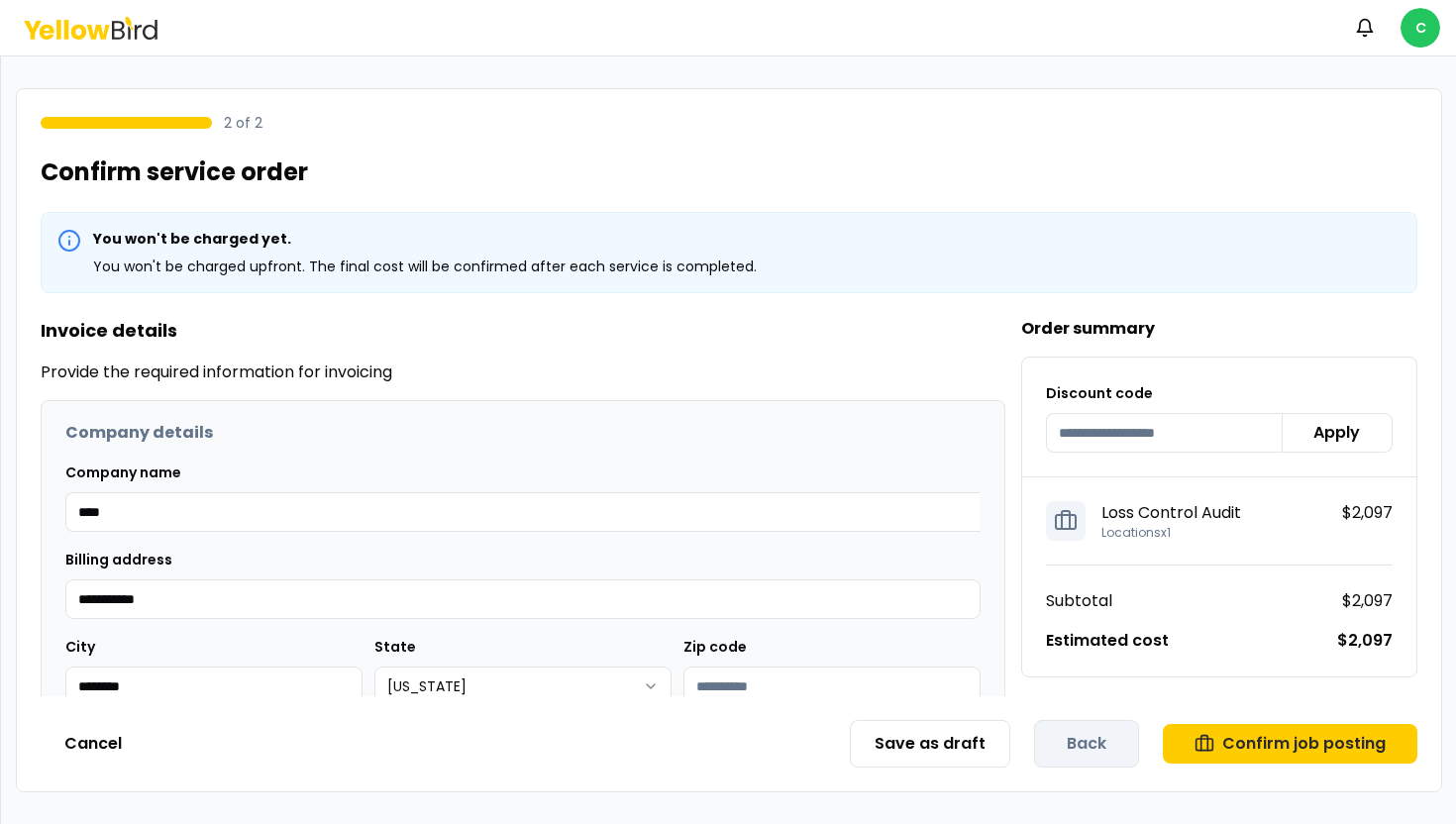 click 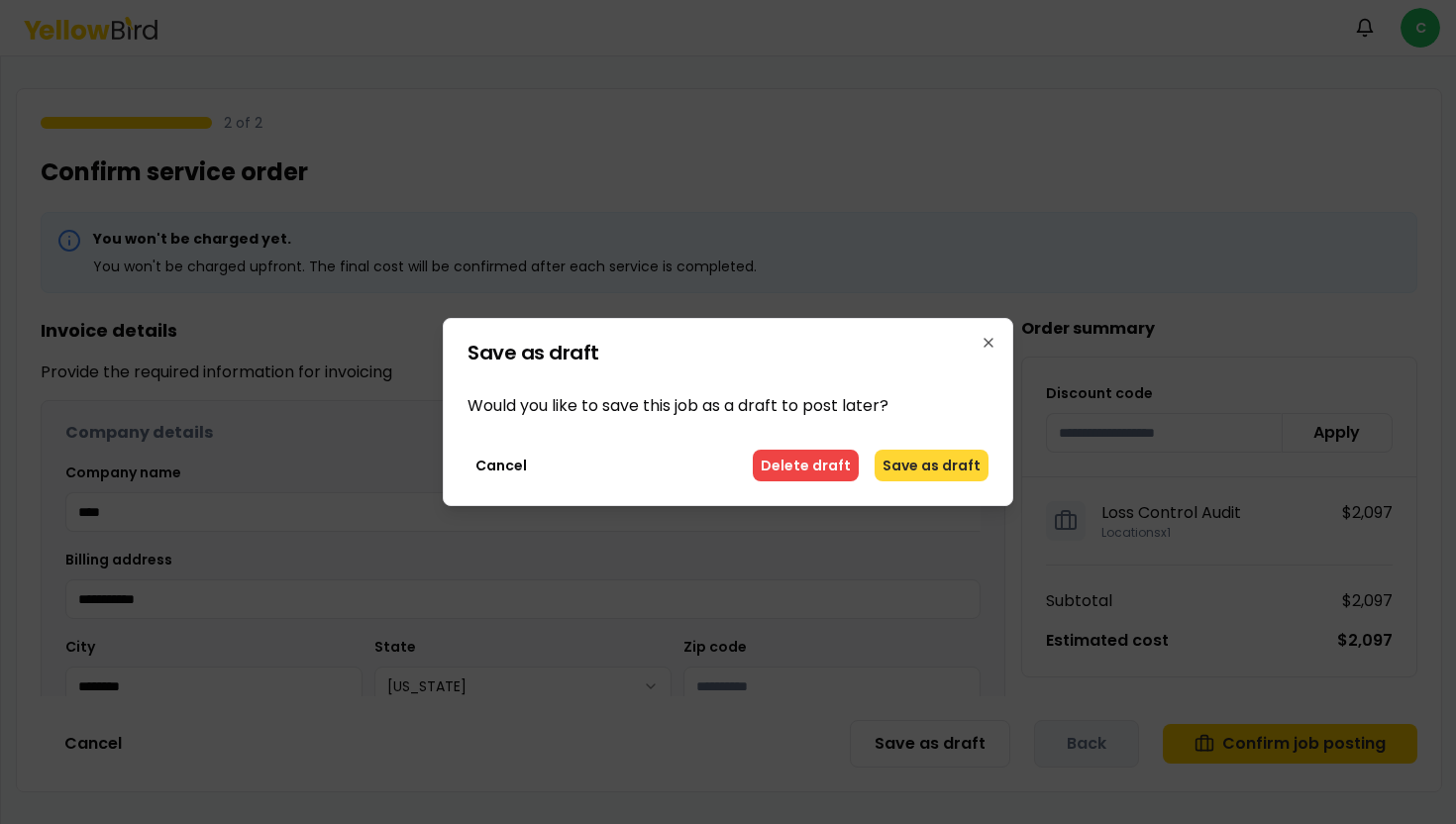 click on "Save as draft" at bounding box center (931, 465) 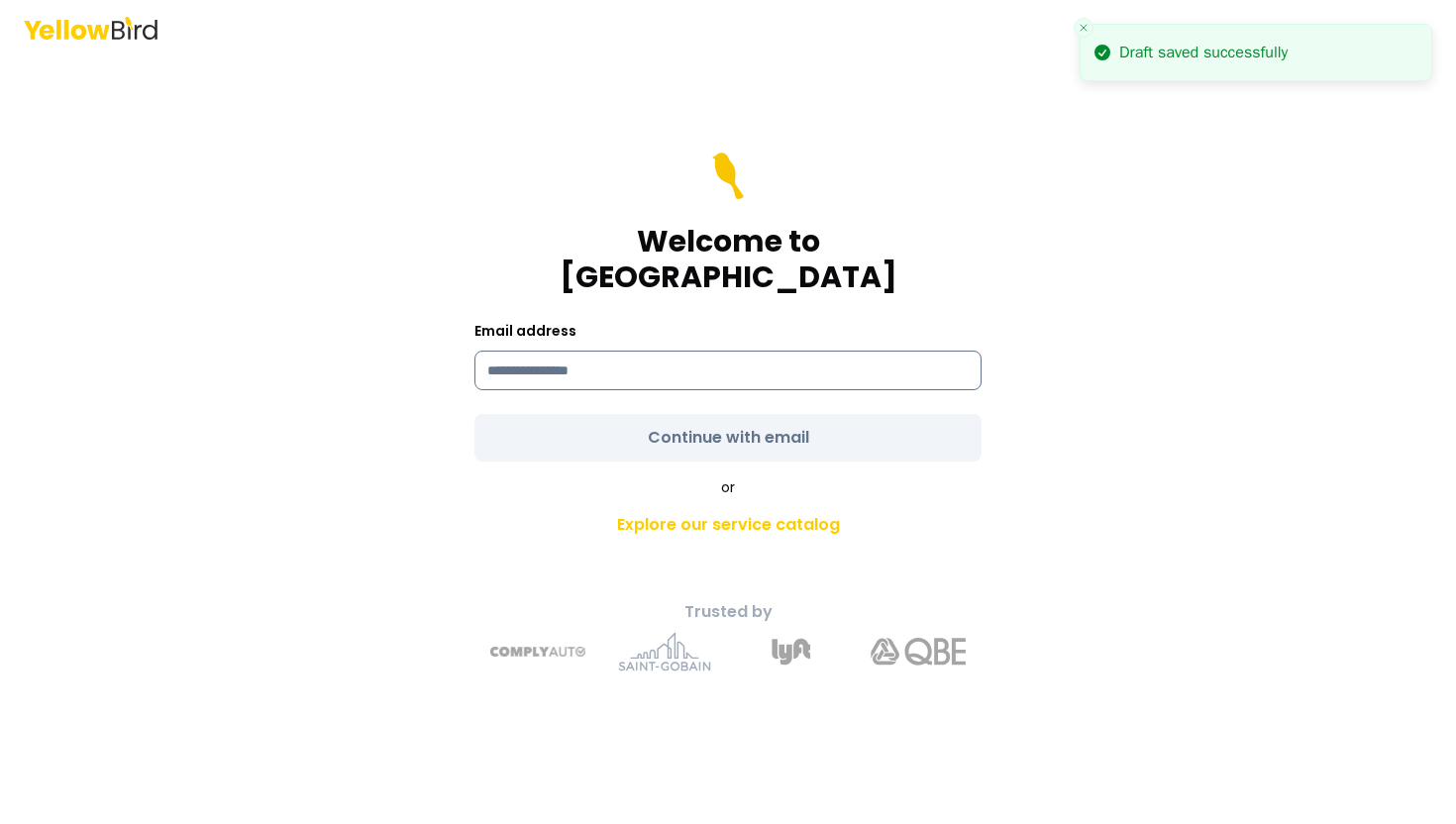 click at bounding box center (728, 370) 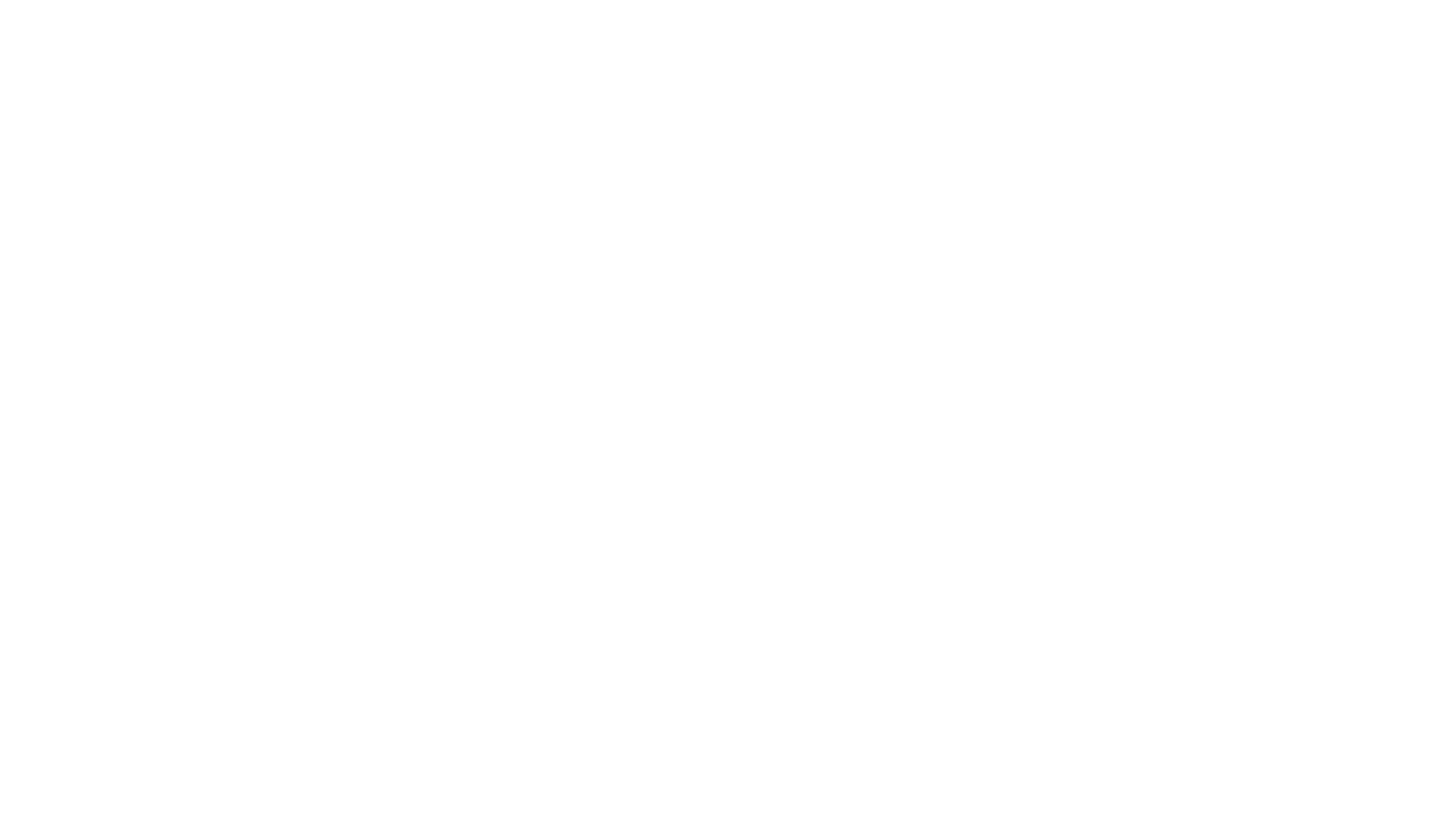 scroll, scrollTop: 0, scrollLeft: 0, axis: both 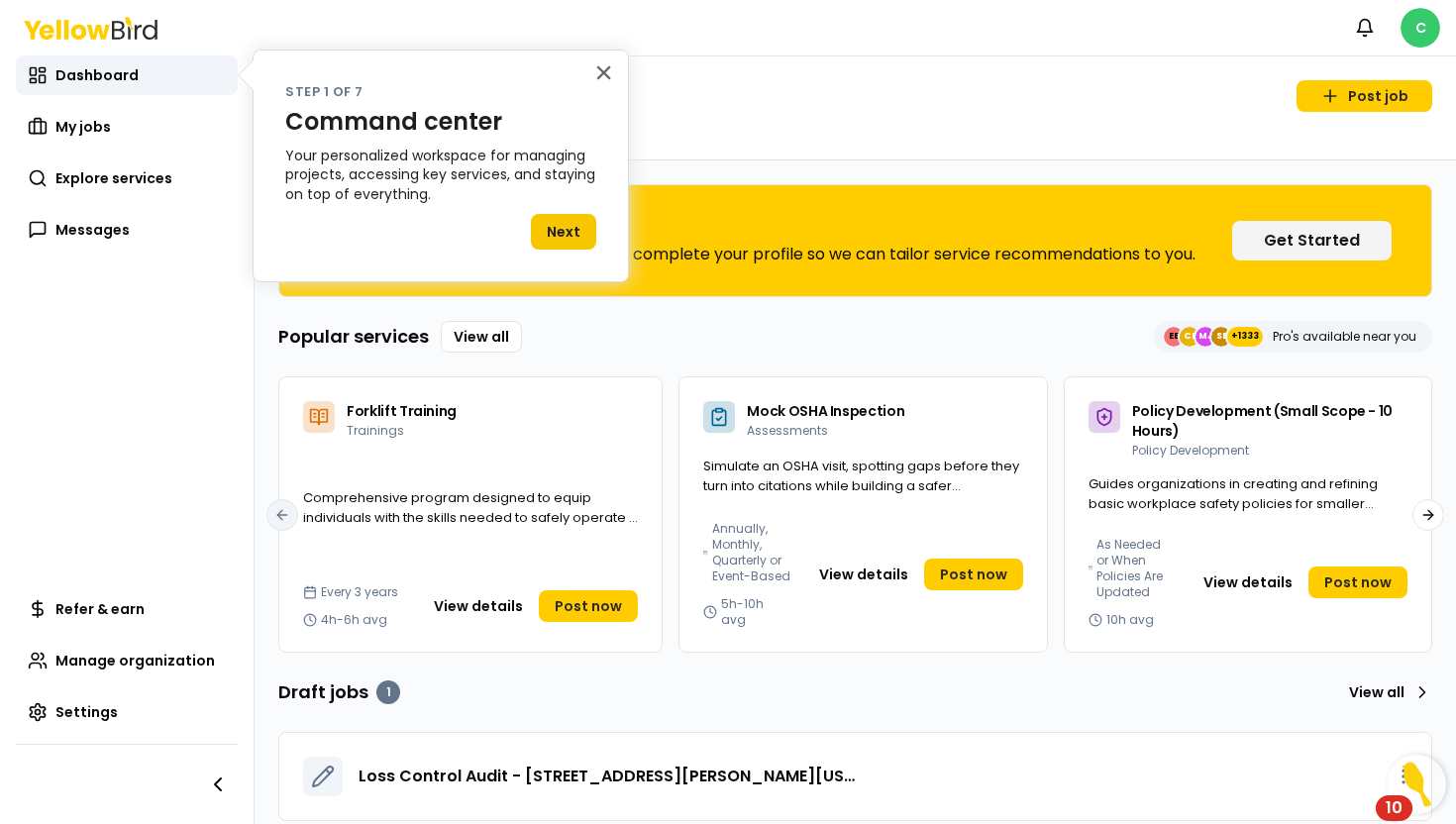 click on "Notifications C Dashboard My jobs Explore services Messages Refer & earn Manage organization Settings Monday, July 14 Post job Welcome Complete Your Profile For a better experience, please complete your profile so we can tailor service recommendations to you. Get Started Popular services View all EE CE MJ SE +1333 Pro's available near you Forklift Training Trainings Comprehensive program designed to equip individuals with the skills needed to safely operate a forklift. Every 3 years 4h-6h   avg View details Post now Mock OSHA Inspection Assessments Simulate an OSHA visit, spotting gaps before they turn into citations while building a safer workplace. Annually, Monthly, Quarterly or Event-Based 5h-10h   avg View details Post now Policy Development (Small Scope - 10 Hours) Policy Development Guides organizations in creating and refining basic workplace safety policies for smaller operations or single-topic policy needs. As Needed or When Policies Are Updated 10h   avg View details Post now Trainings" at bounding box center (728, 412) 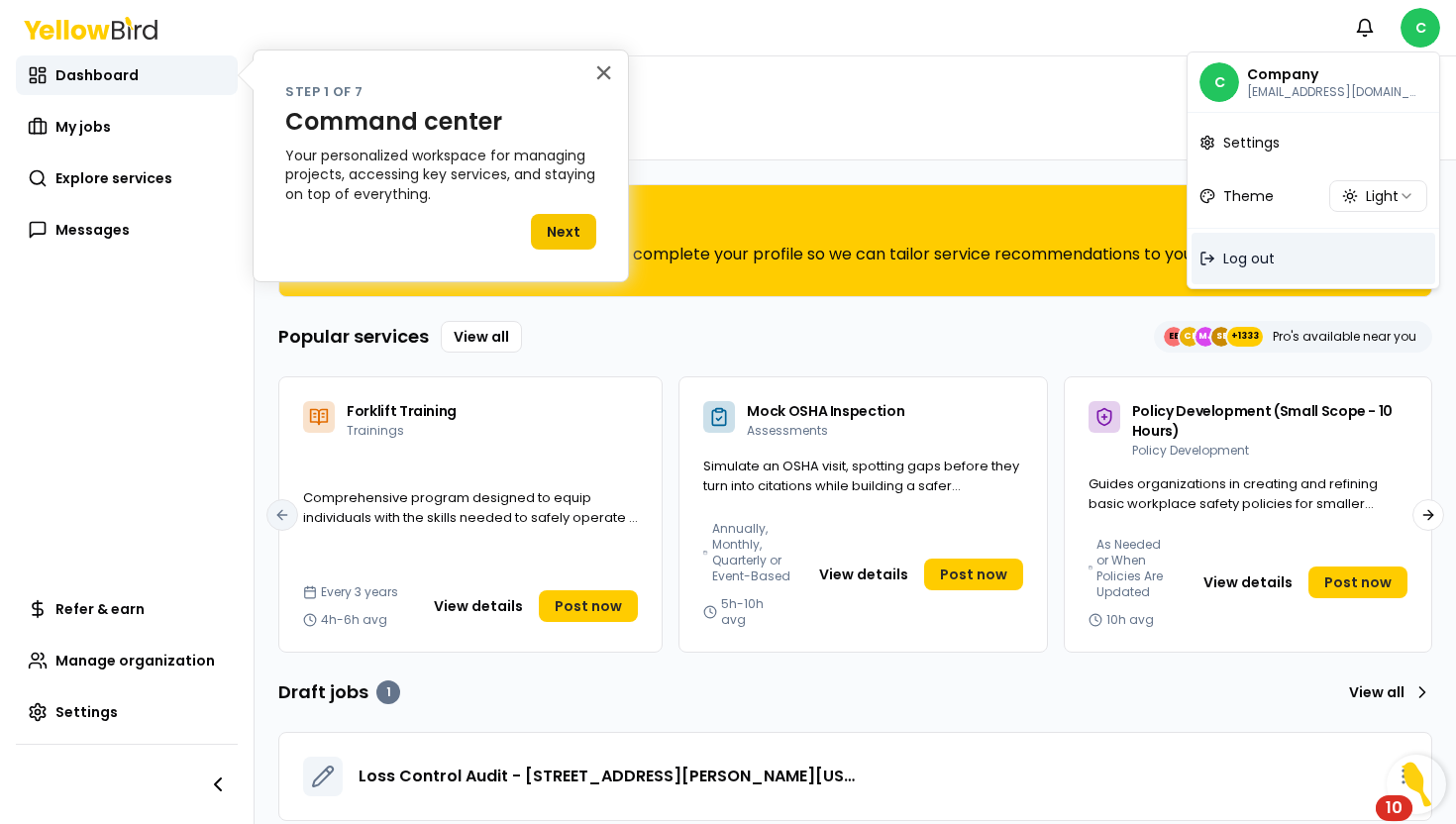 click on "Log out" at bounding box center [1313, 258] 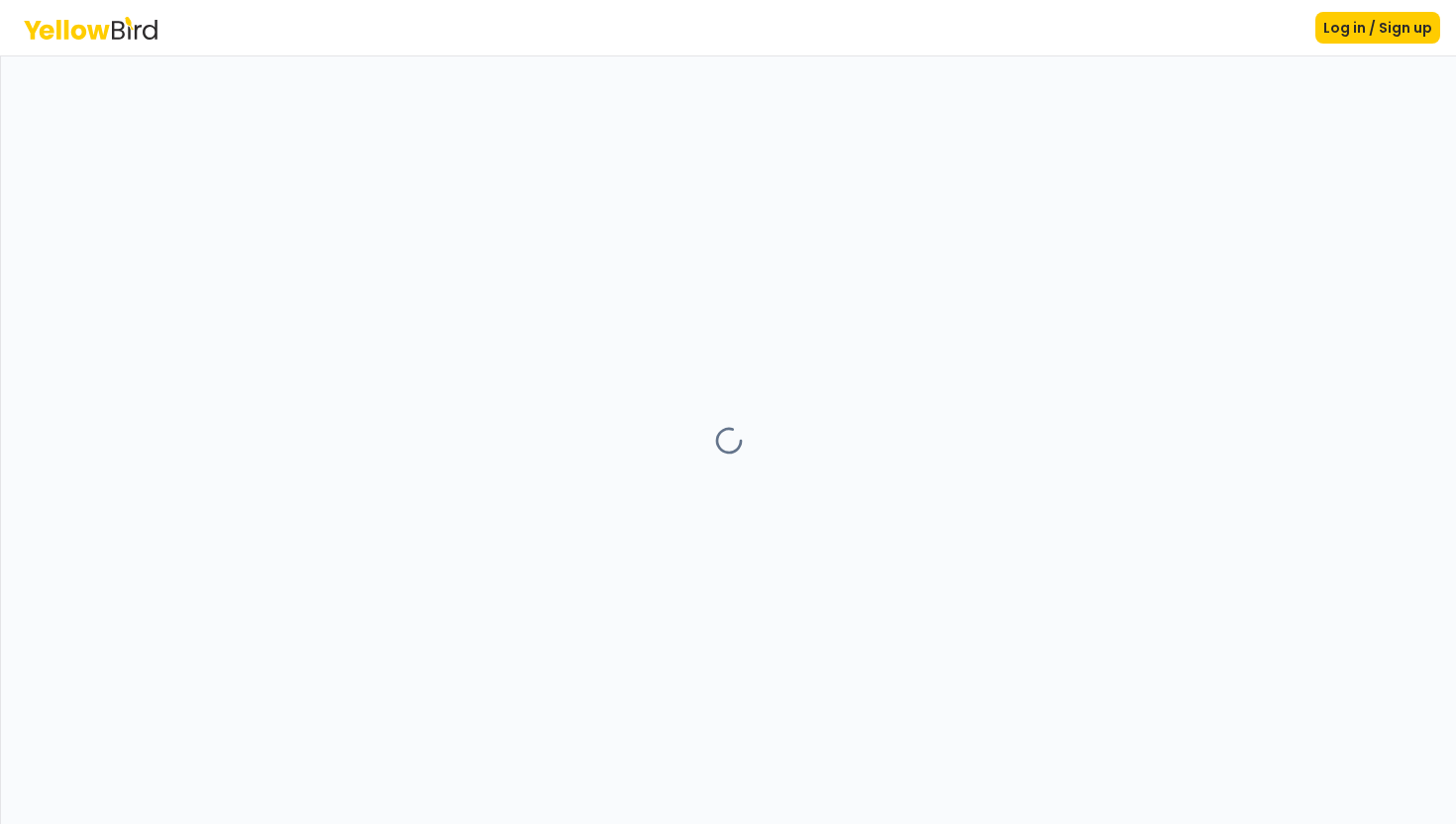 scroll, scrollTop: 0, scrollLeft: 0, axis: both 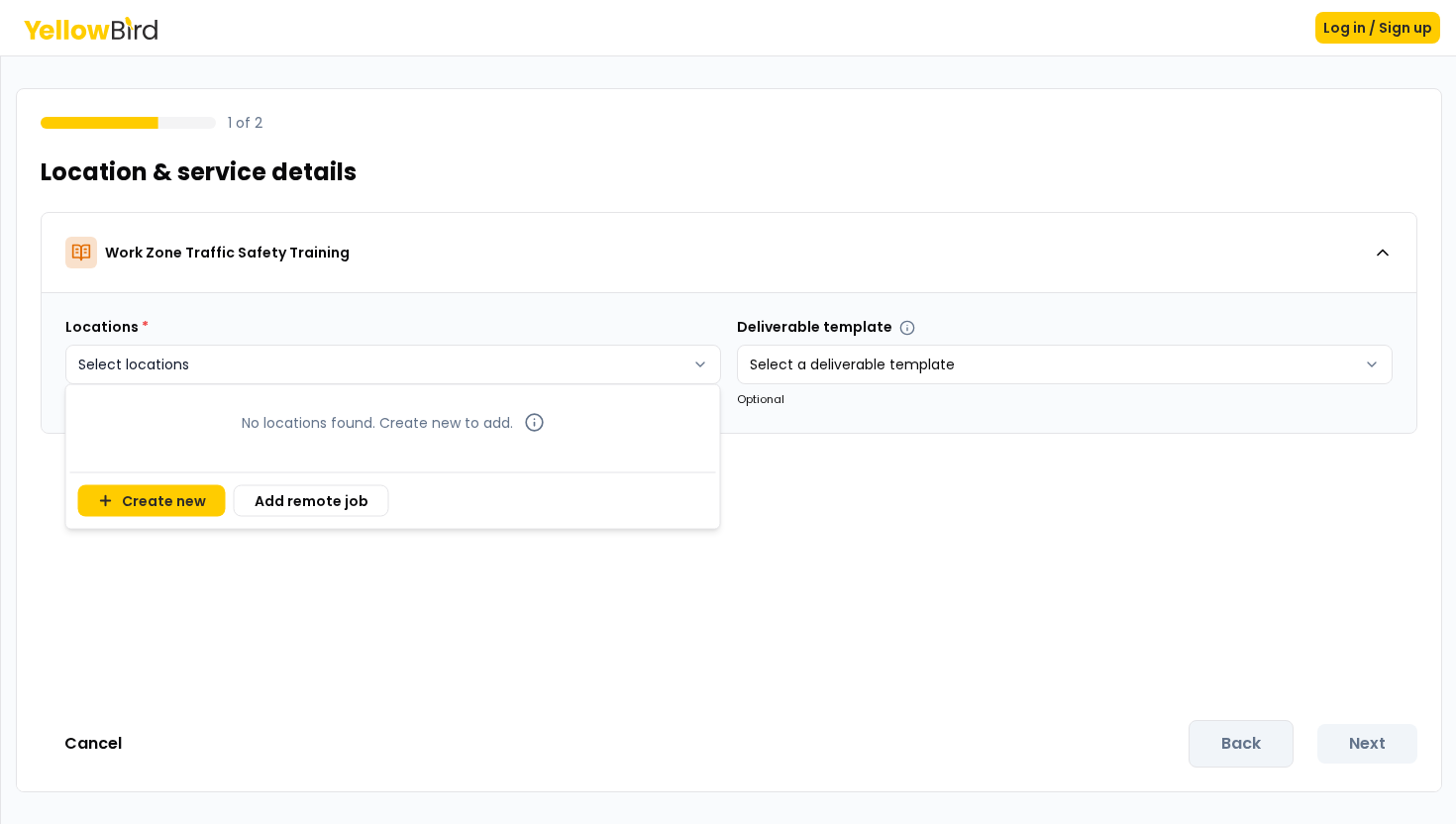 click on "Log in / Sign up 1 of 2 Location & service details Work Zone Traffic Safety Training Locations   * Select locations Deliverable template   Select a deliverable template Optional Cancel Back Next
No locations found. Create new to add. Create new Add remote job" at bounding box center [728, 412] 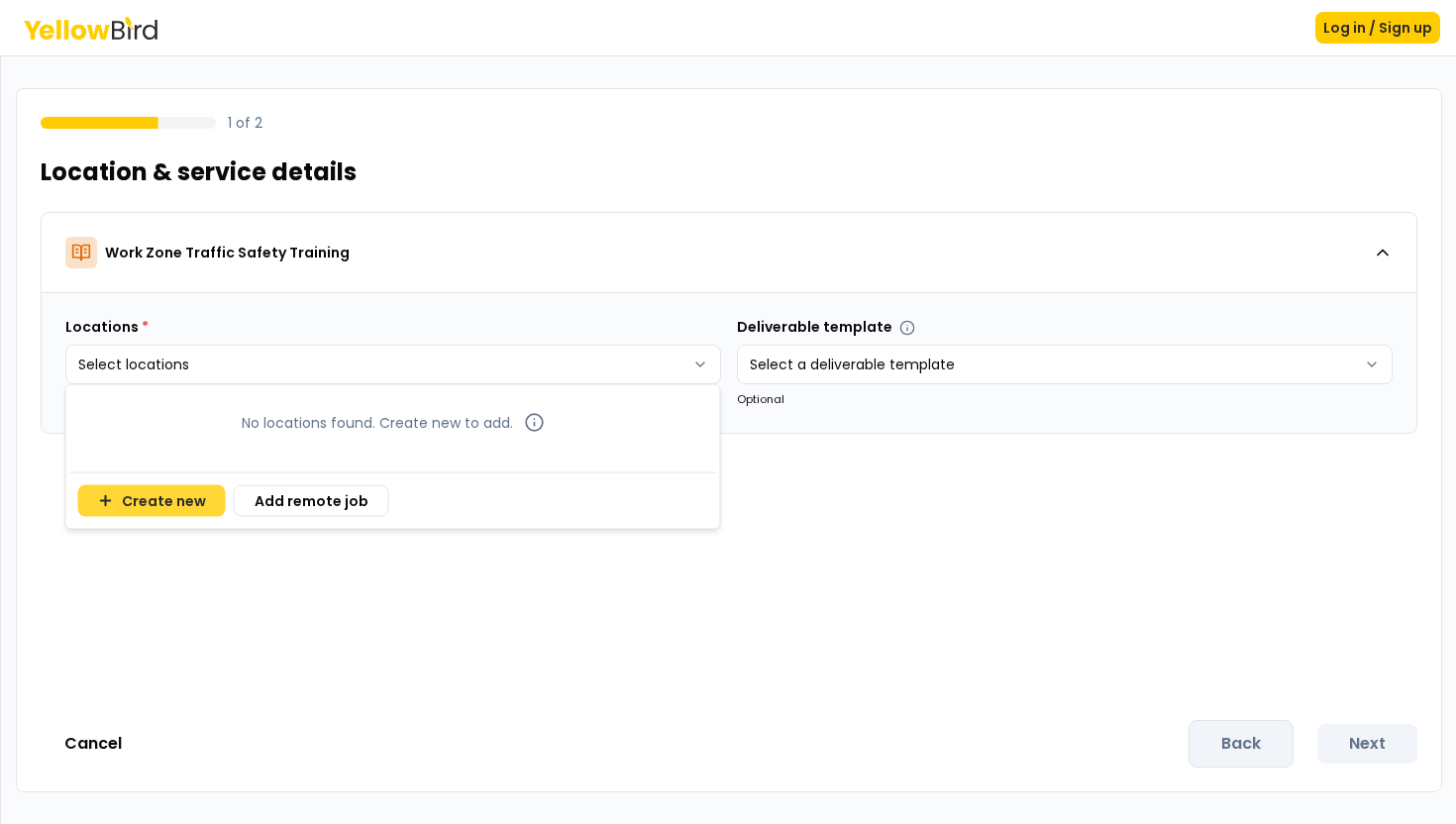 click on "Create new" at bounding box center [152, 501] 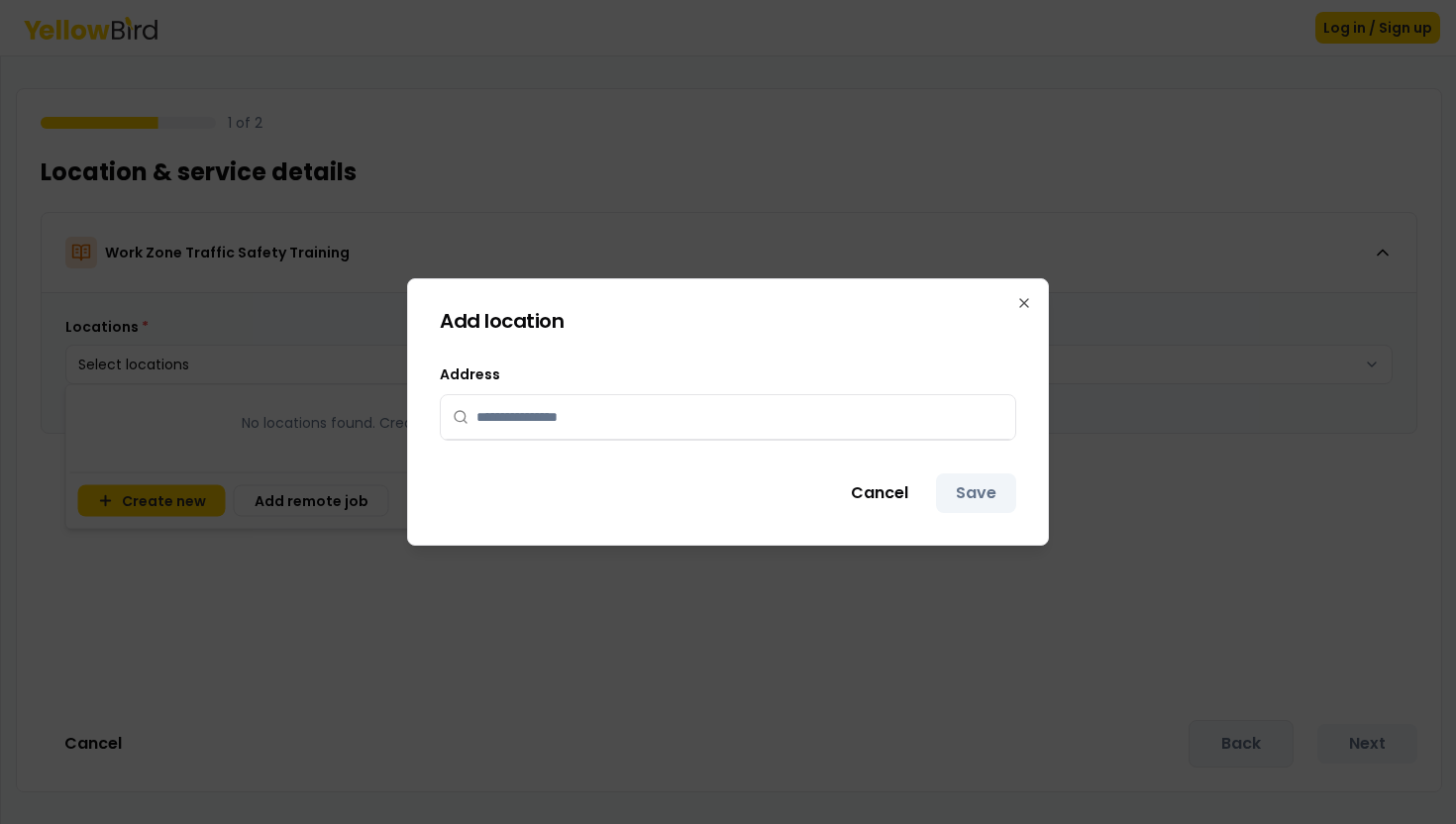 click at bounding box center (740, 417) 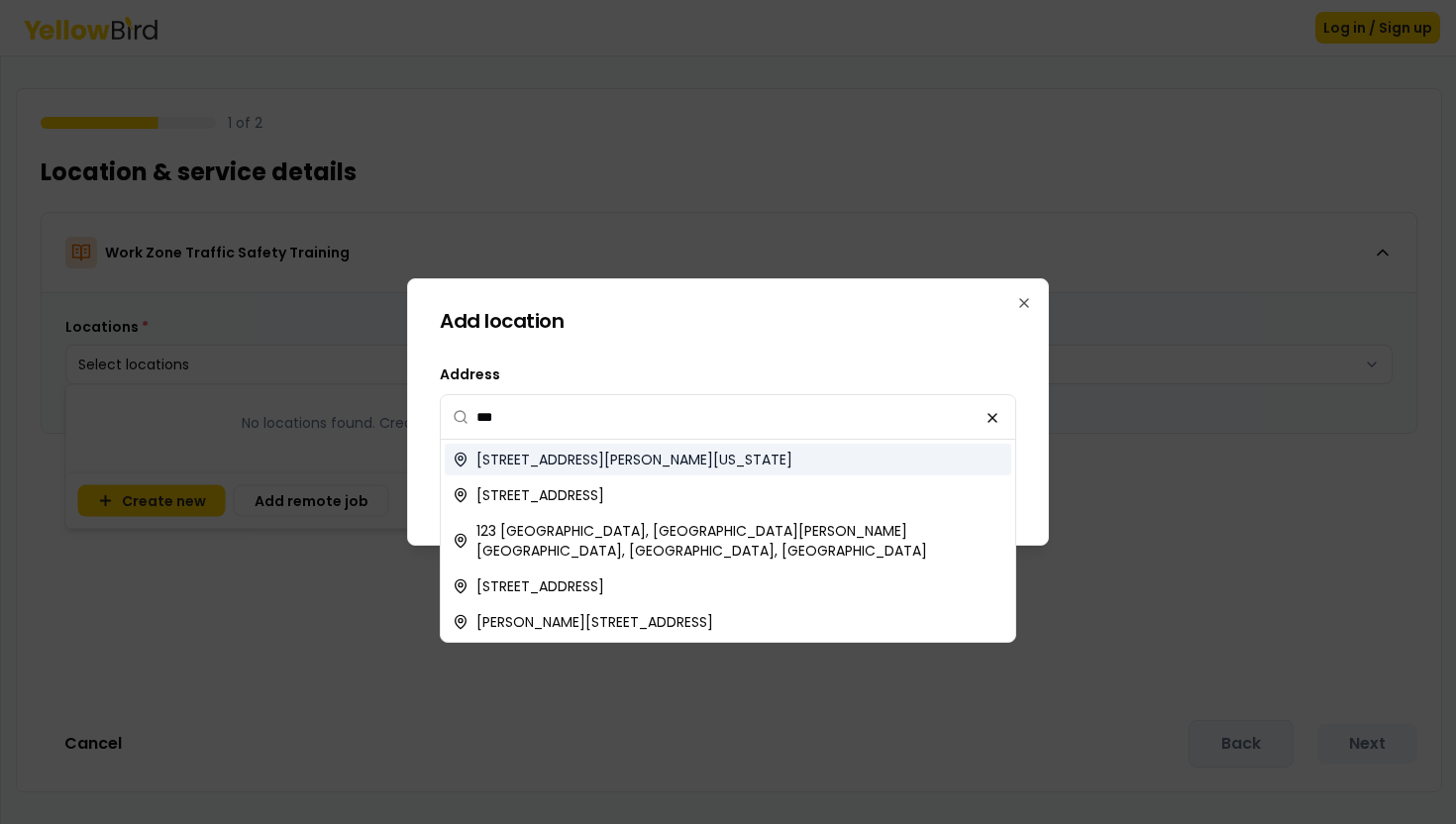 click on "[STREET_ADDRESS][PERSON_NAME][US_STATE]" at bounding box center (634, 460) 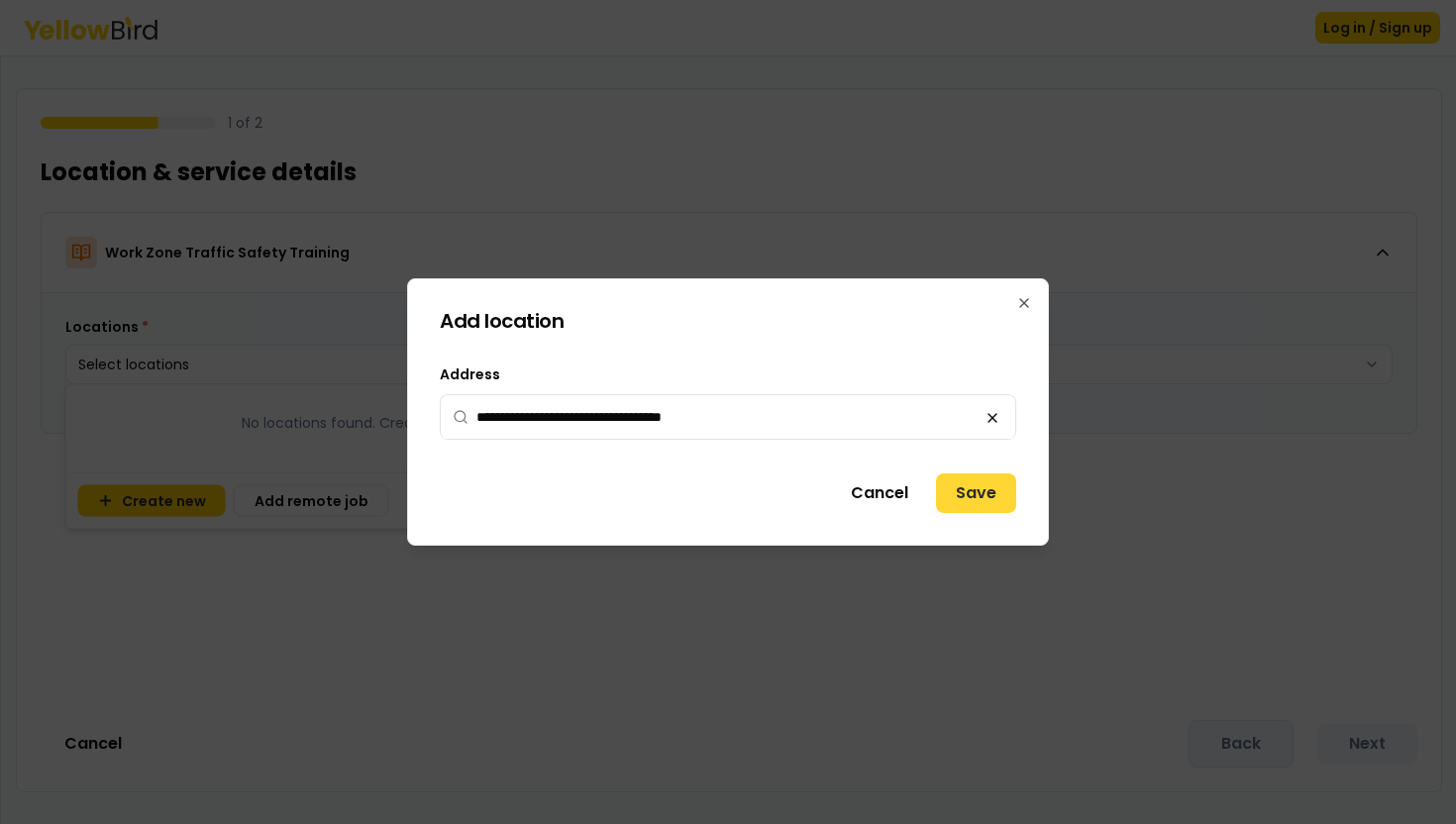 click on "Save" at bounding box center [976, 493] 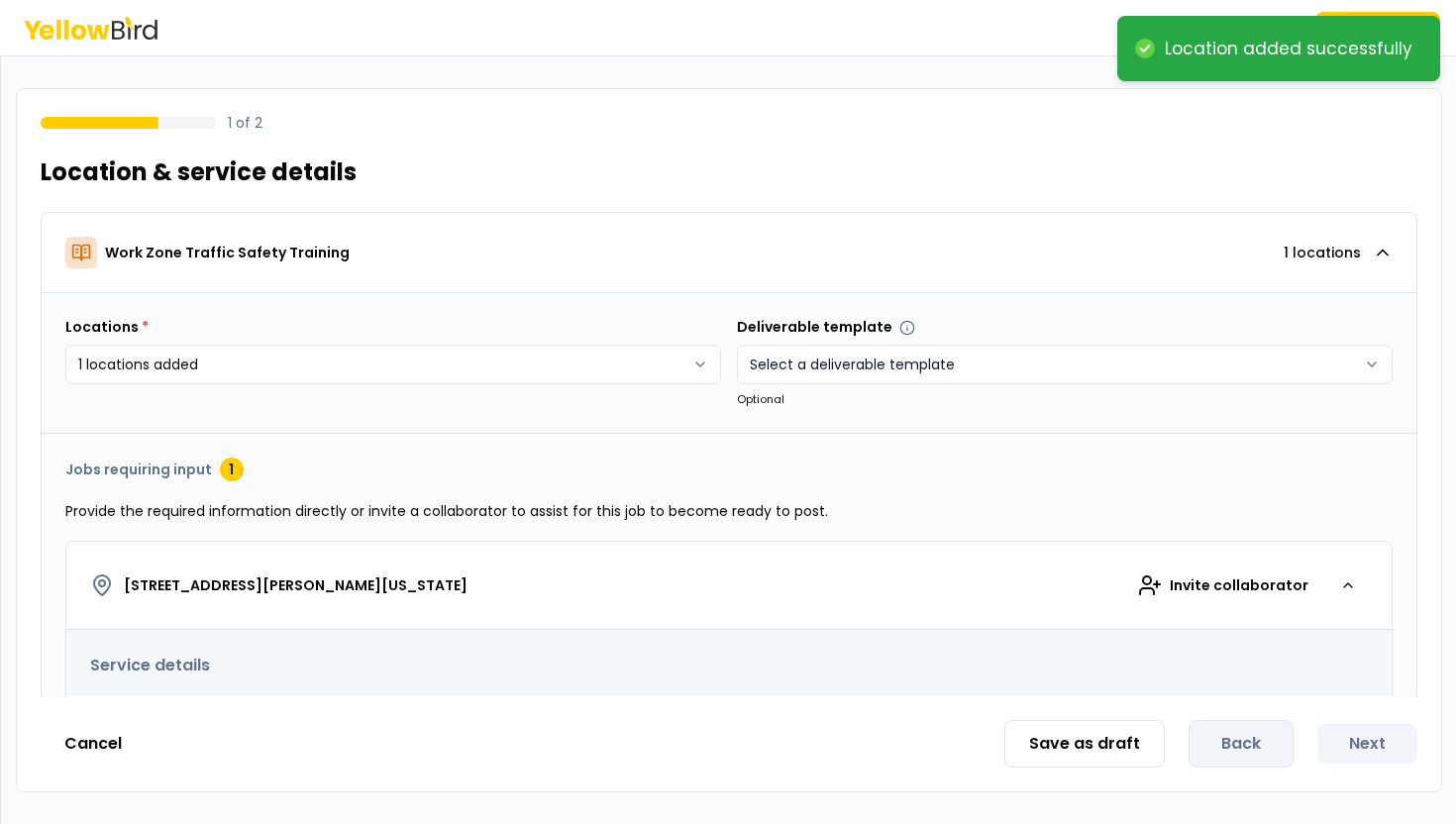 click on "**********" at bounding box center [728, 412] 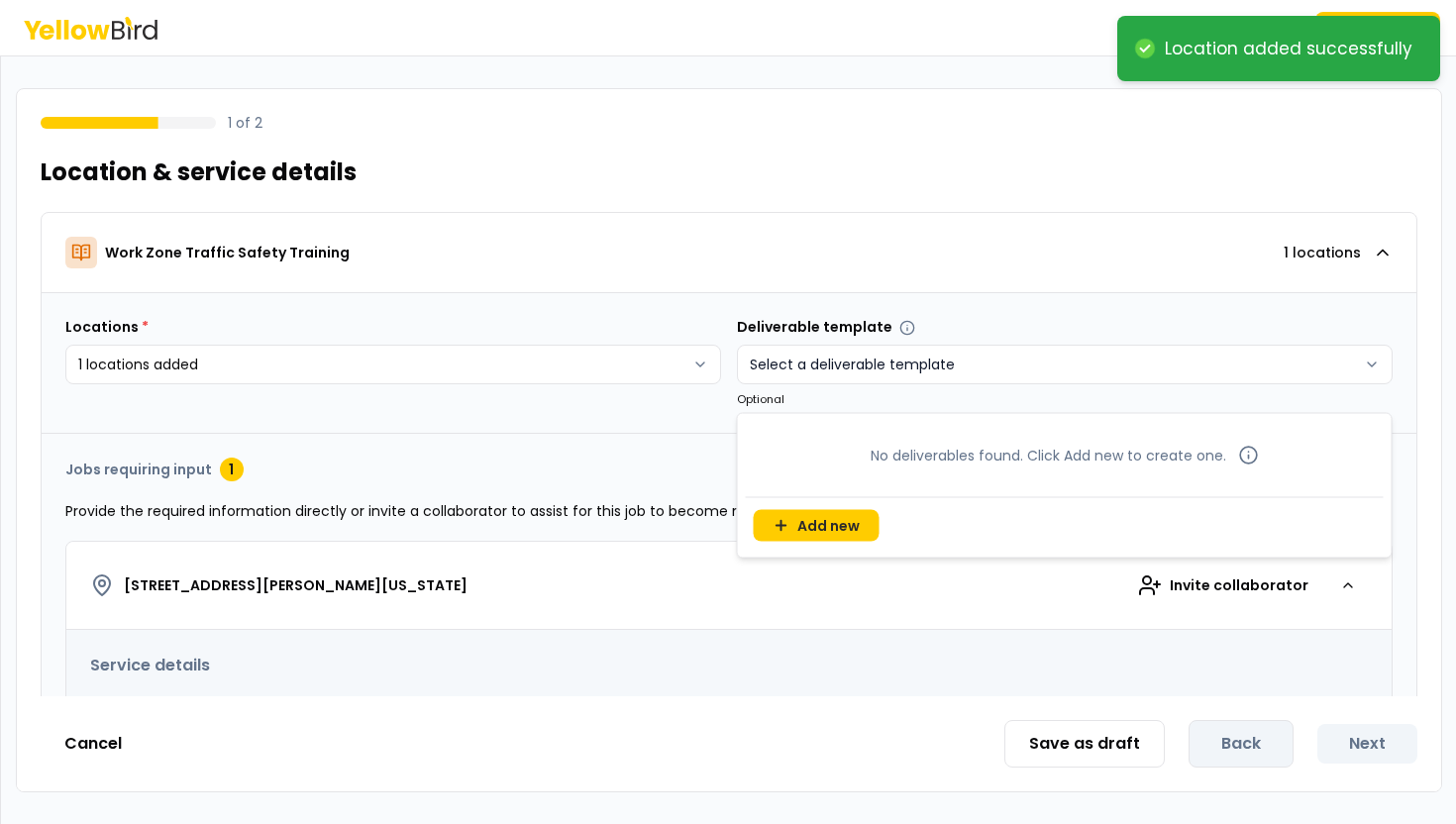 click on "**********" at bounding box center (728, 412) 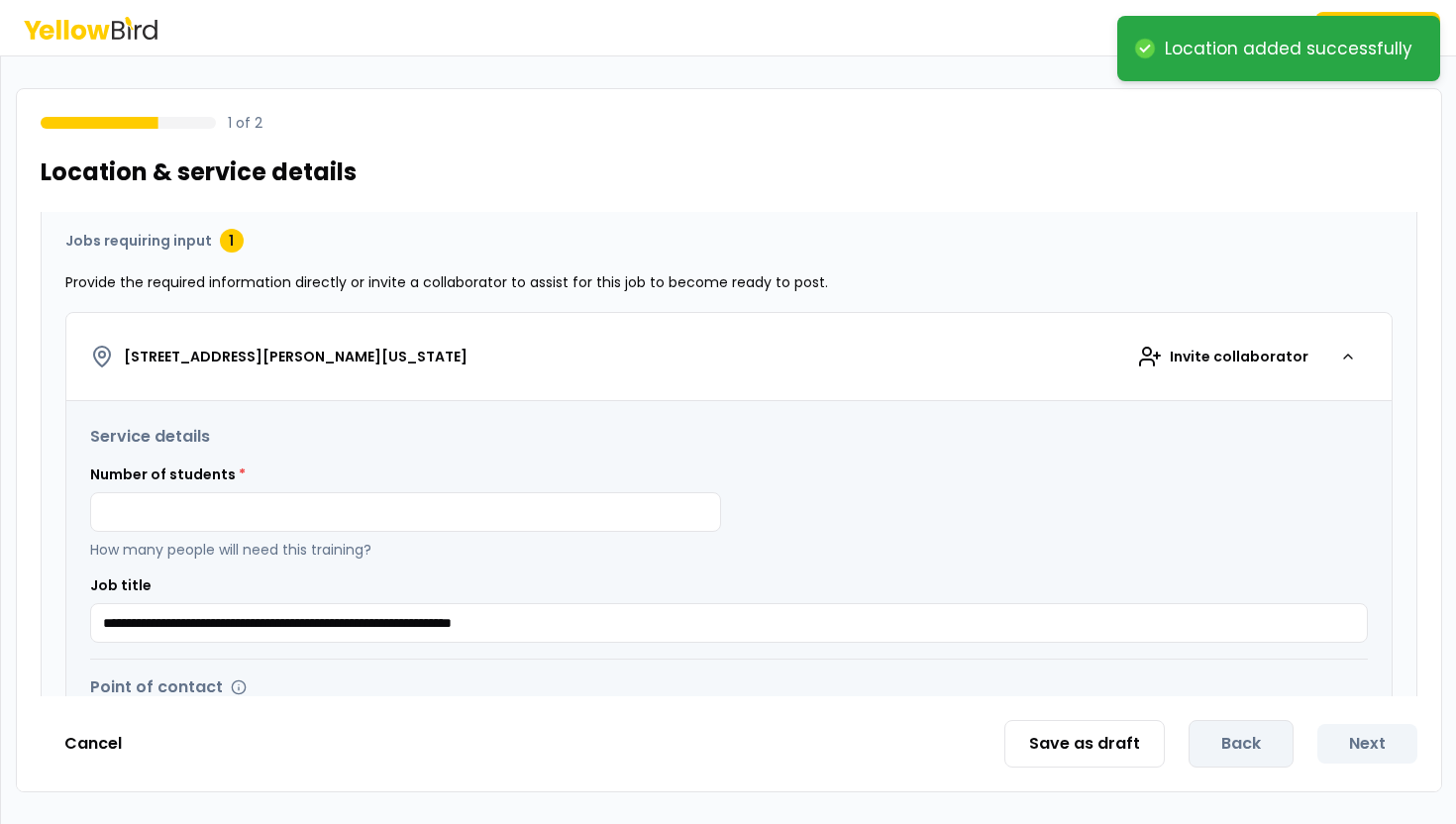 scroll, scrollTop: 427, scrollLeft: 0, axis: vertical 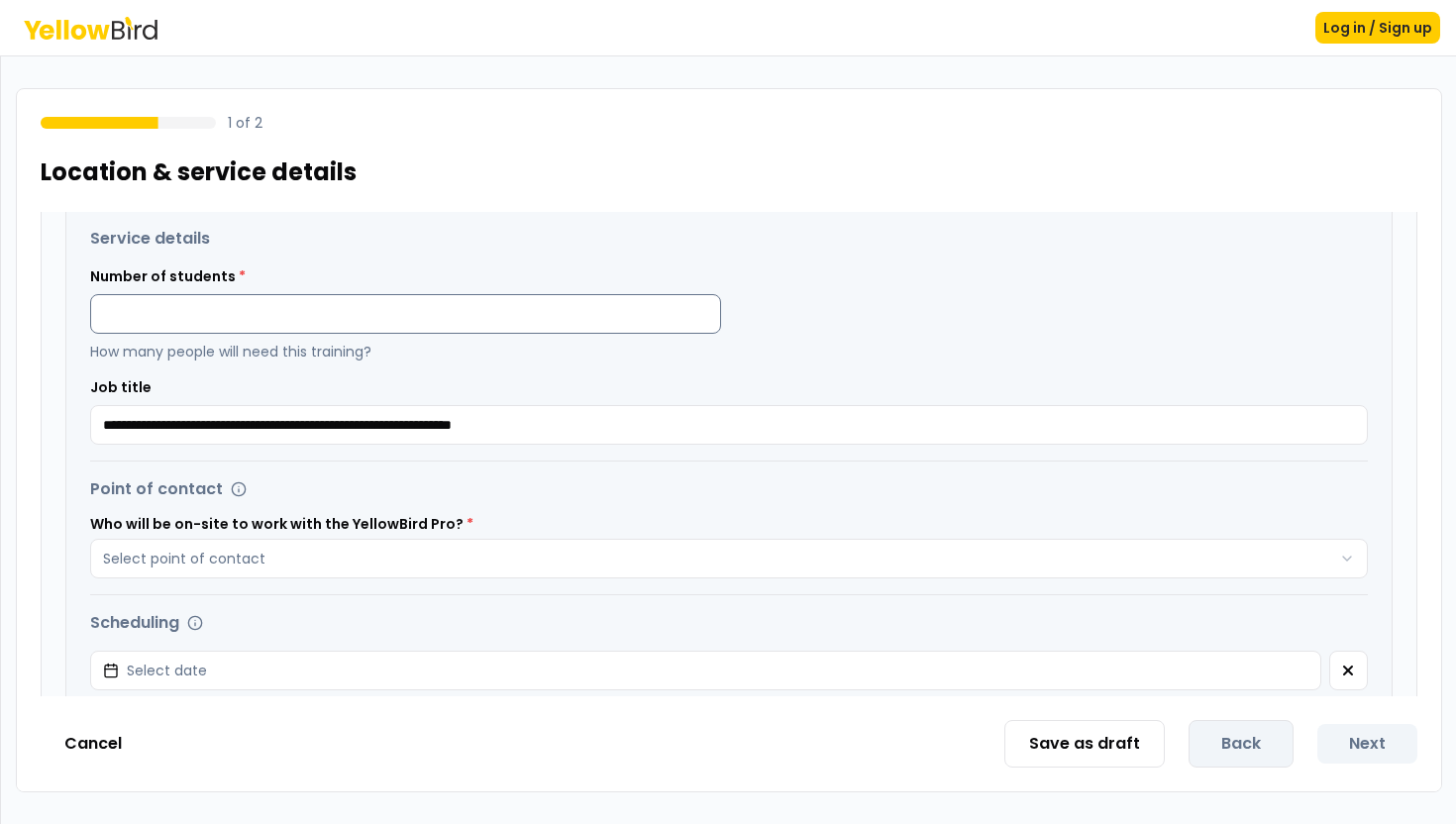 click at bounding box center [405, 314] 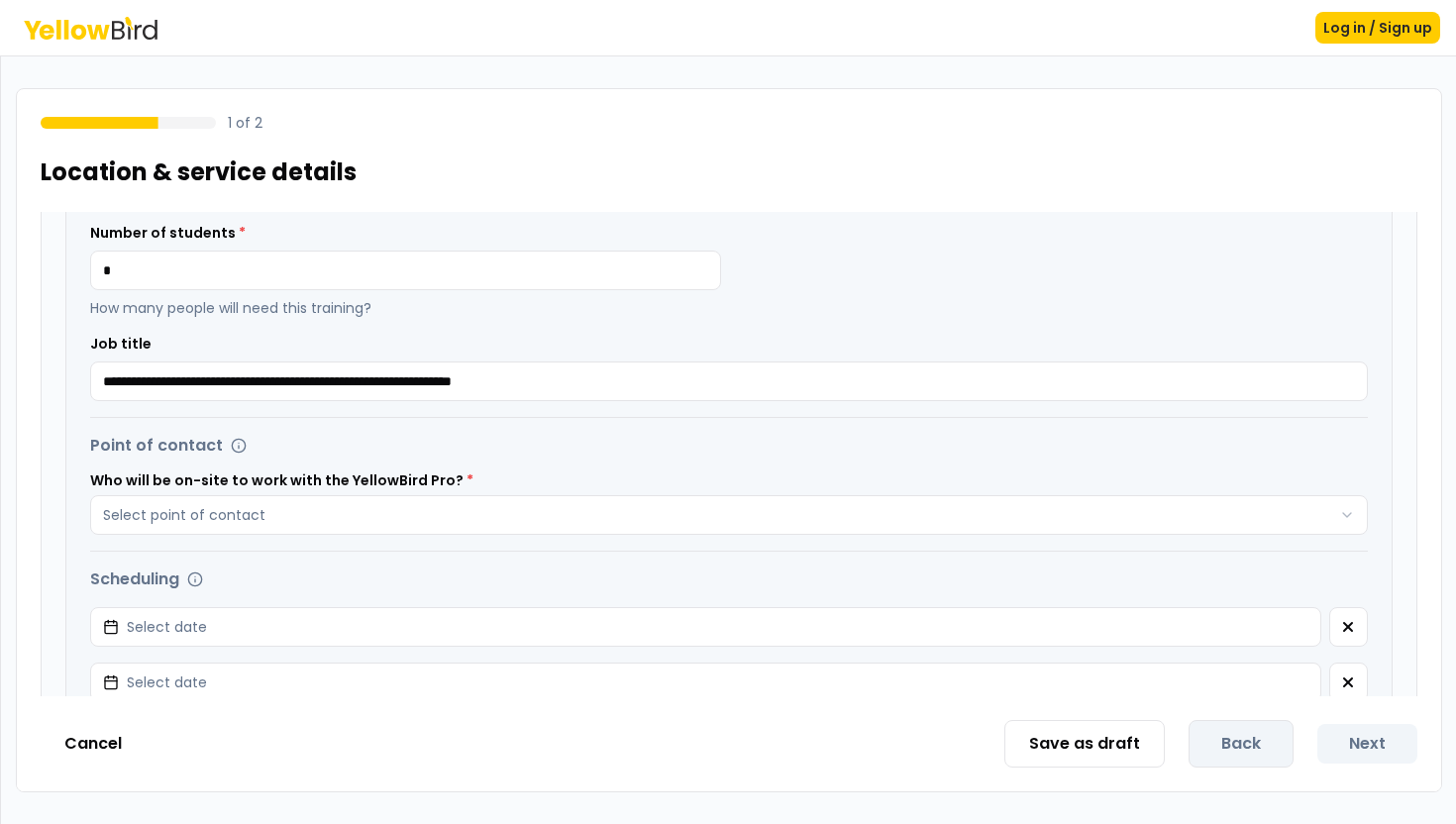 scroll, scrollTop: 481, scrollLeft: 0, axis: vertical 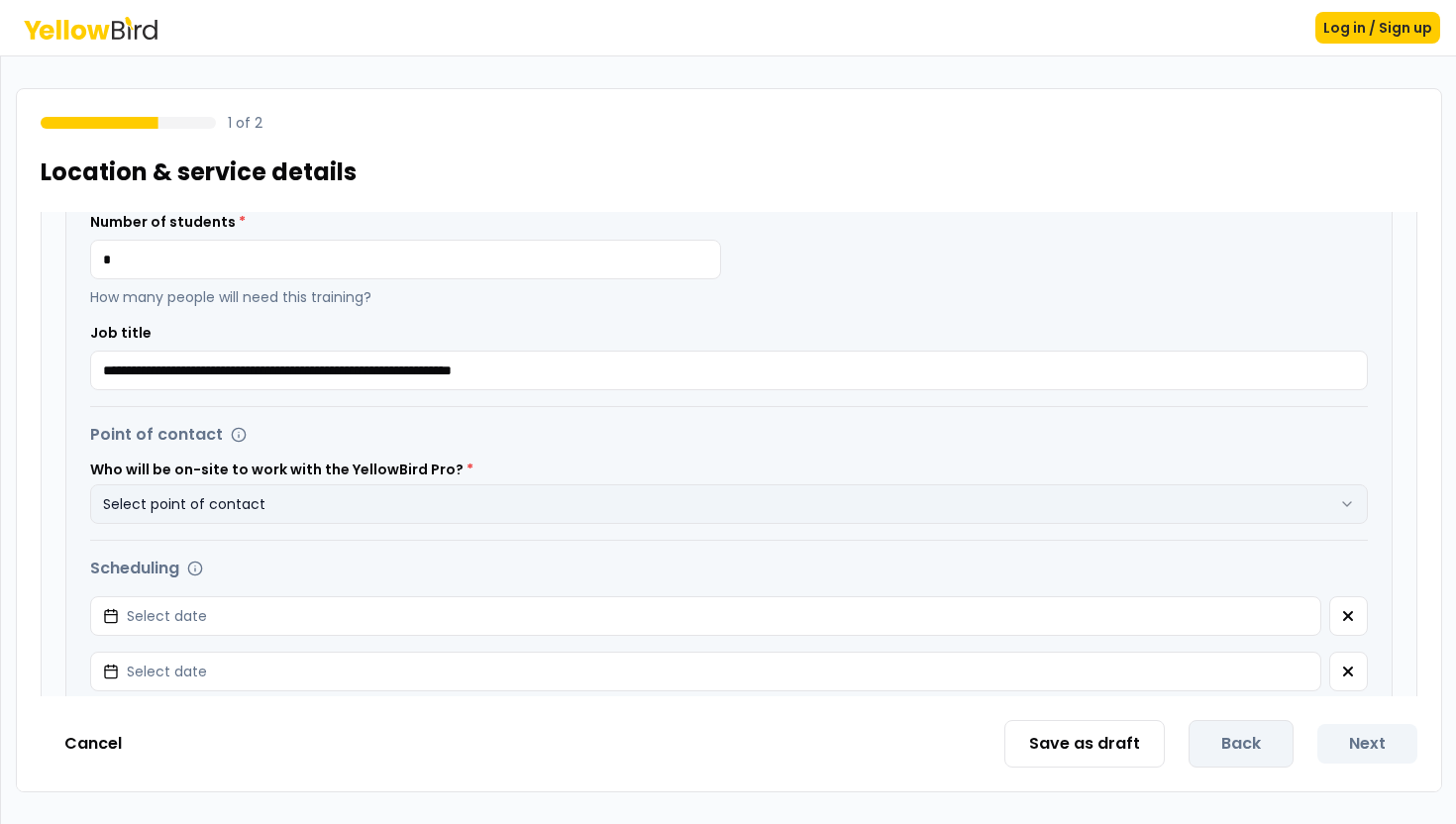 type on "*" 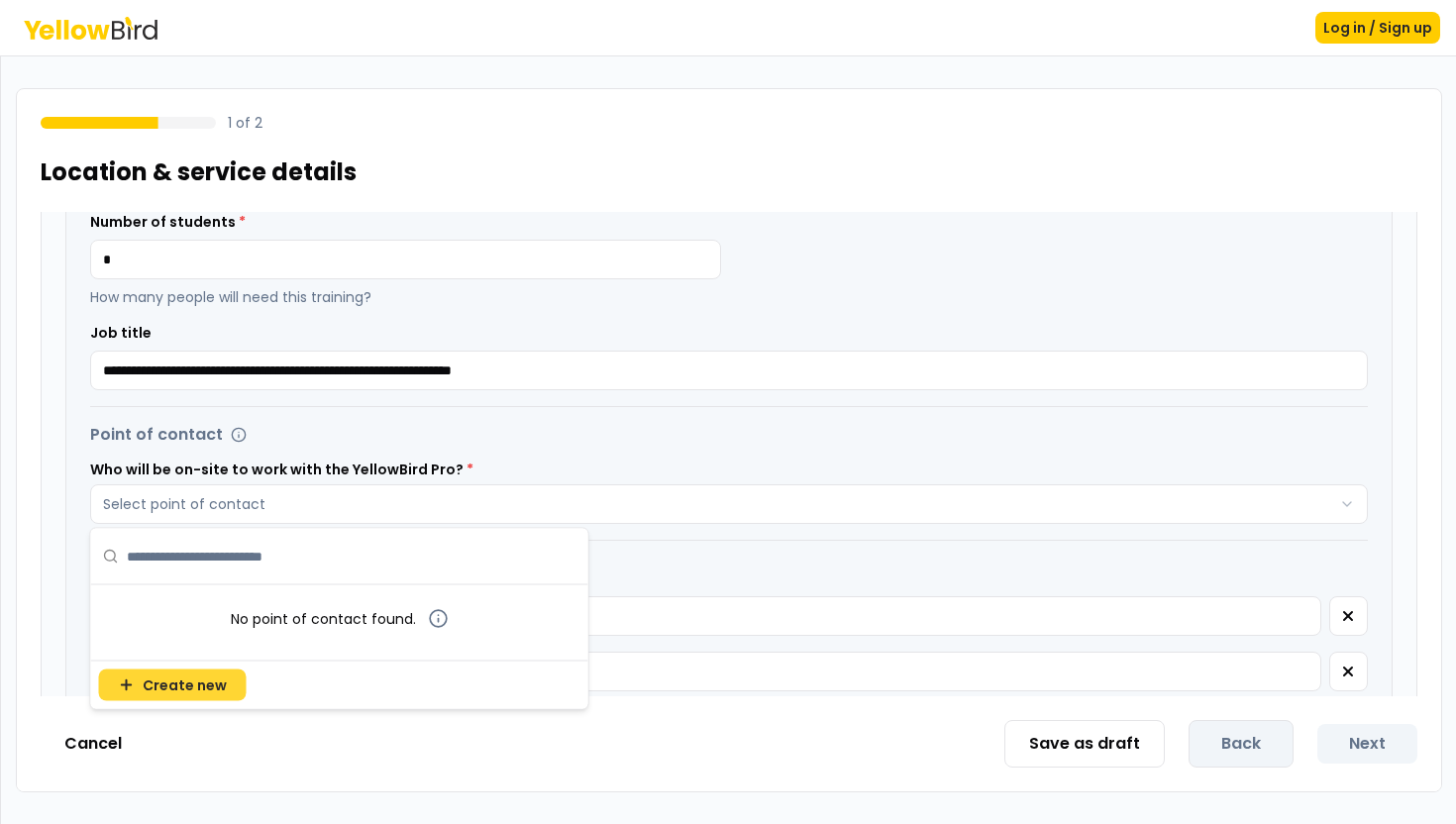 click on "Create new" at bounding box center [184, 685] 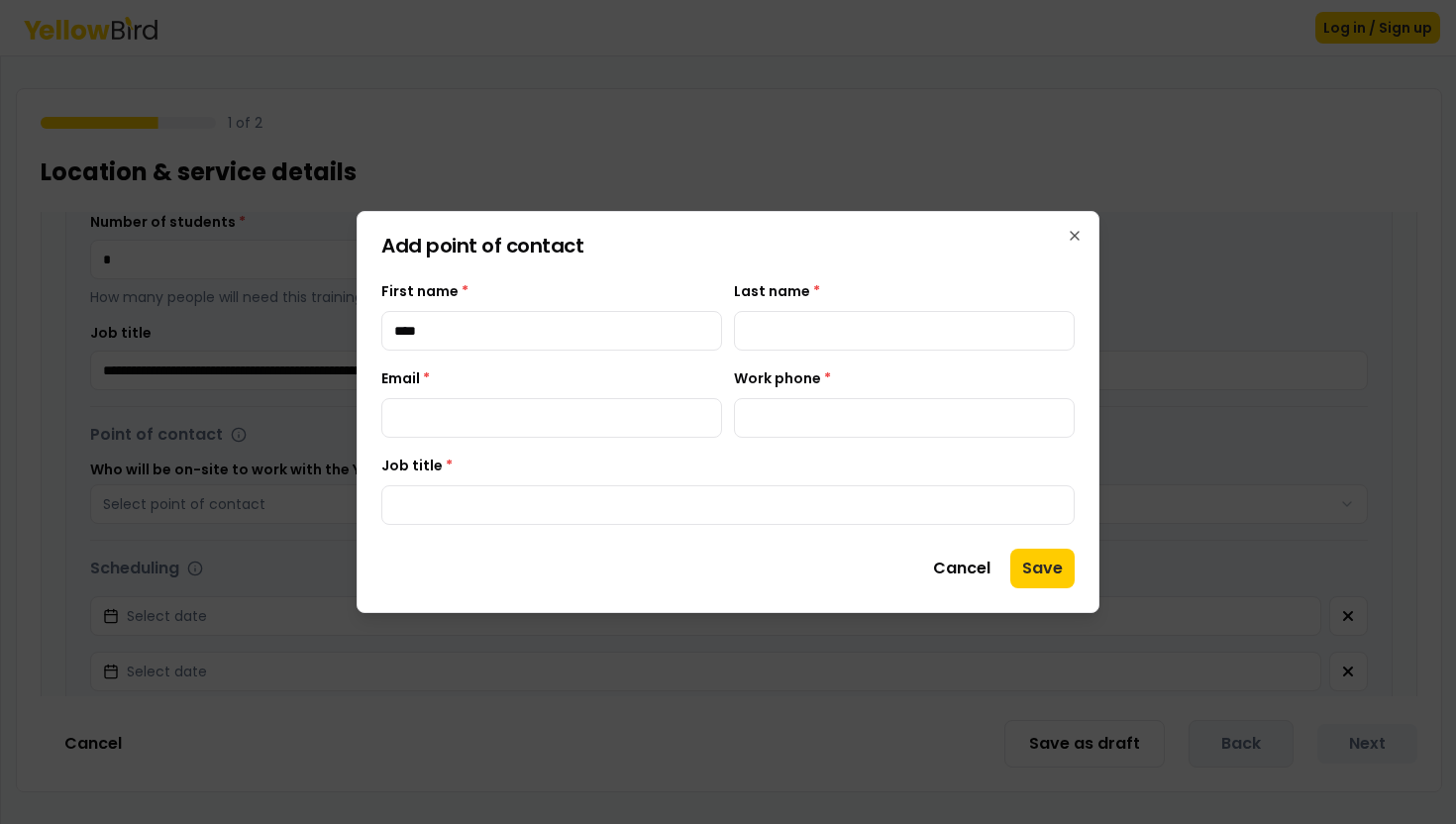 type on "****" 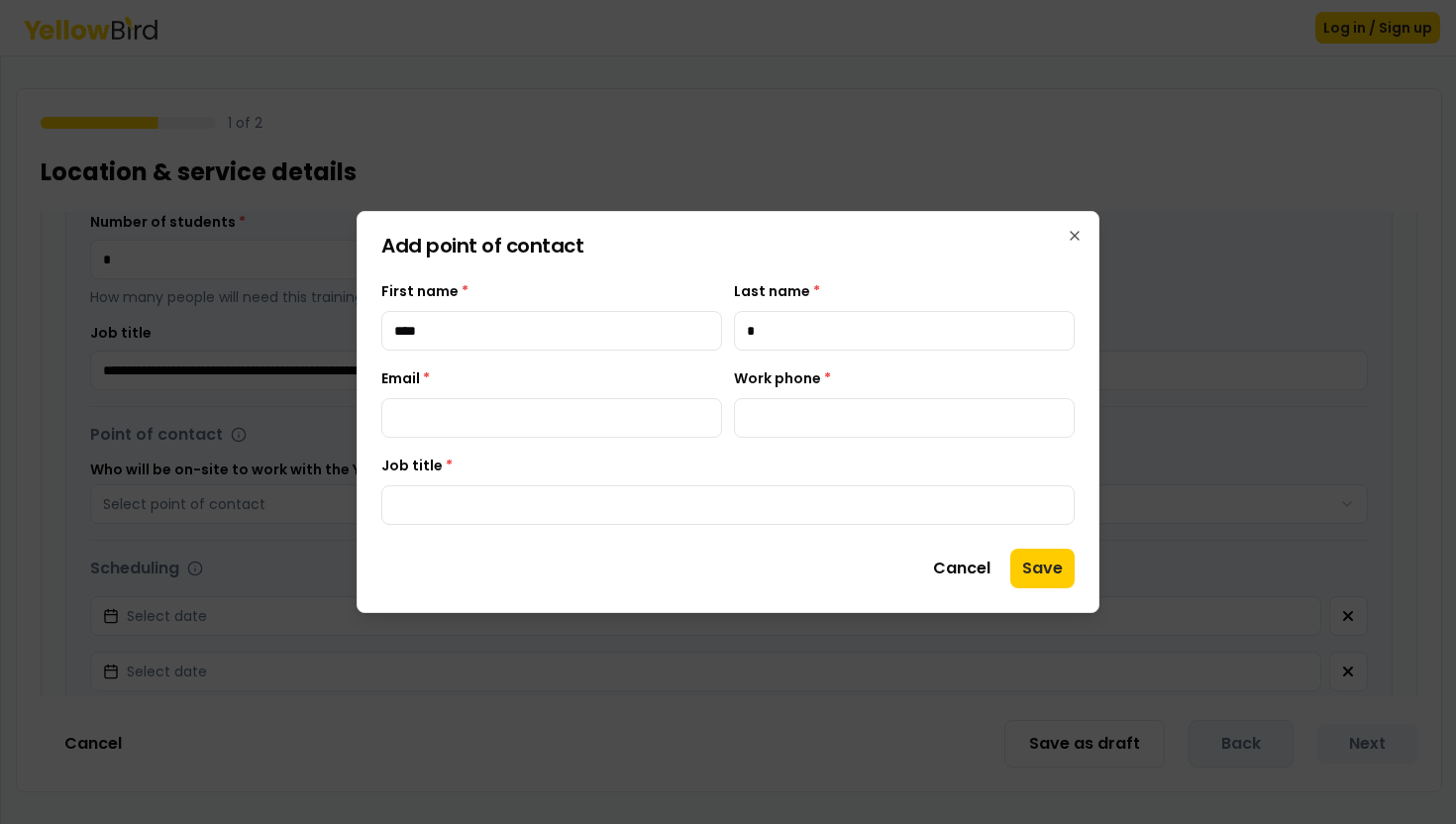 type on "*" 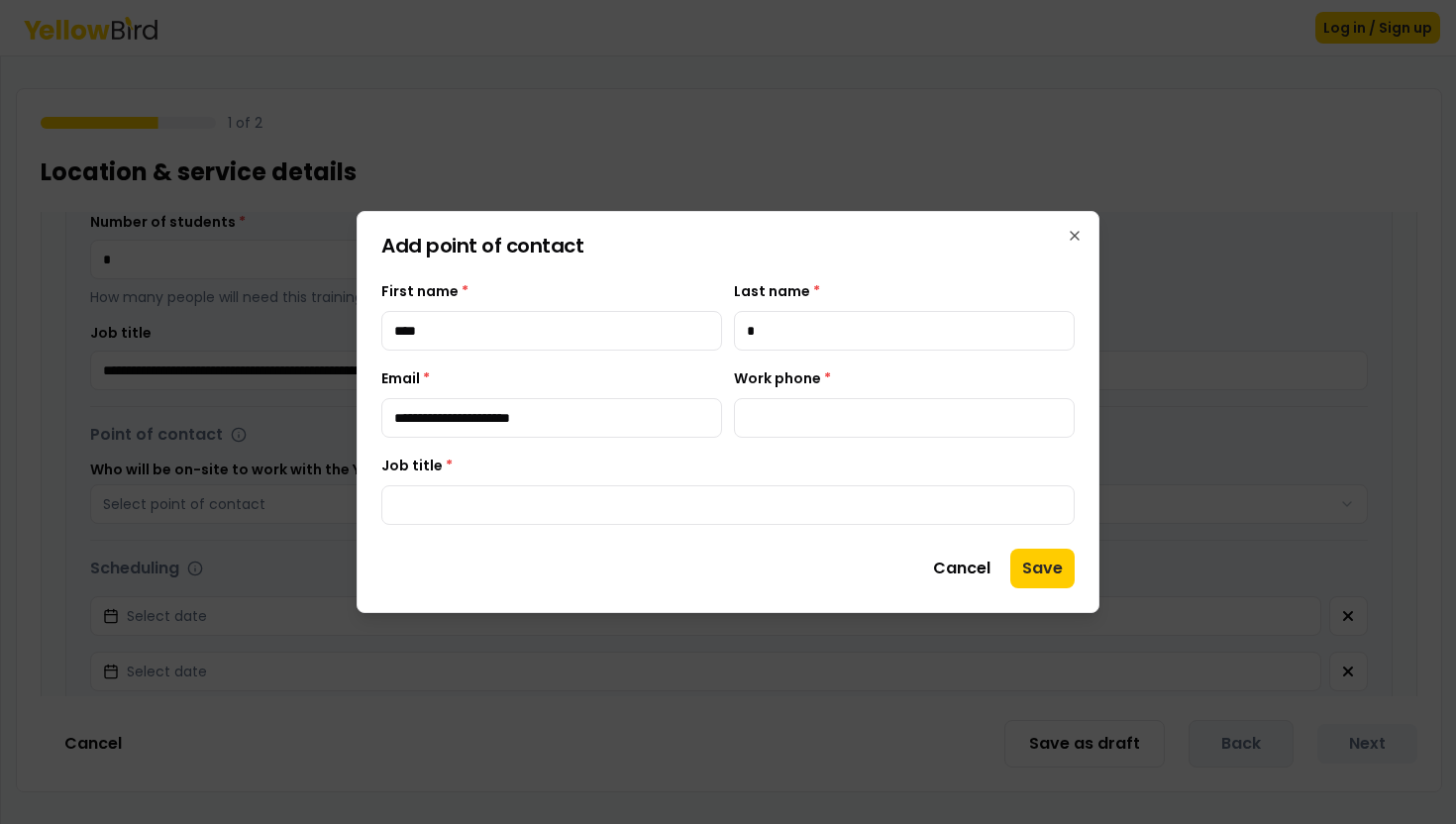 type on "**********" 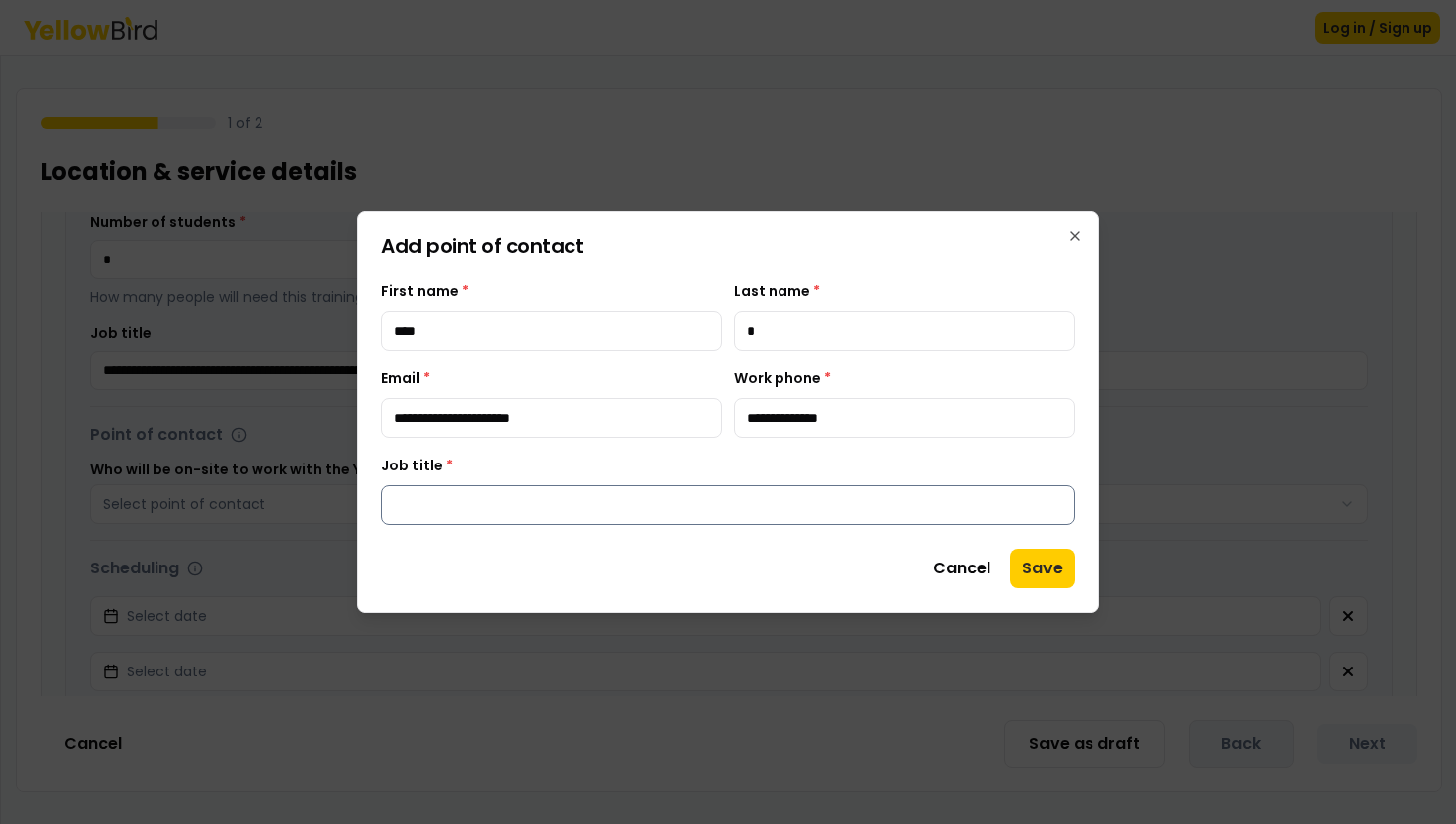 type on "**********" 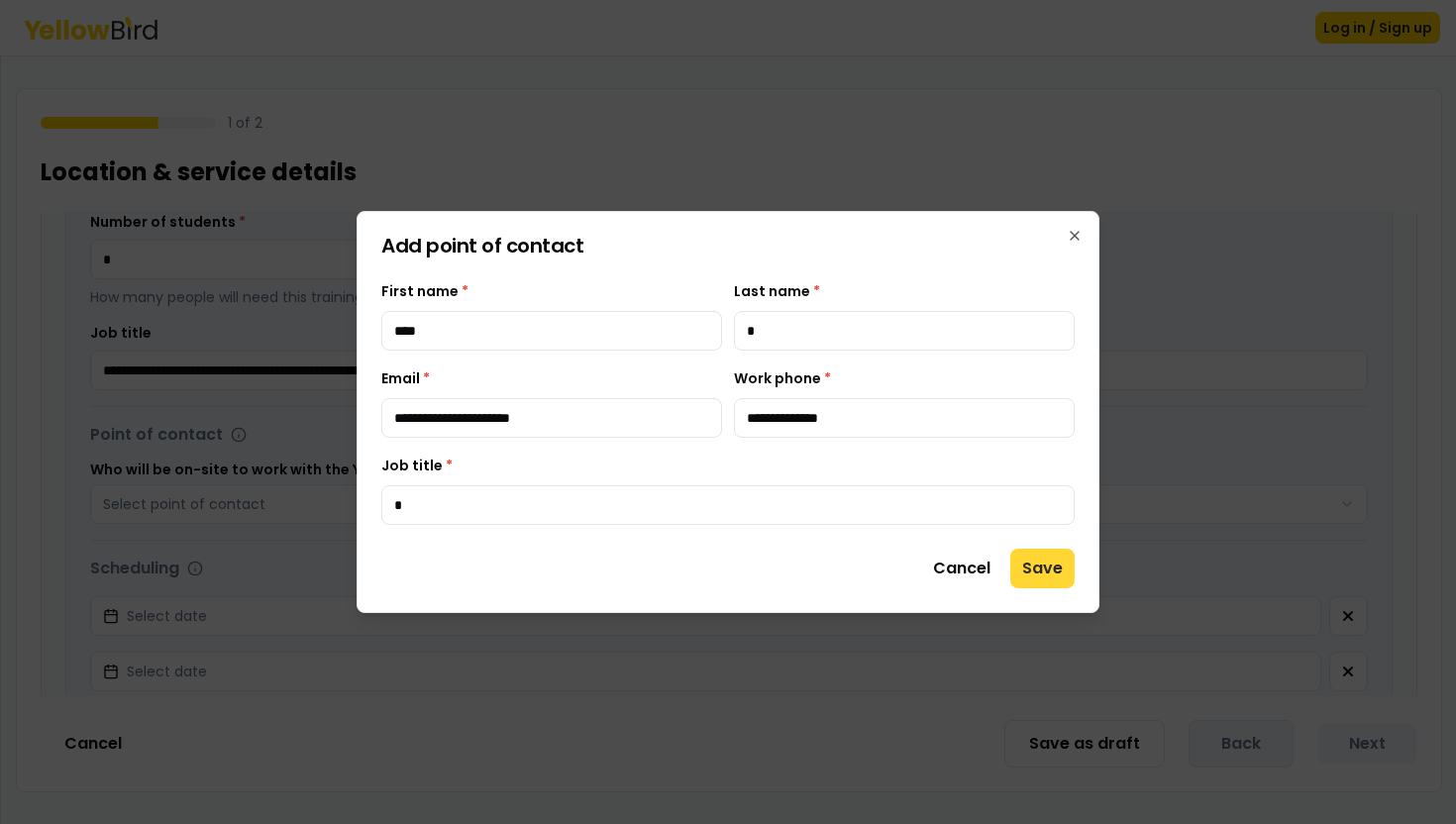 type on "*" 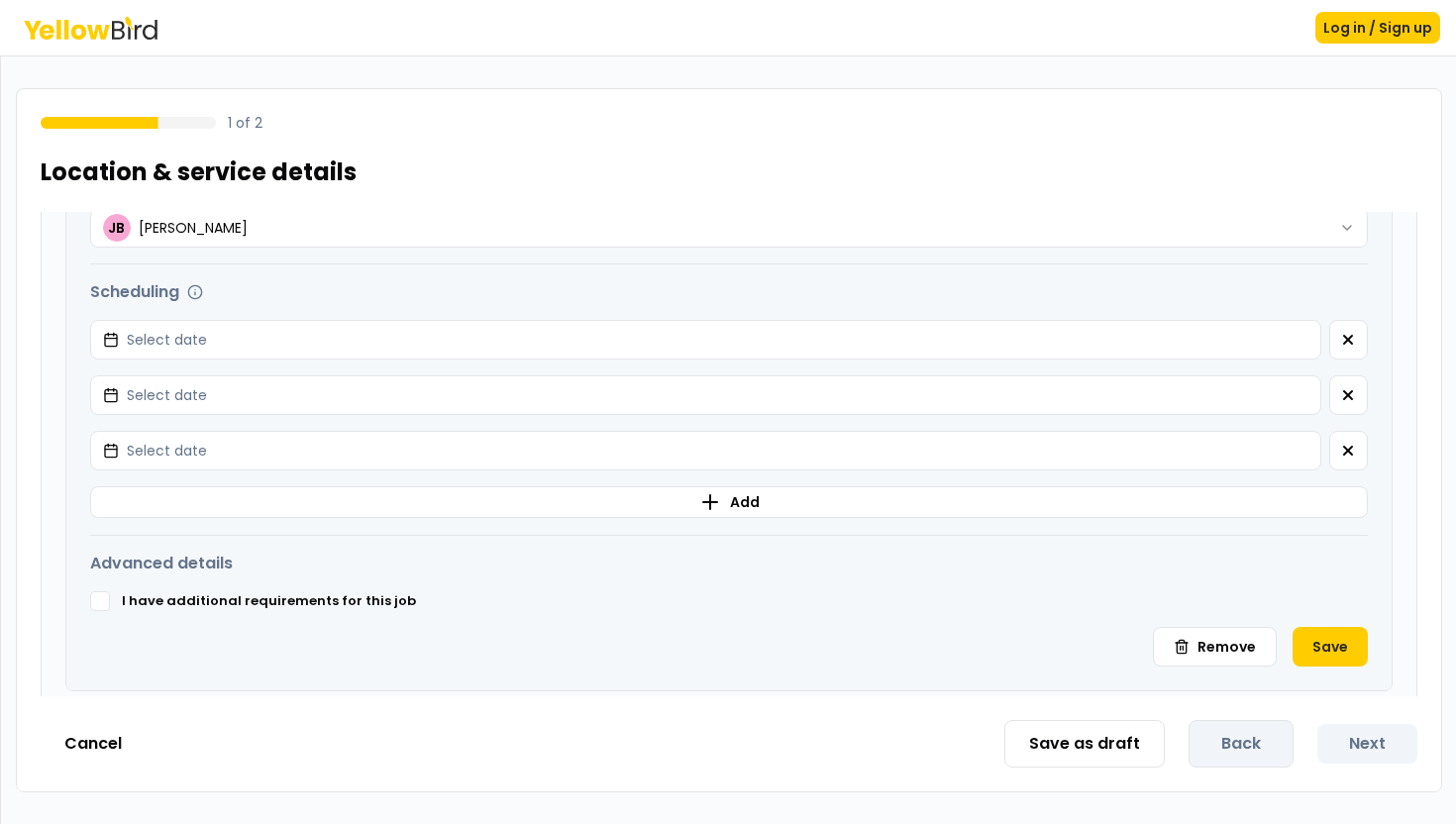 scroll, scrollTop: 765, scrollLeft: 0, axis: vertical 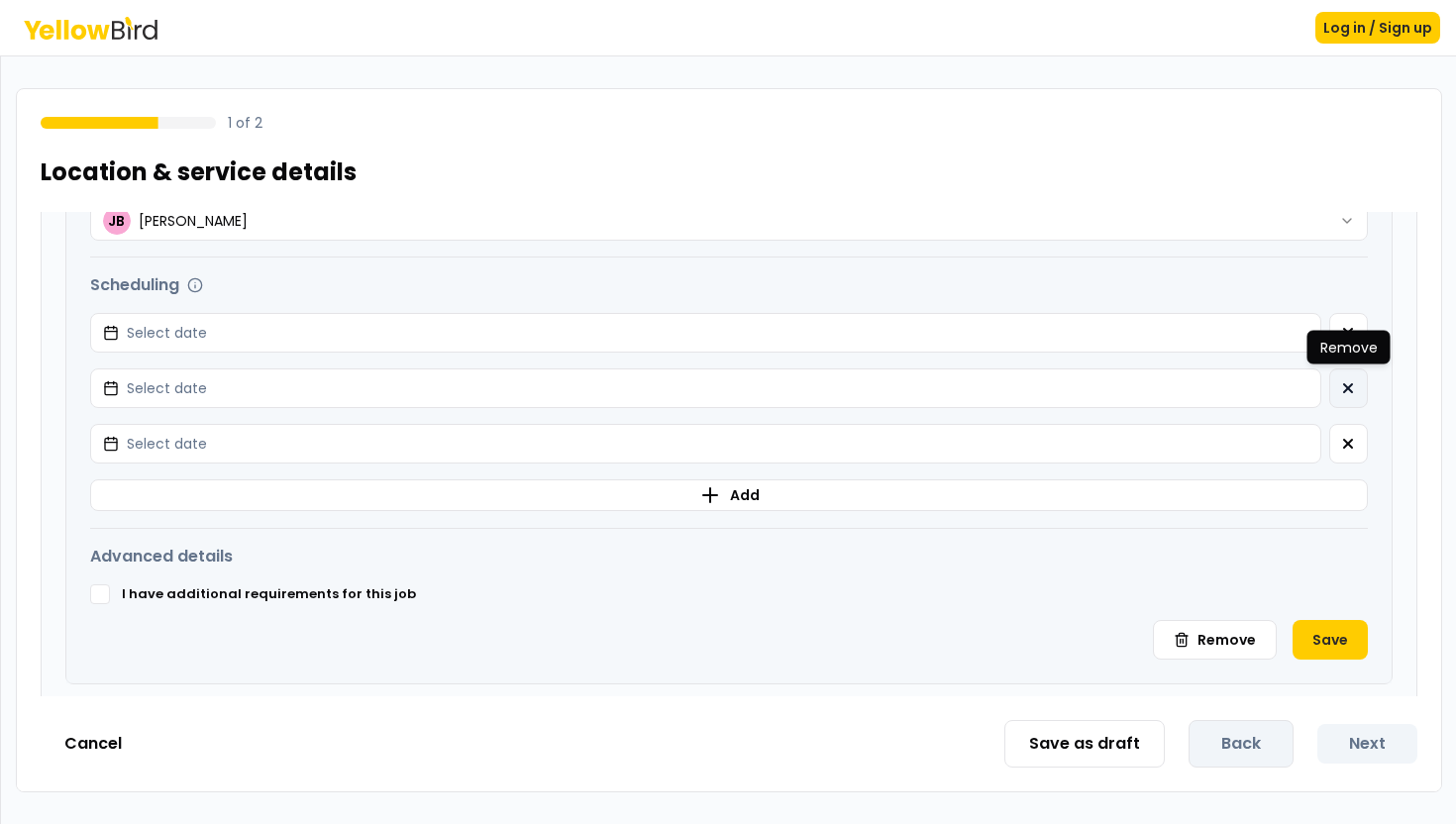 click 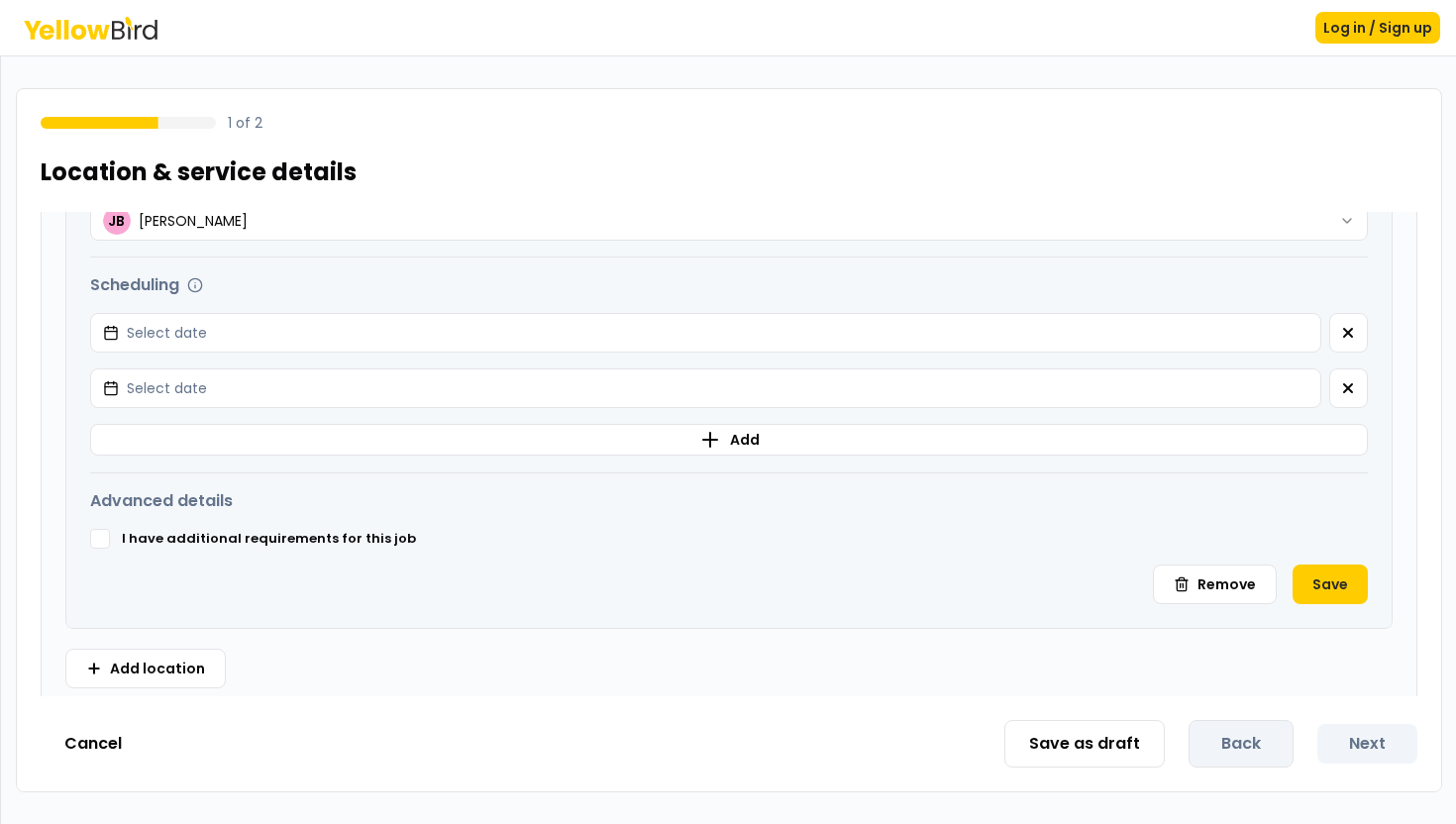 click 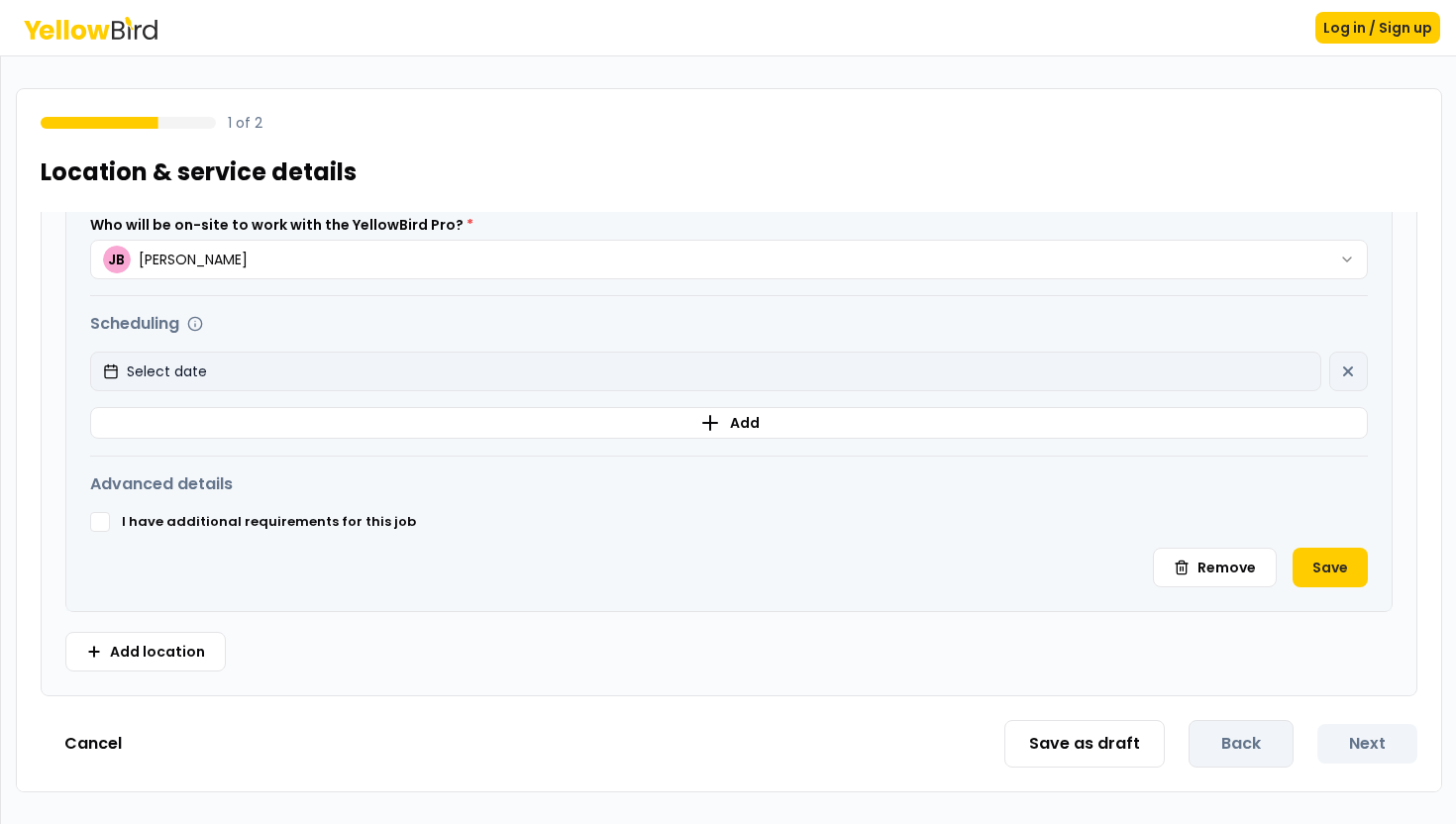 click on "Select date" at bounding box center (705, 371) 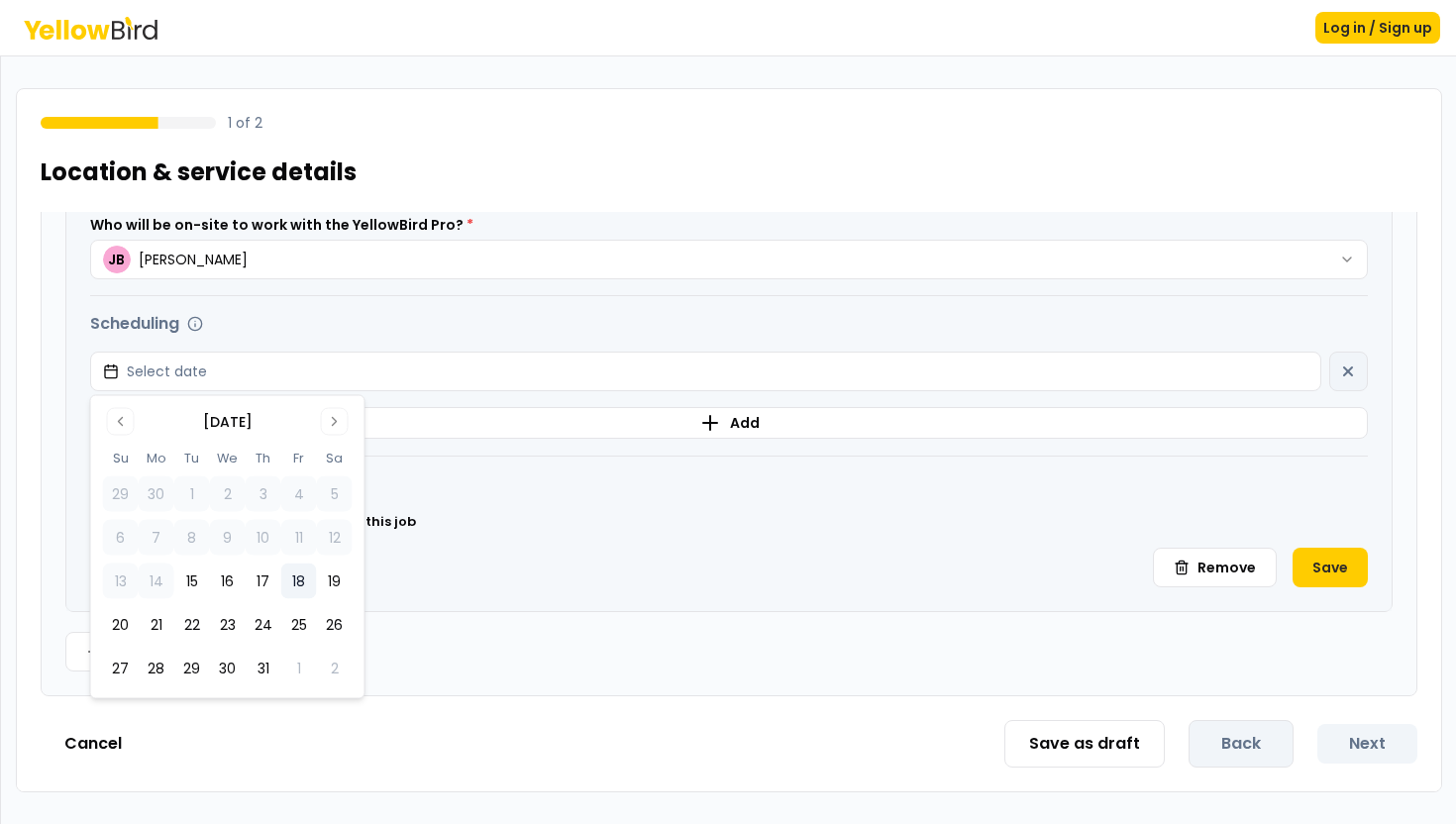 click on "18" at bounding box center [299, 581] 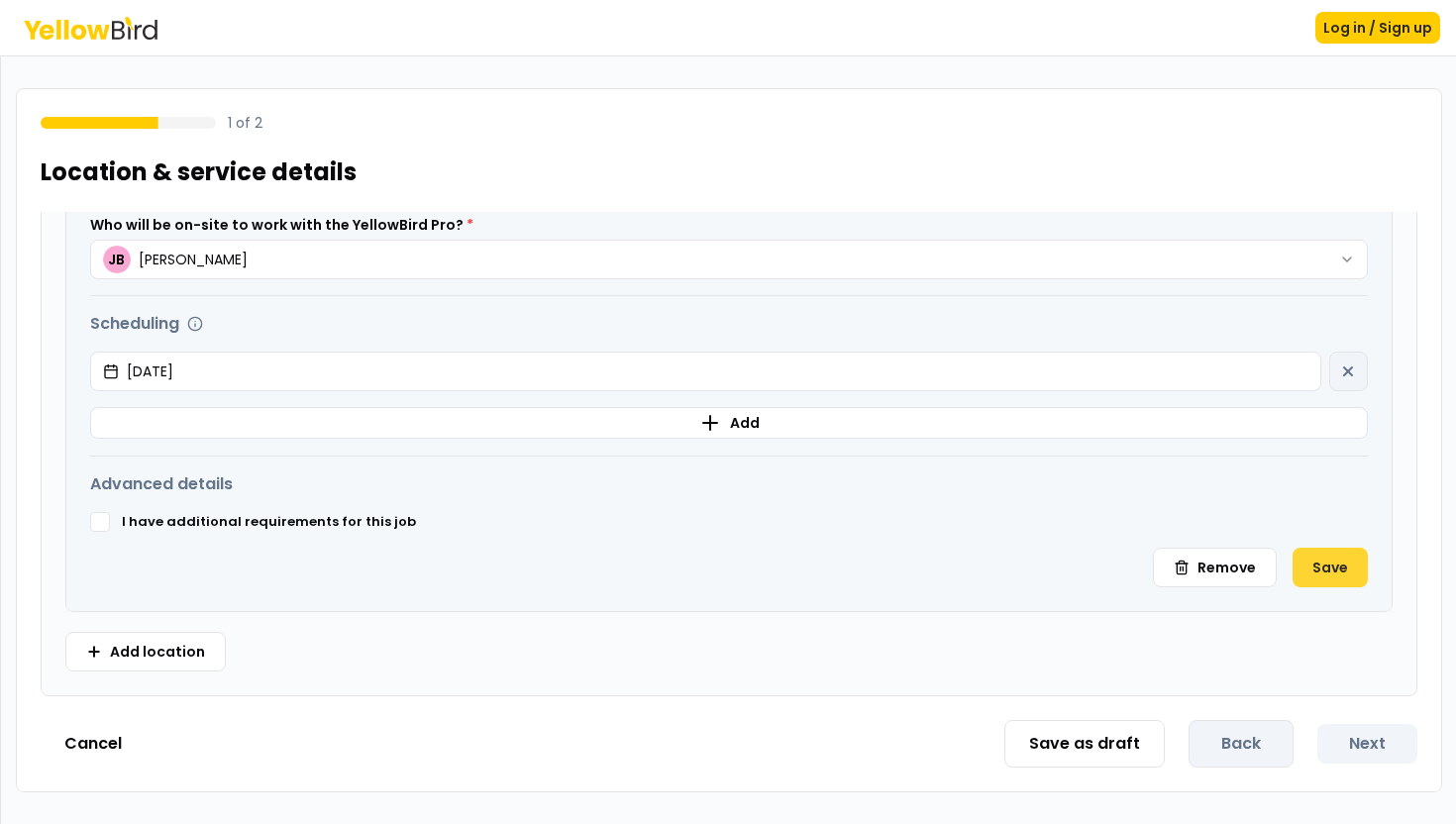 click on "Save" at bounding box center (1330, 567) 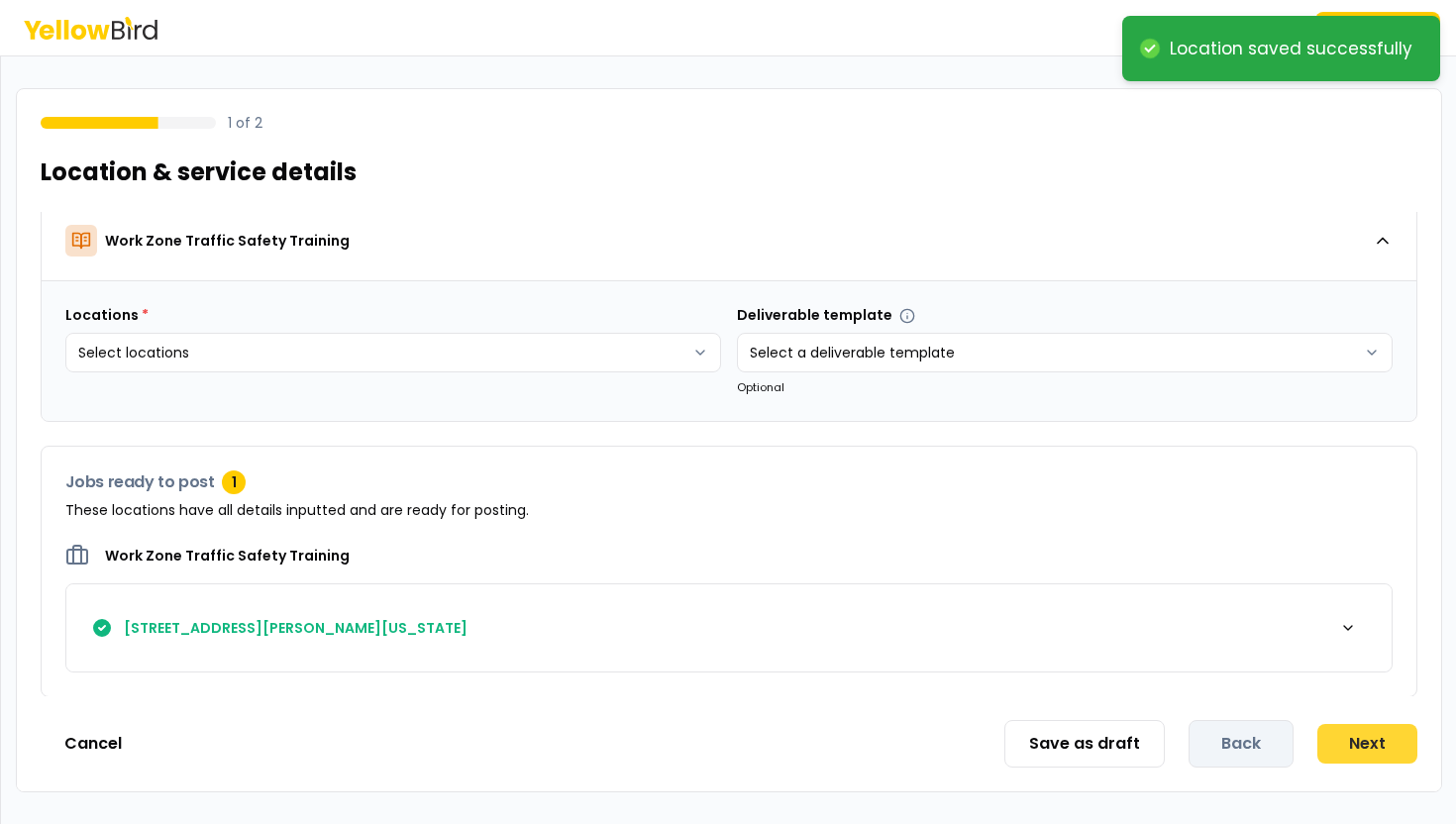 click on "Next" at bounding box center (1367, 744) 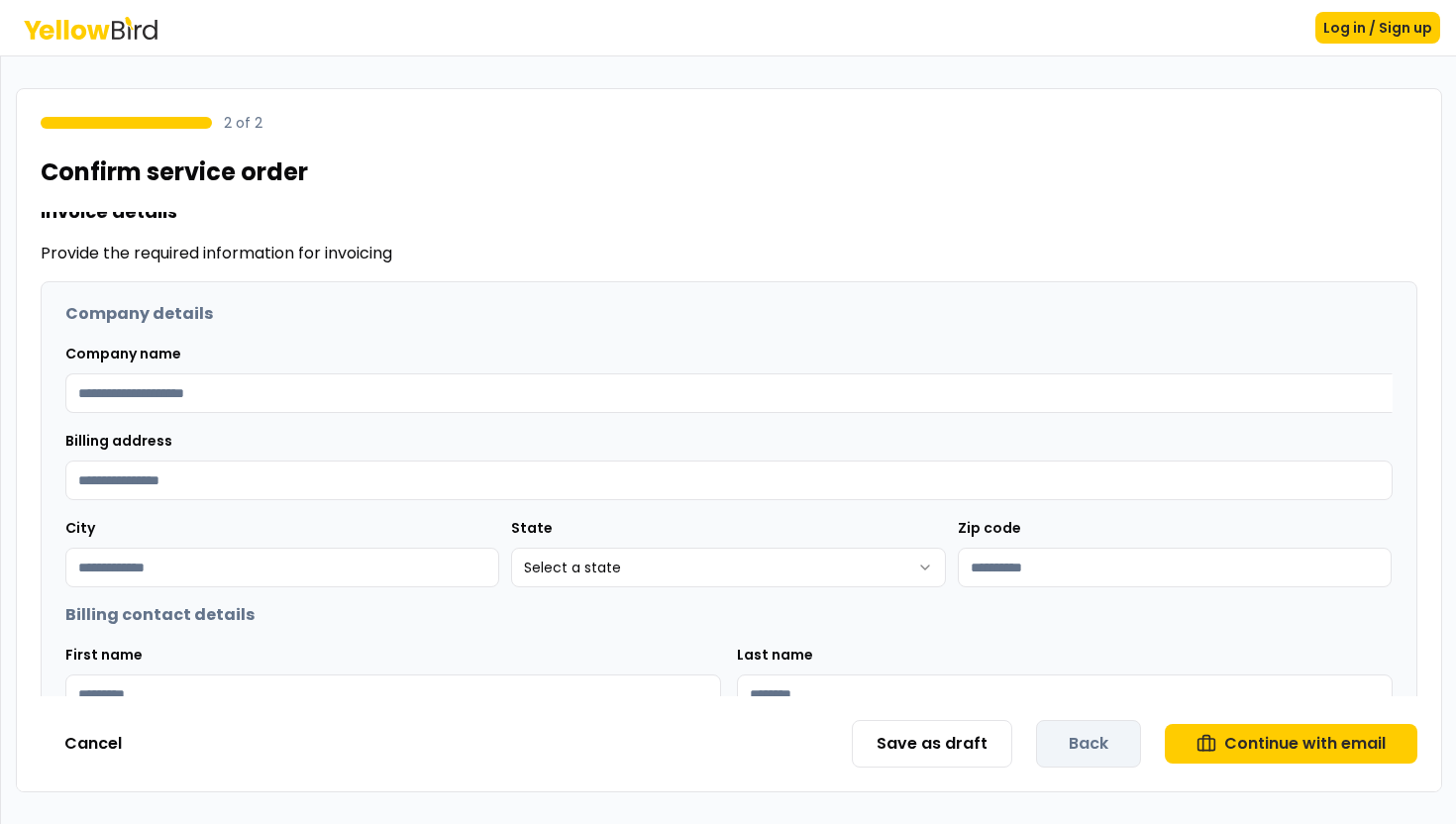 scroll, scrollTop: 116, scrollLeft: 0, axis: vertical 